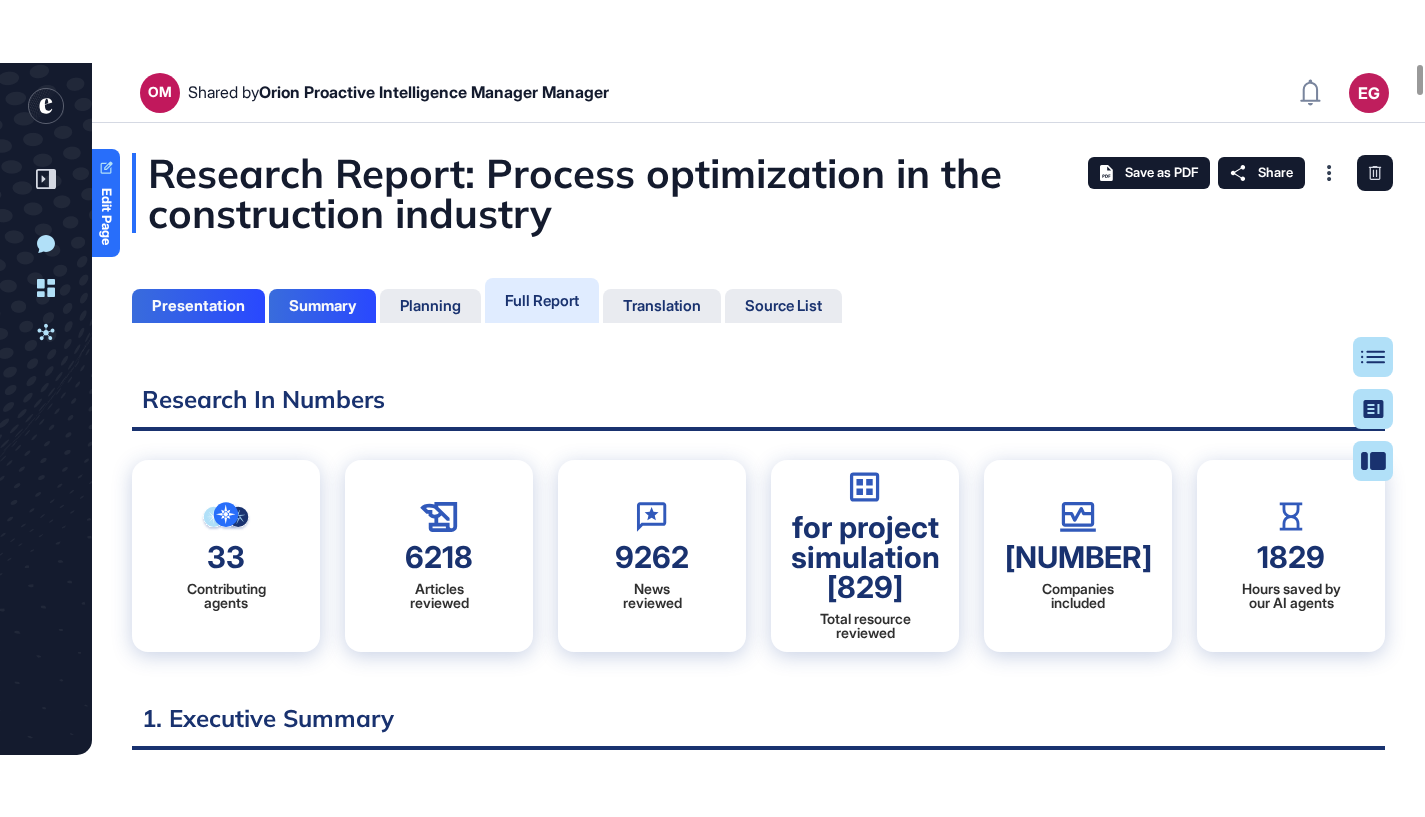 scroll, scrollTop: 0, scrollLeft: 0, axis: both 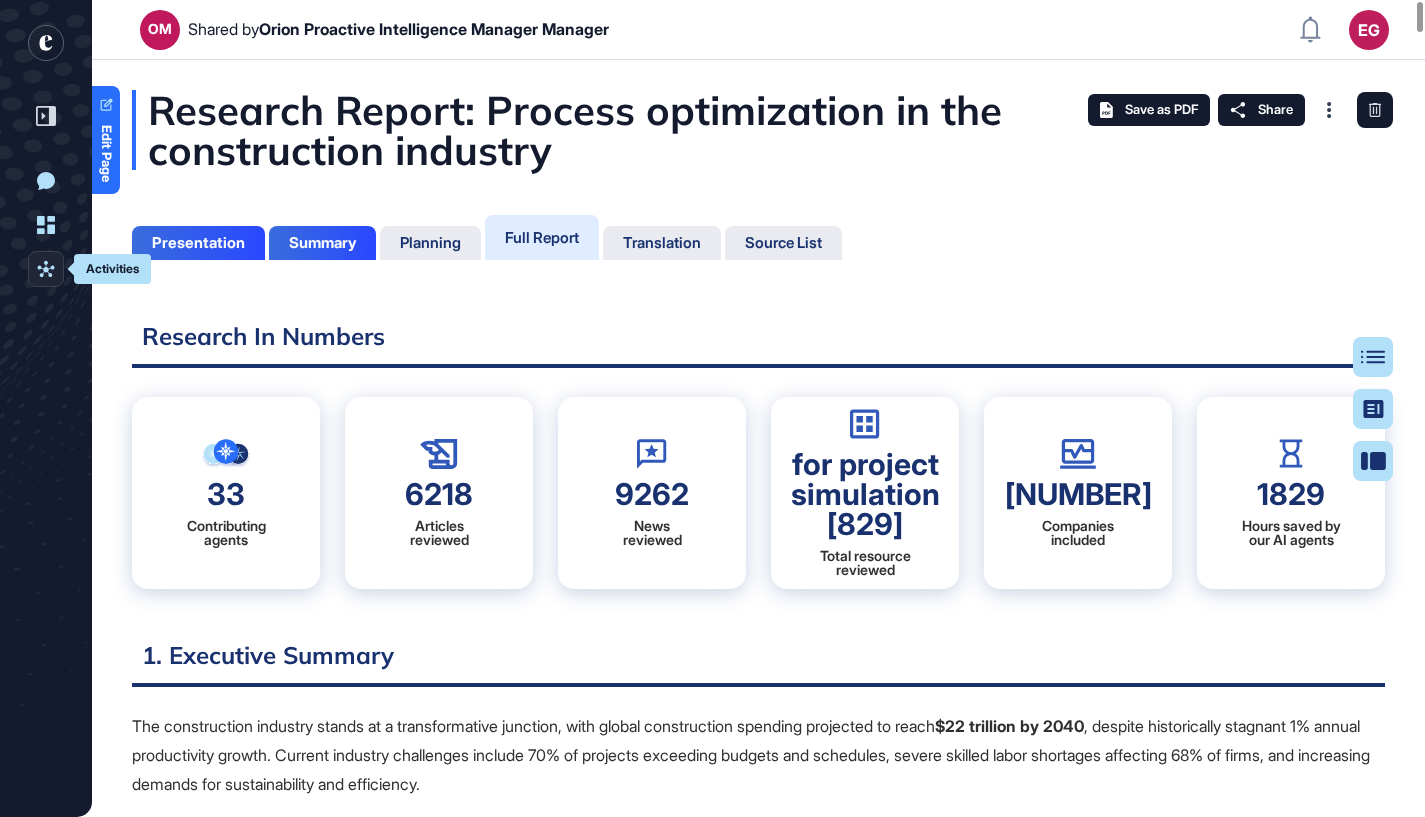 click 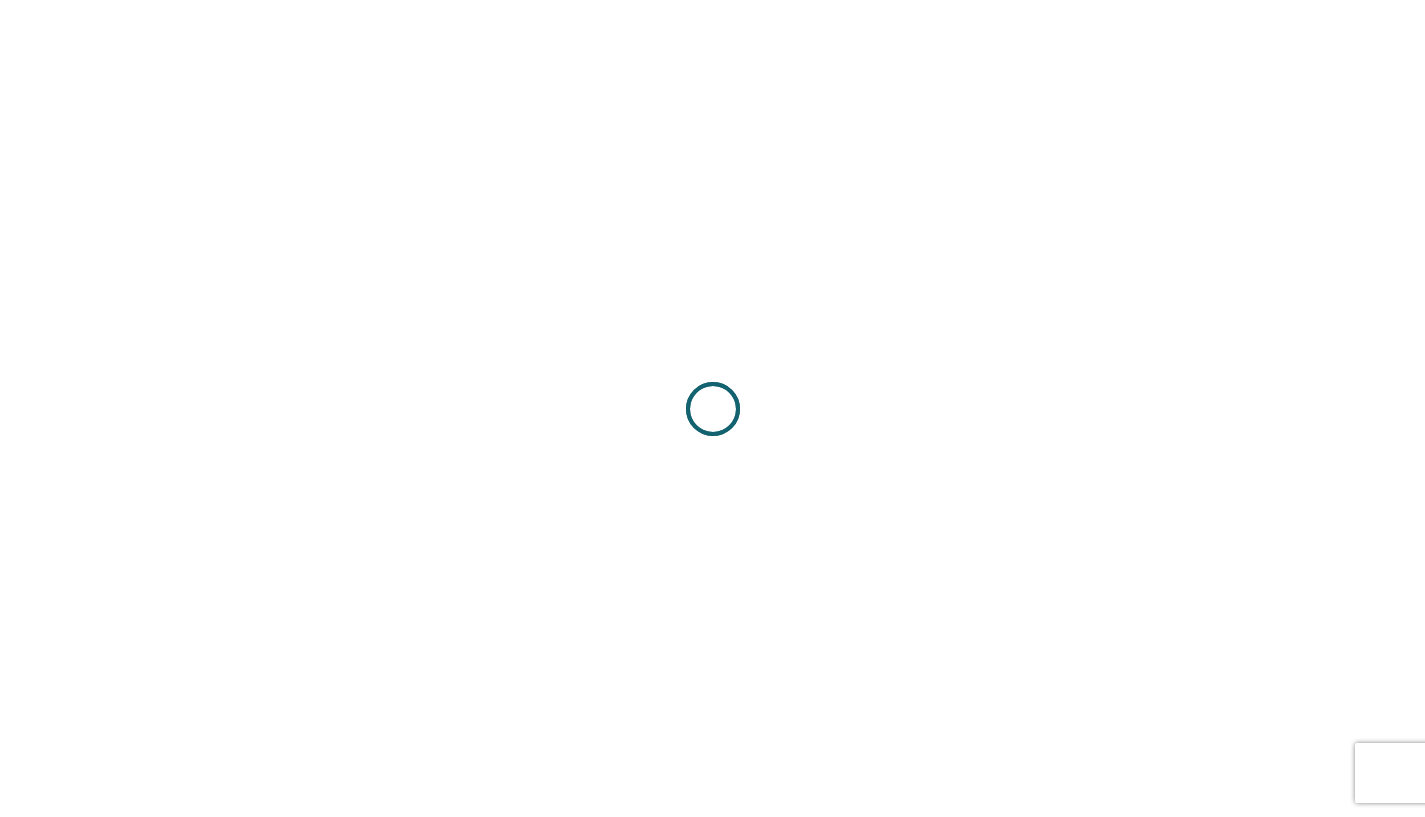 scroll, scrollTop: 0, scrollLeft: 0, axis: both 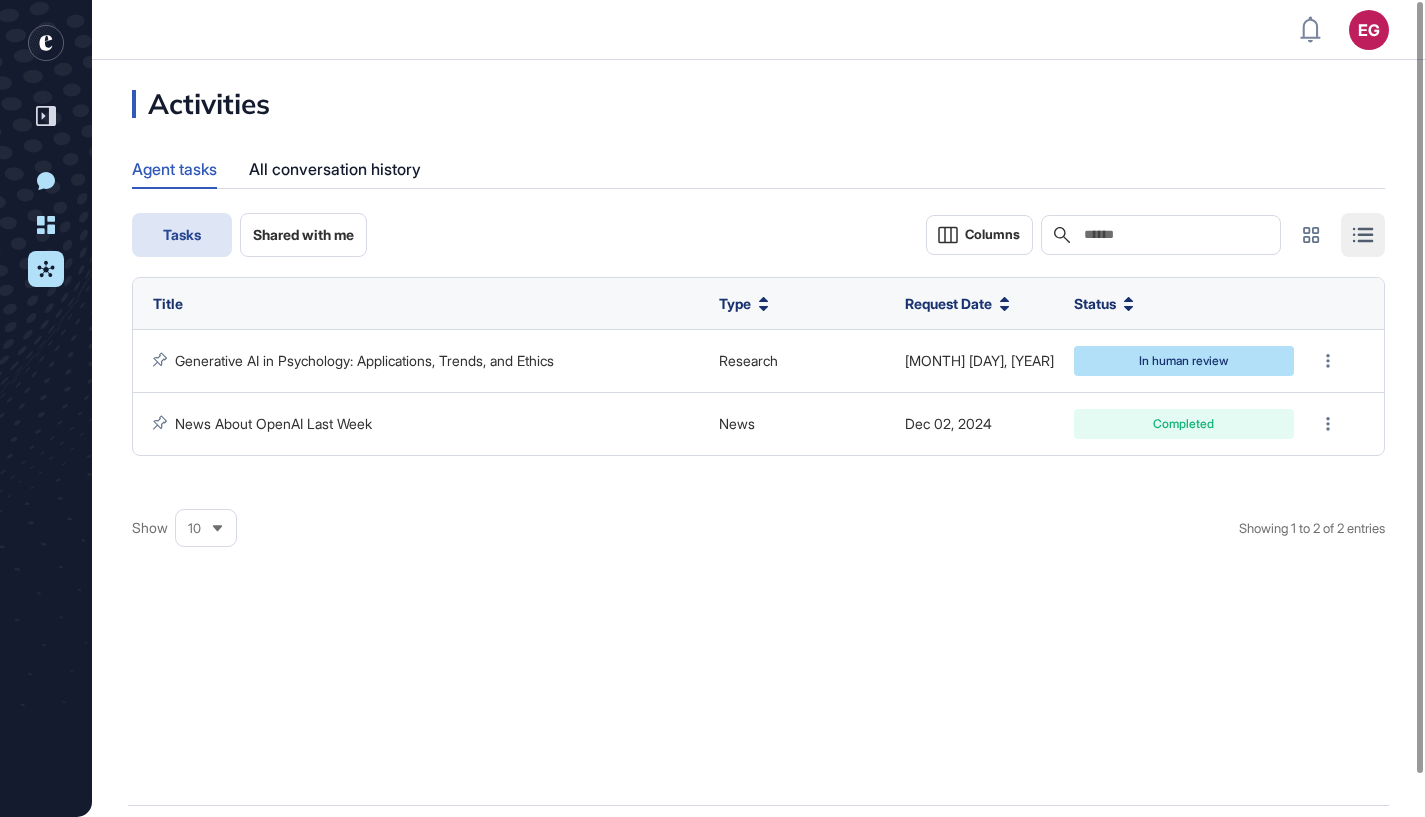 click on "Shared with me" at bounding box center (303, 235) 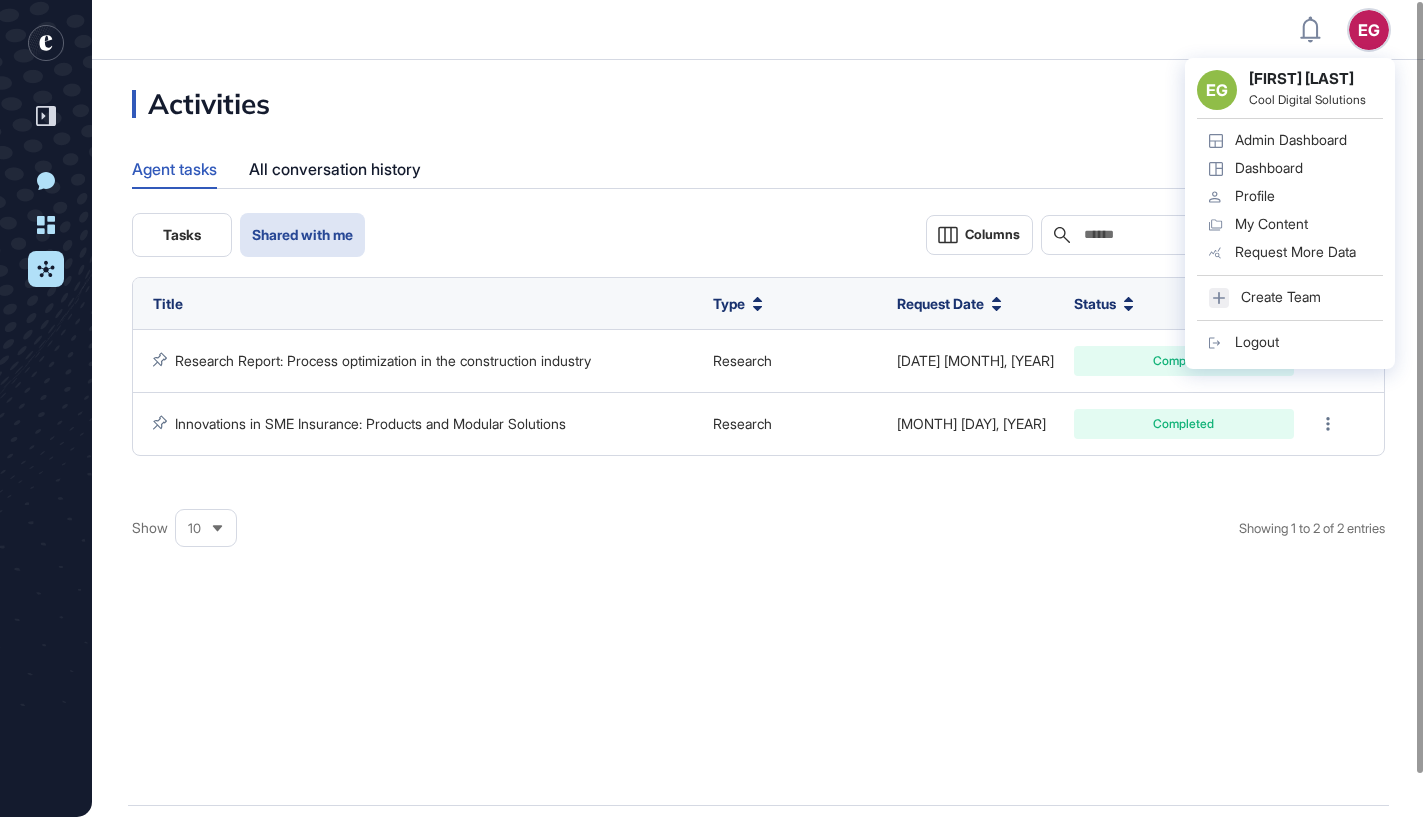 click on "Activities Agent tasks All conversation history Tasks Shared with me Columns Search Title Type Request Date Status Research Report: Process optimization in the construction industry Research [DATE] Completed Innovations in SME Insurance: Products and Modular Solutions Research [DATE] Completed Show 10 Showing 1 to 2 of 2 entries Choose collection Create new collection Finance & Banking Social media analysis Automotive industry research Emerging trends Creative" at bounding box center [758, 432] 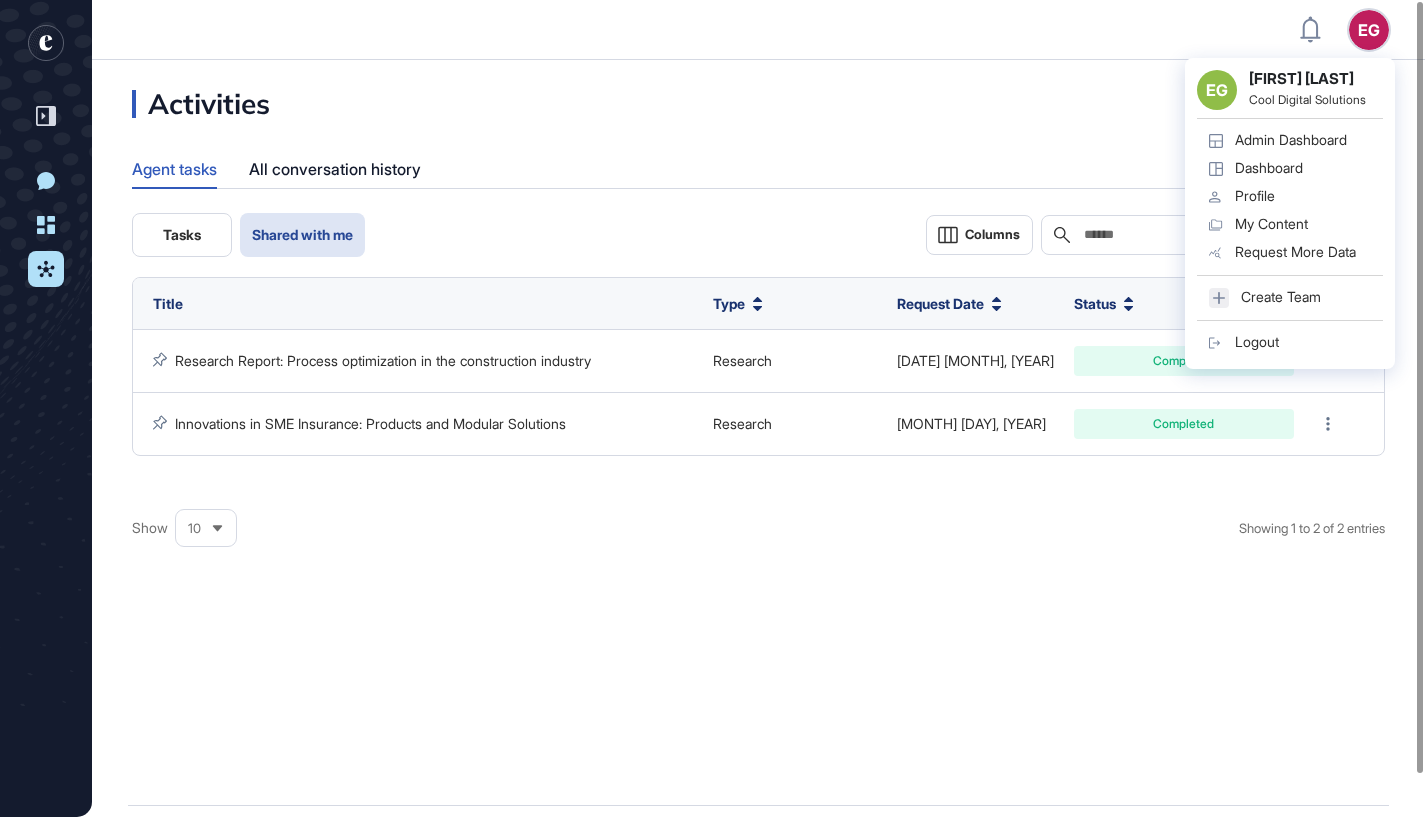 click on "EG Erkan Gencer Cool Digital Solutions Admin Dashboard Dashboard Profile My Content Request More Data Create Team Logout" at bounding box center [1290, 213] 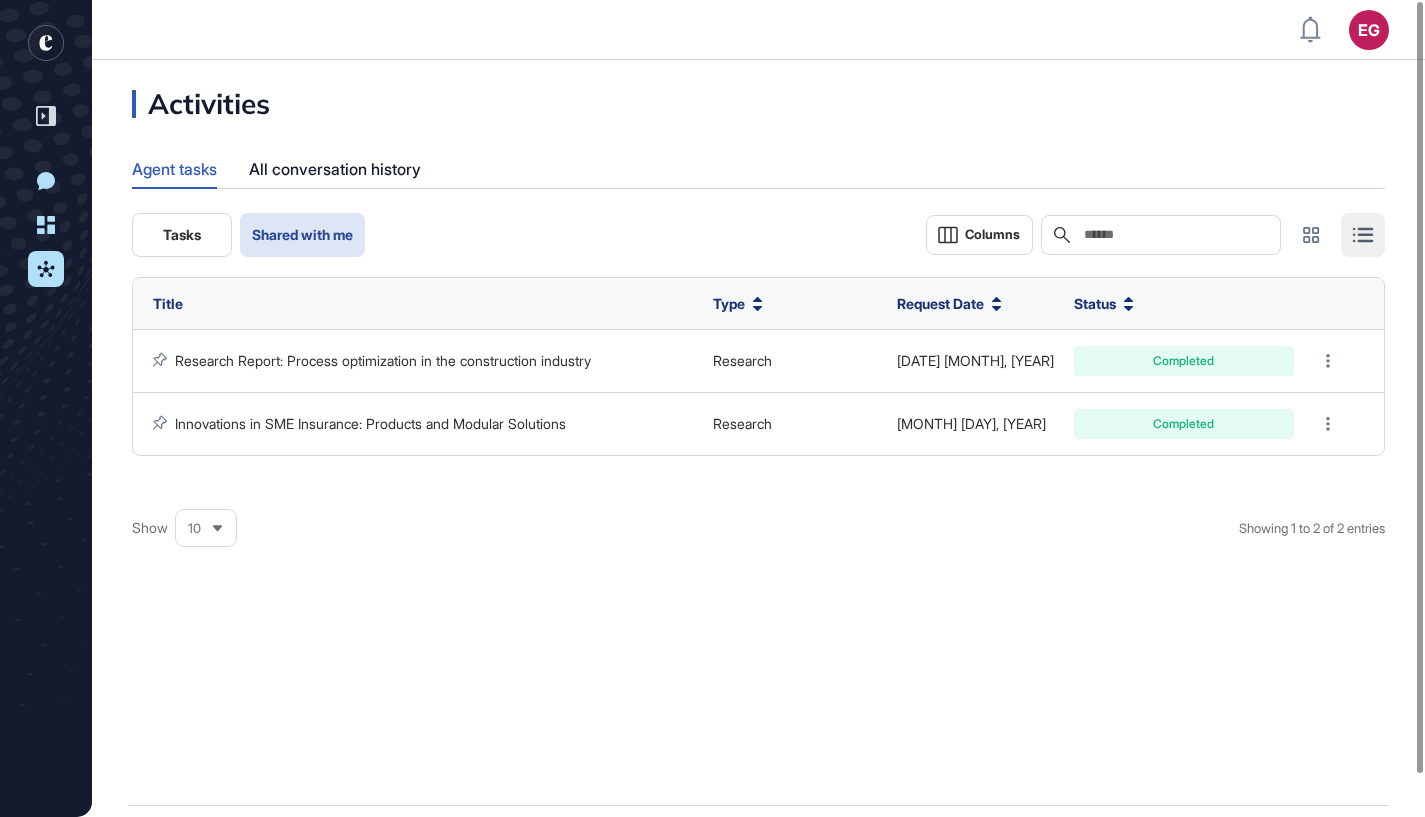 type 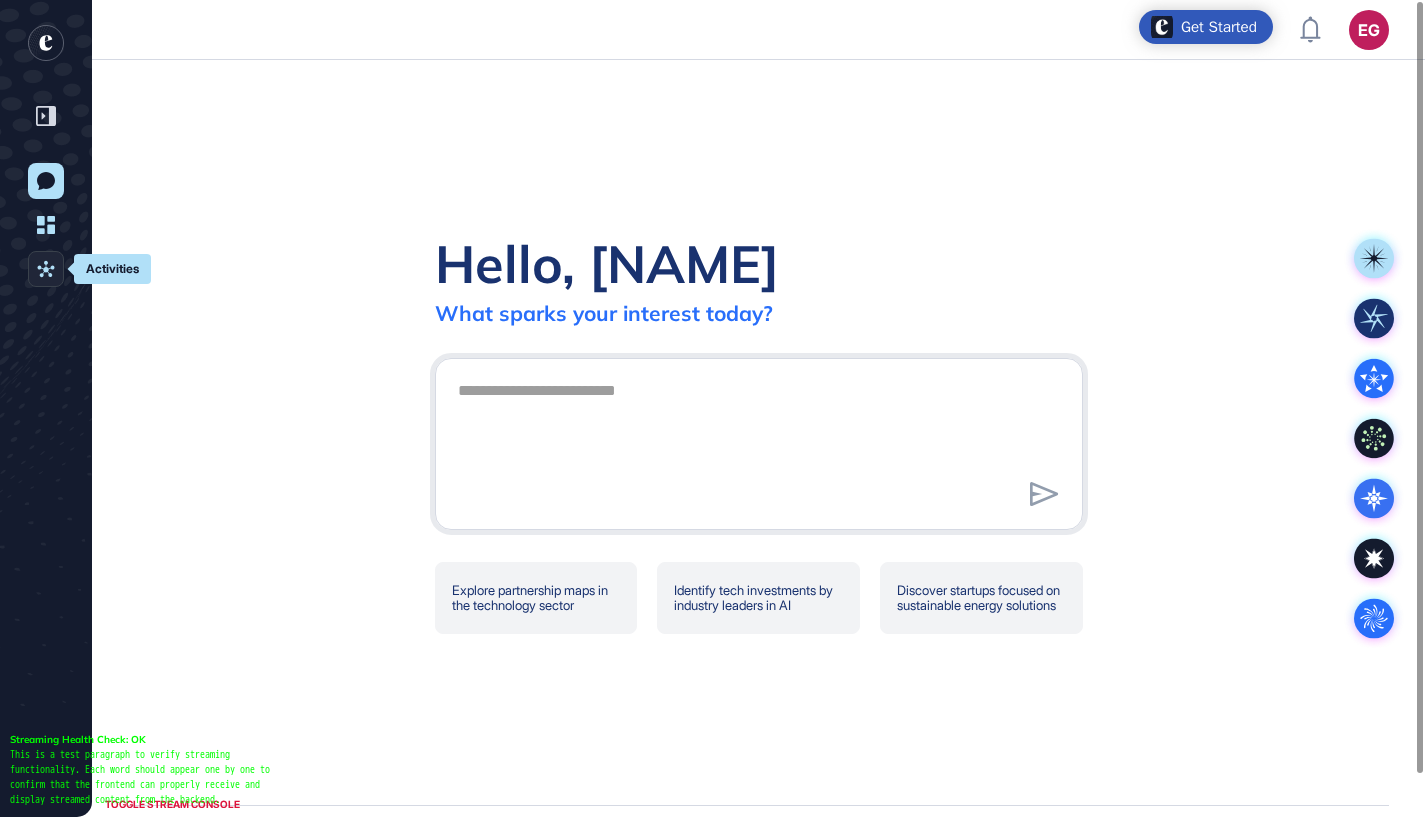 click 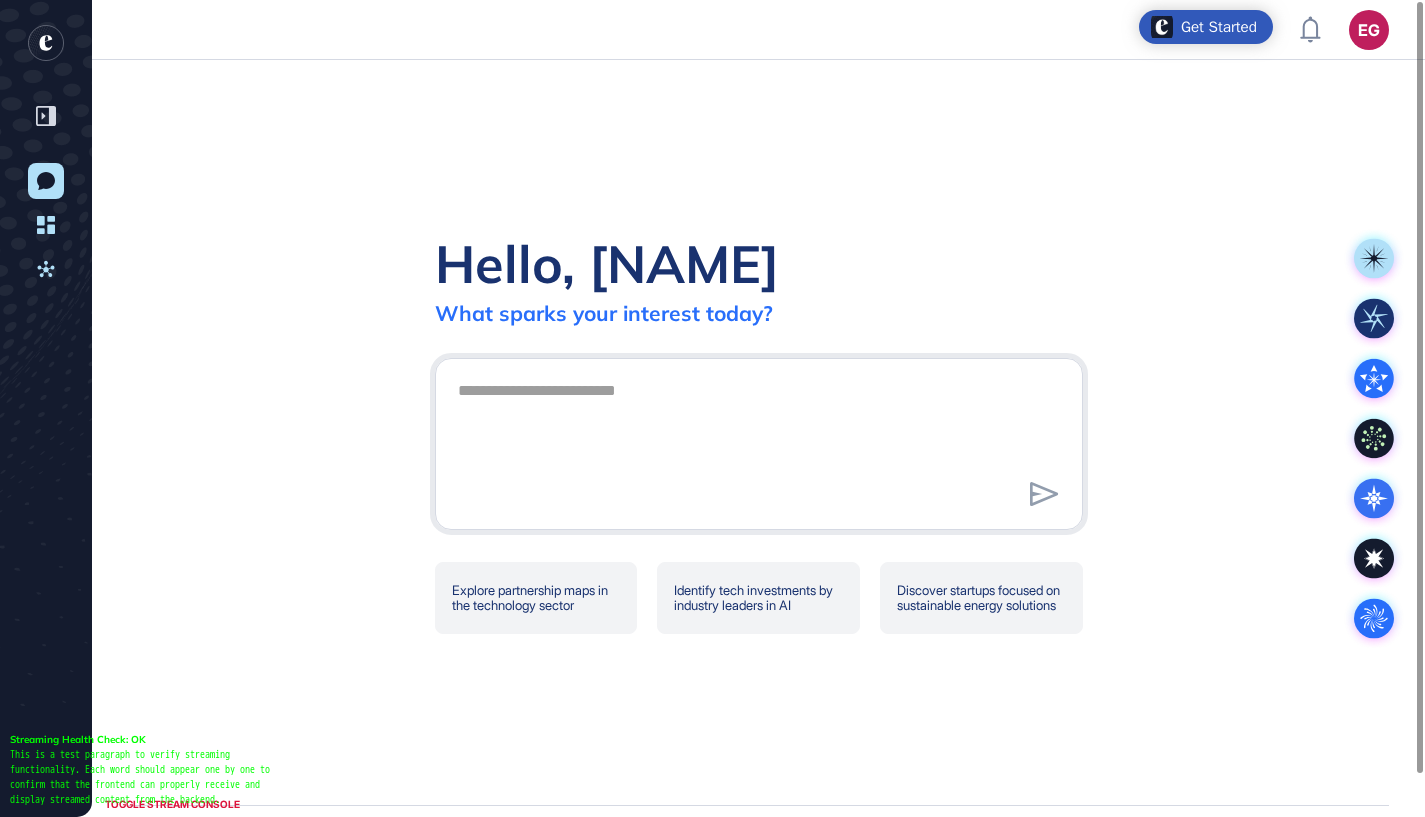 click on "Hello, [PERSON] What sparks your interest today? .cls-2{fill:#fff} .cls-2{fill:#fff} Explore partnership maps in the technology sector Identify tech investments by industry leaders in AI Discover startups focused on sustainable energy solutions" 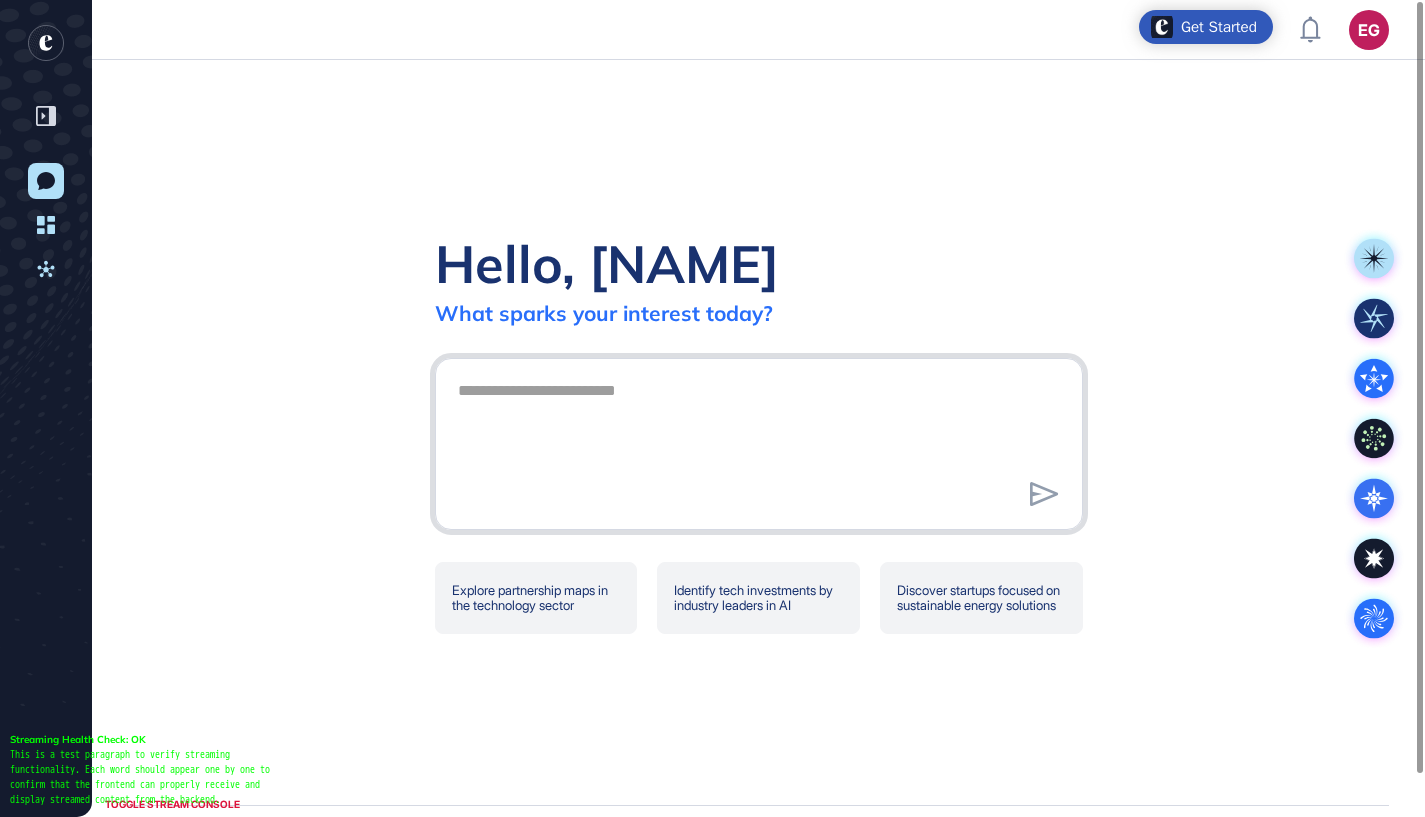 click at bounding box center [759, 441] 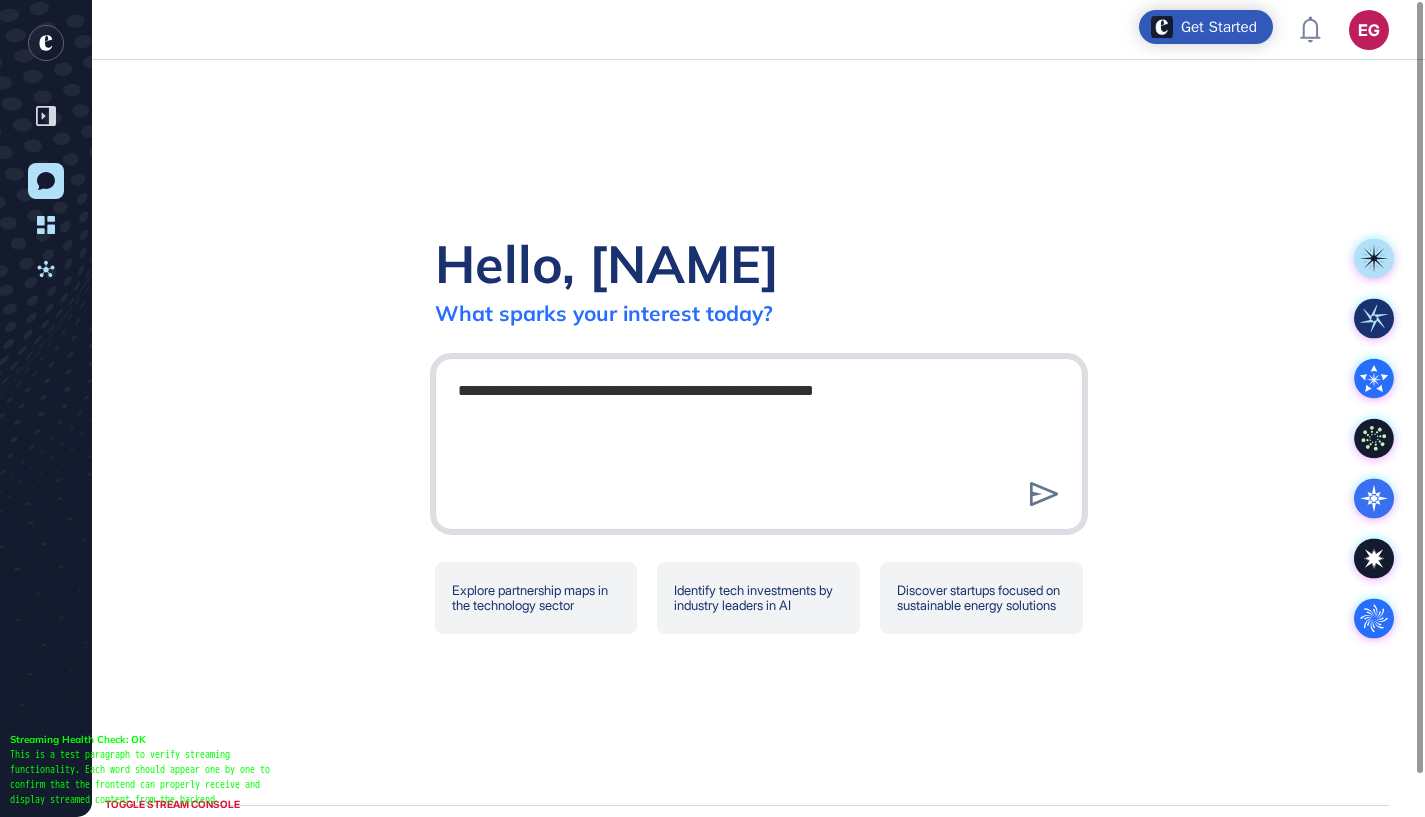 type on "**********" 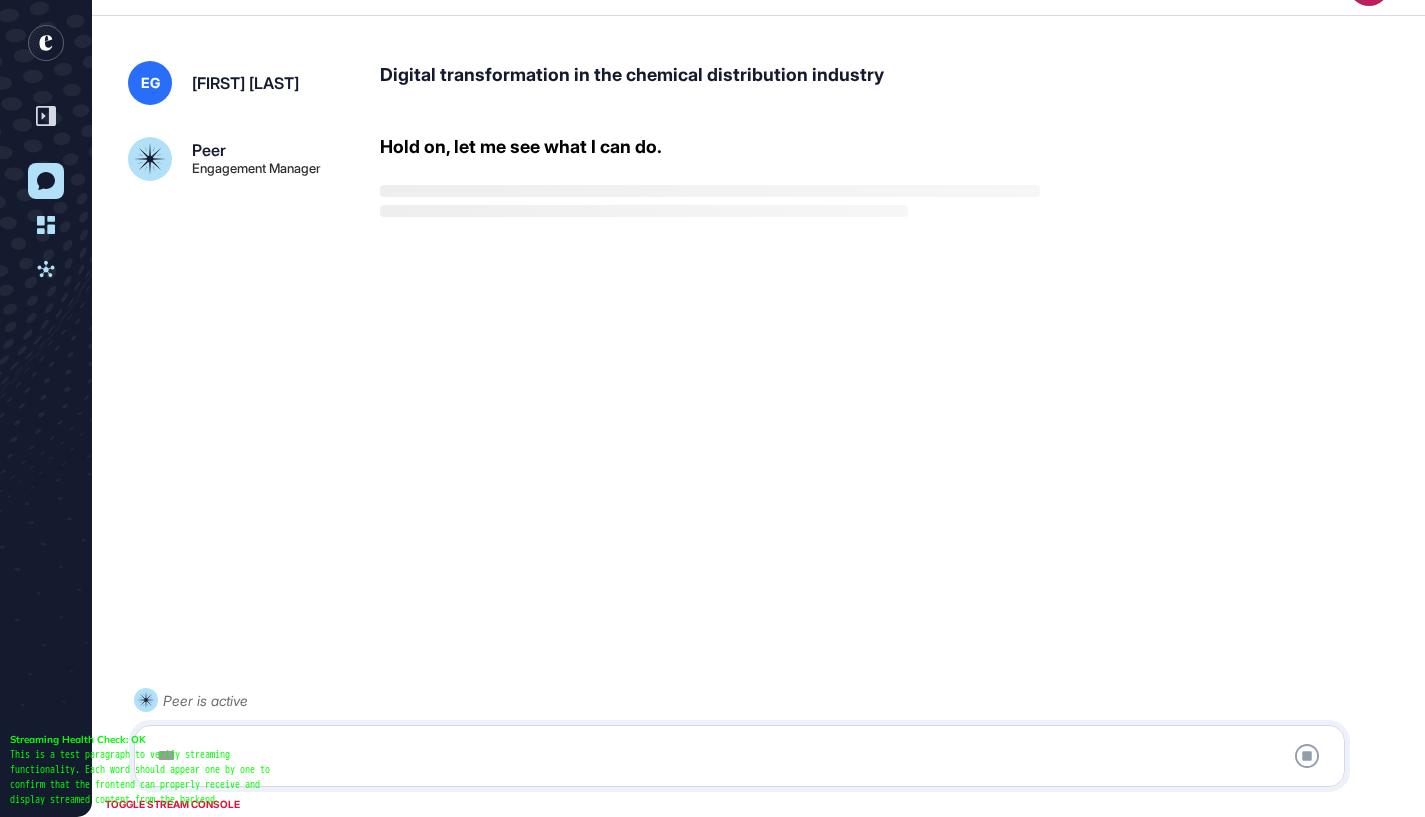 scroll, scrollTop: 0, scrollLeft: 0, axis: both 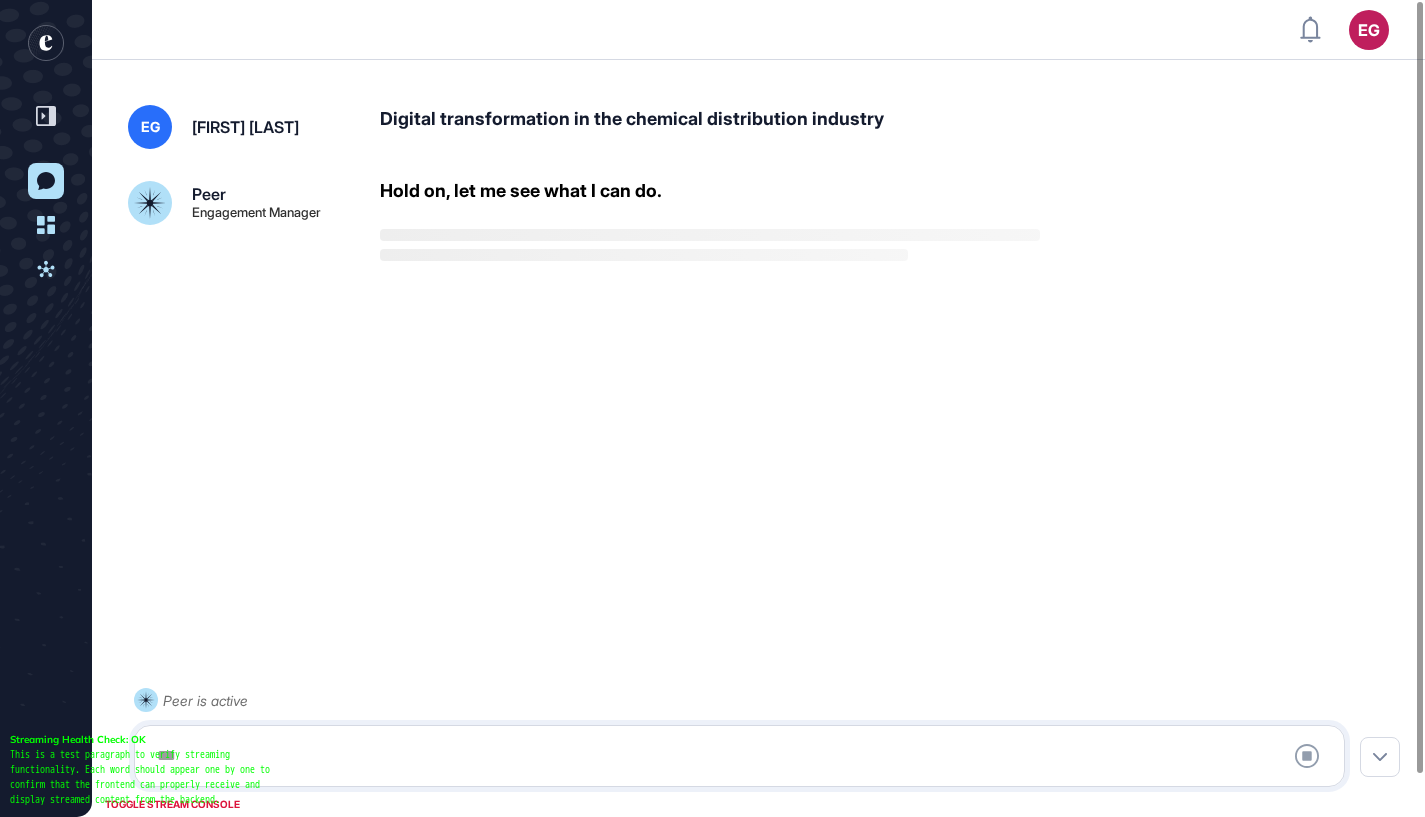 click on "Digital transformation in the chemical distribution industry" at bounding box center [892, 127] 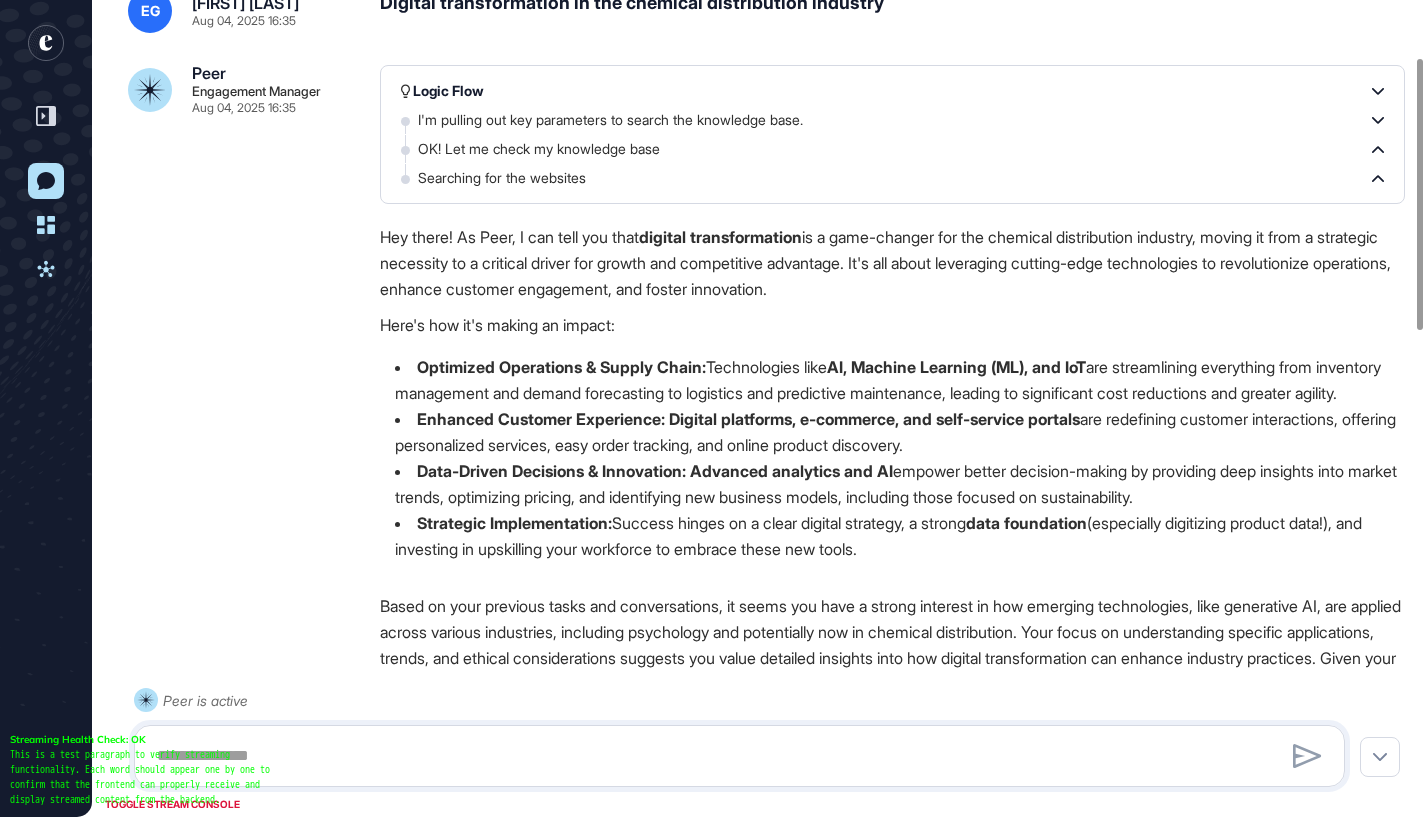 scroll, scrollTop: 0, scrollLeft: 0, axis: both 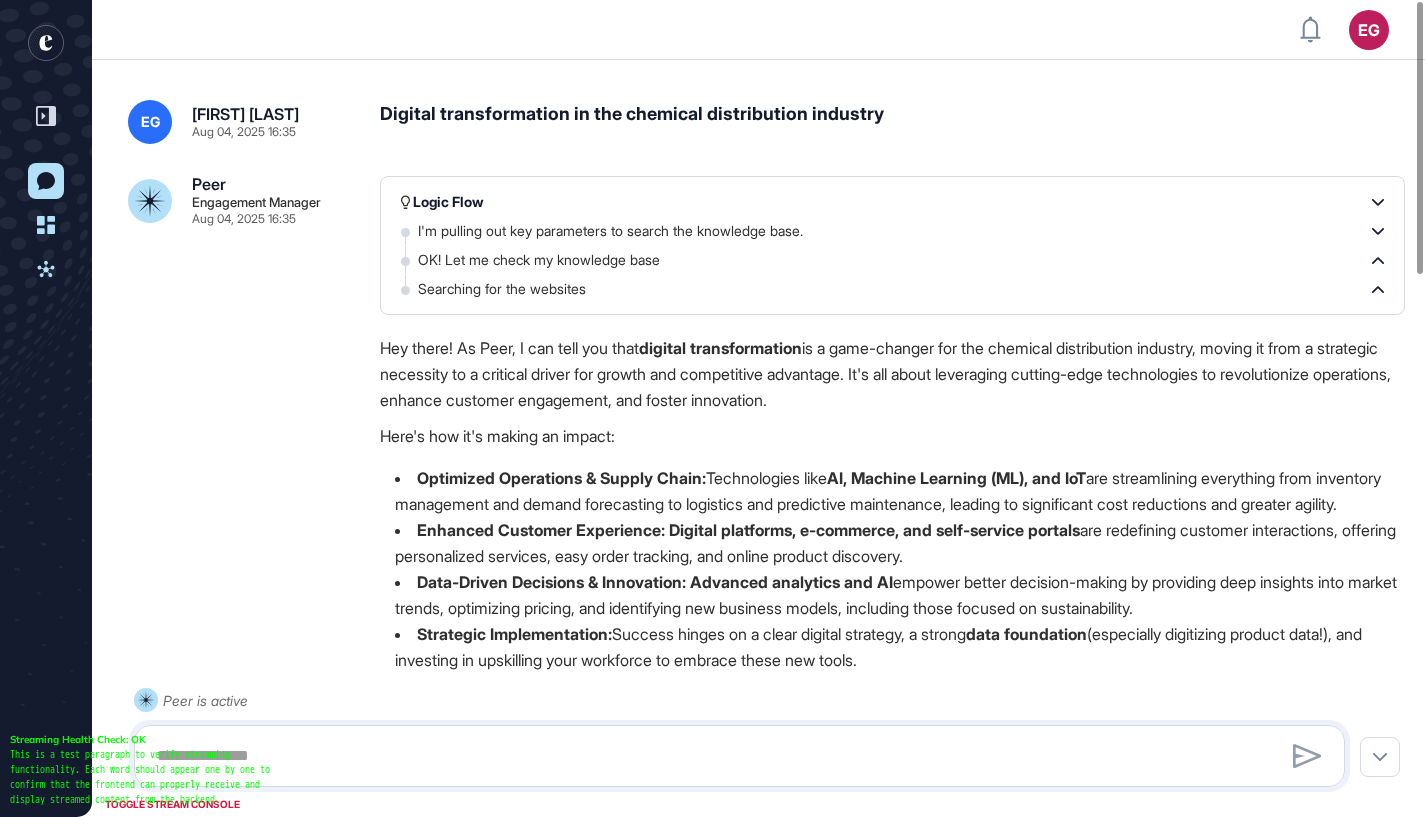 drag, startPoint x: 426, startPoint y: 352, endPoint x: 956, endPoint y: 352, distance: 530 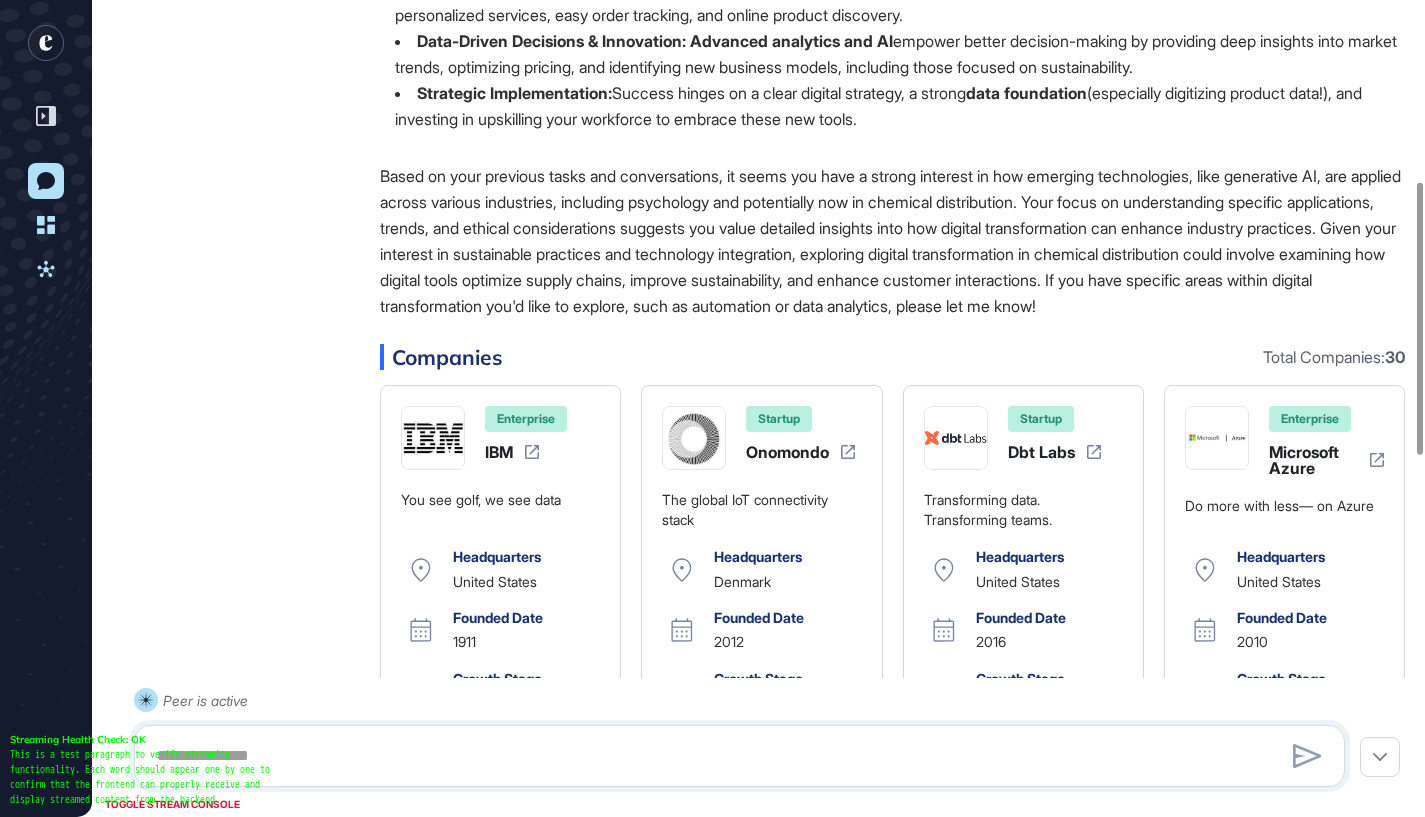 scroll, scrollTop: 560, scrollLeft: 0, axis: vertical 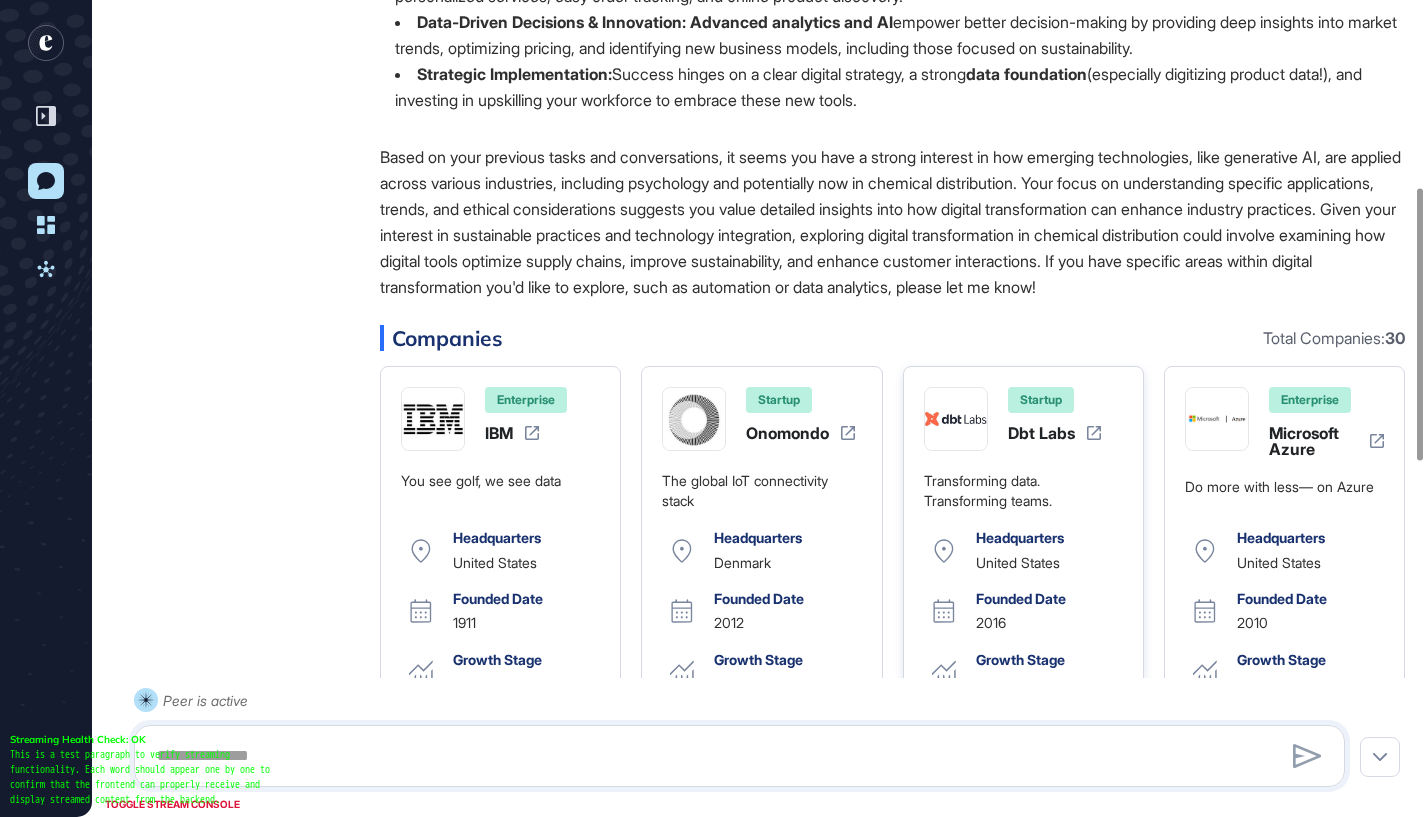 drag, startPoint x: 602, startPoint y: 357, endPoint x: 1056, endPoint y: 502, distance: 476.5931 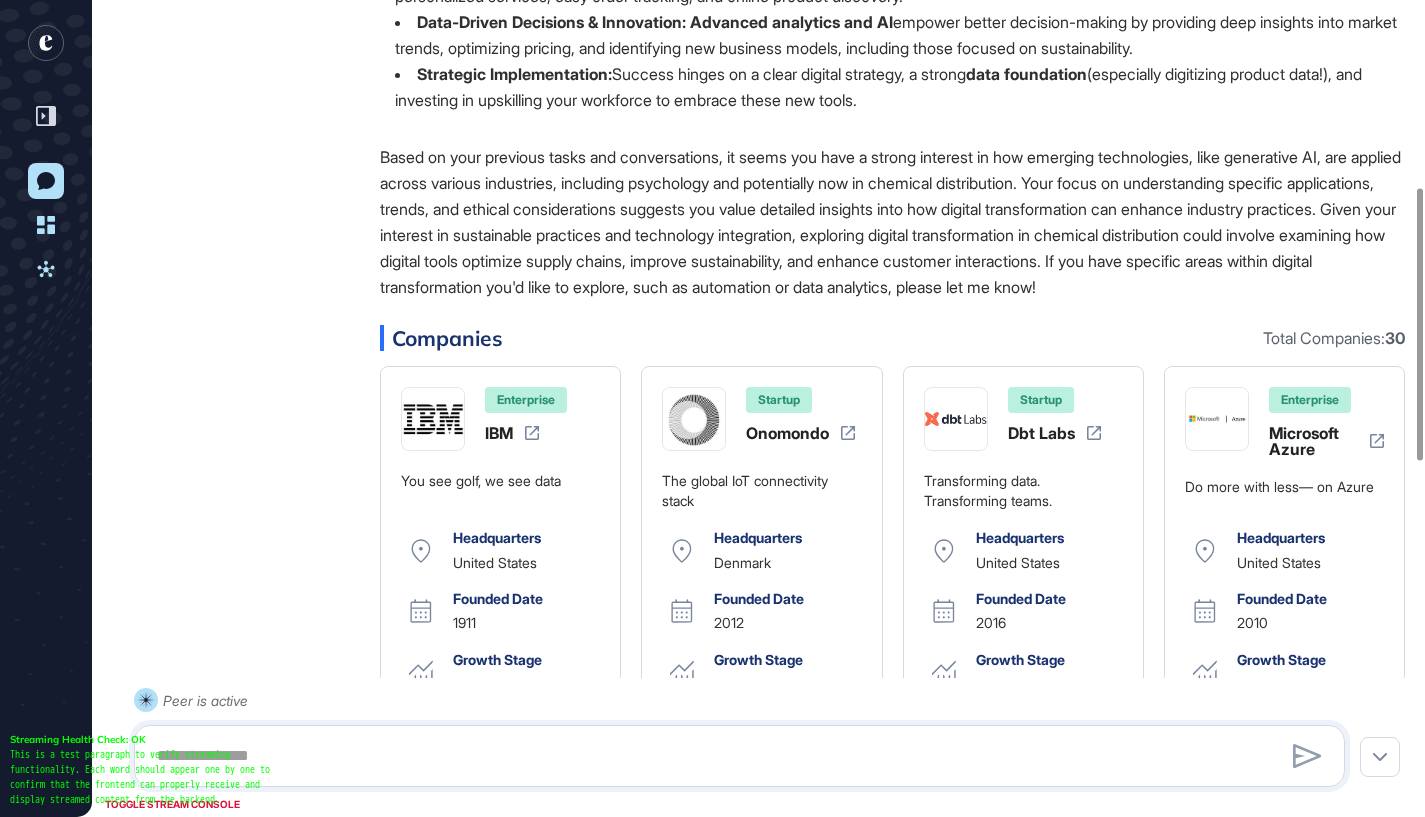 drag, startPoint x: 1036, startPoint y: 374, endPoint x: 1223, endPoint y: 370, distance: 187.04277 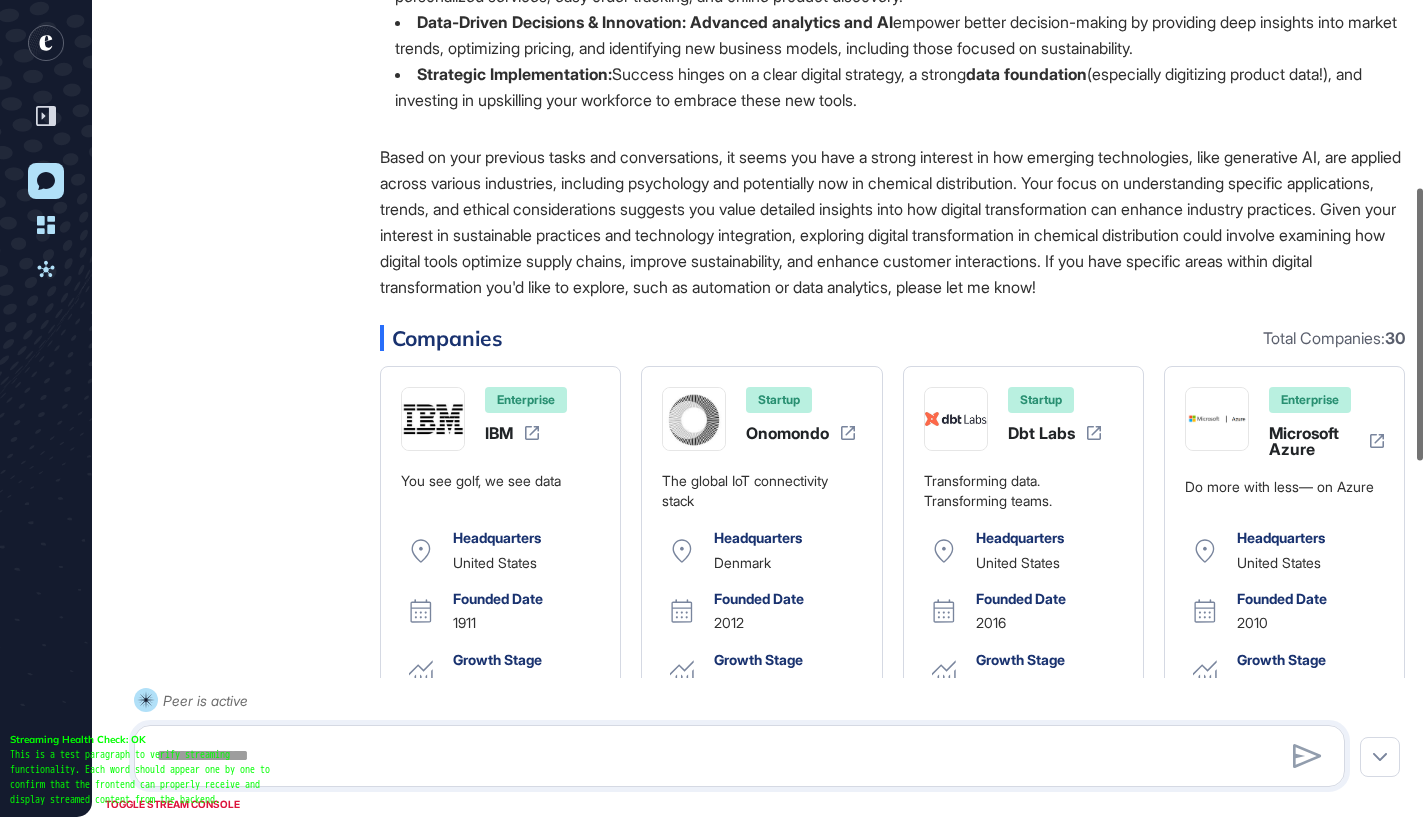 drag, startPoint x: 1355, startPoint y: 370, endPoint x: 1411, endPoint y: 359, distance: 57.070133 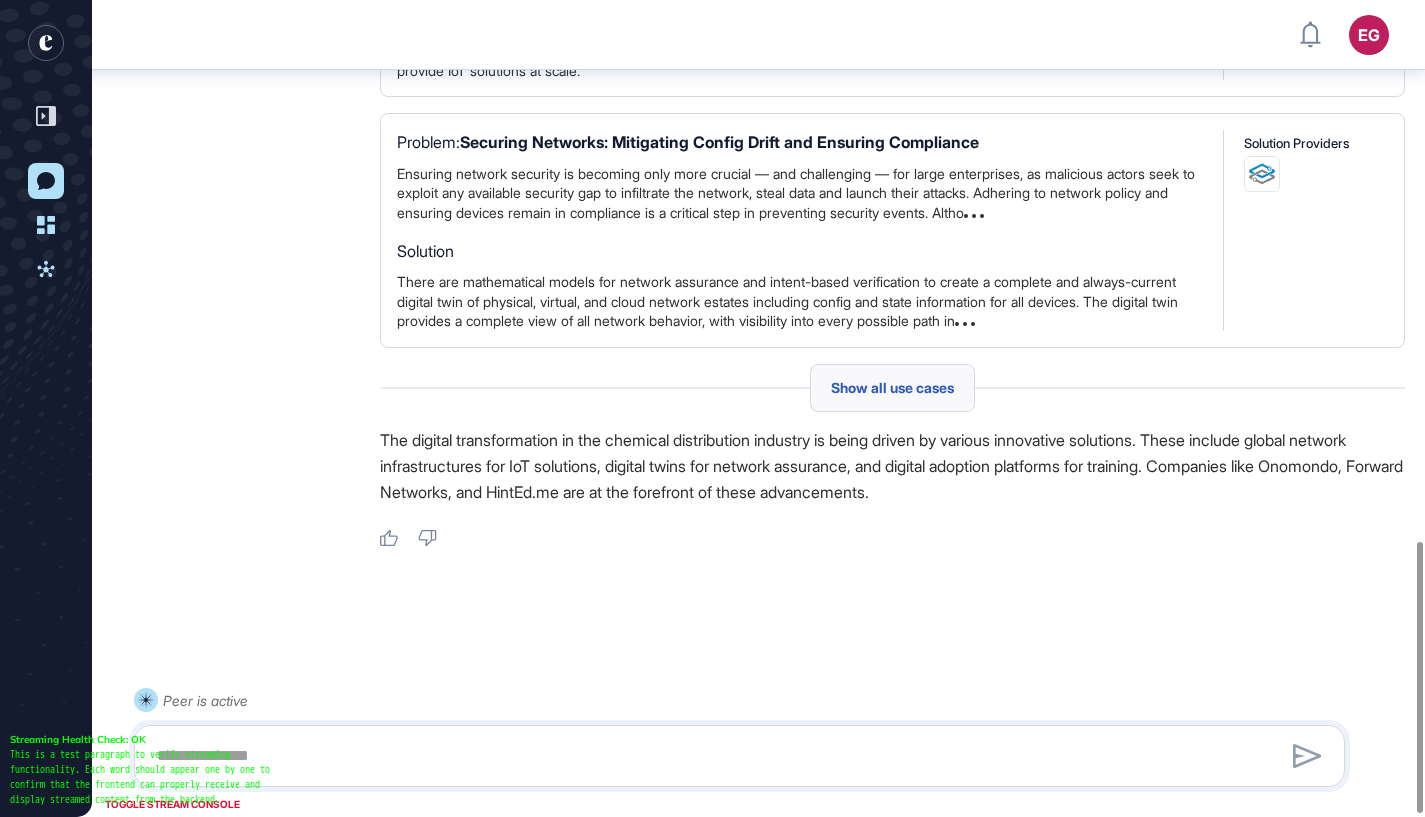 scroll, scrollTop: 1635, scrollLeft: 0, axis: vertical 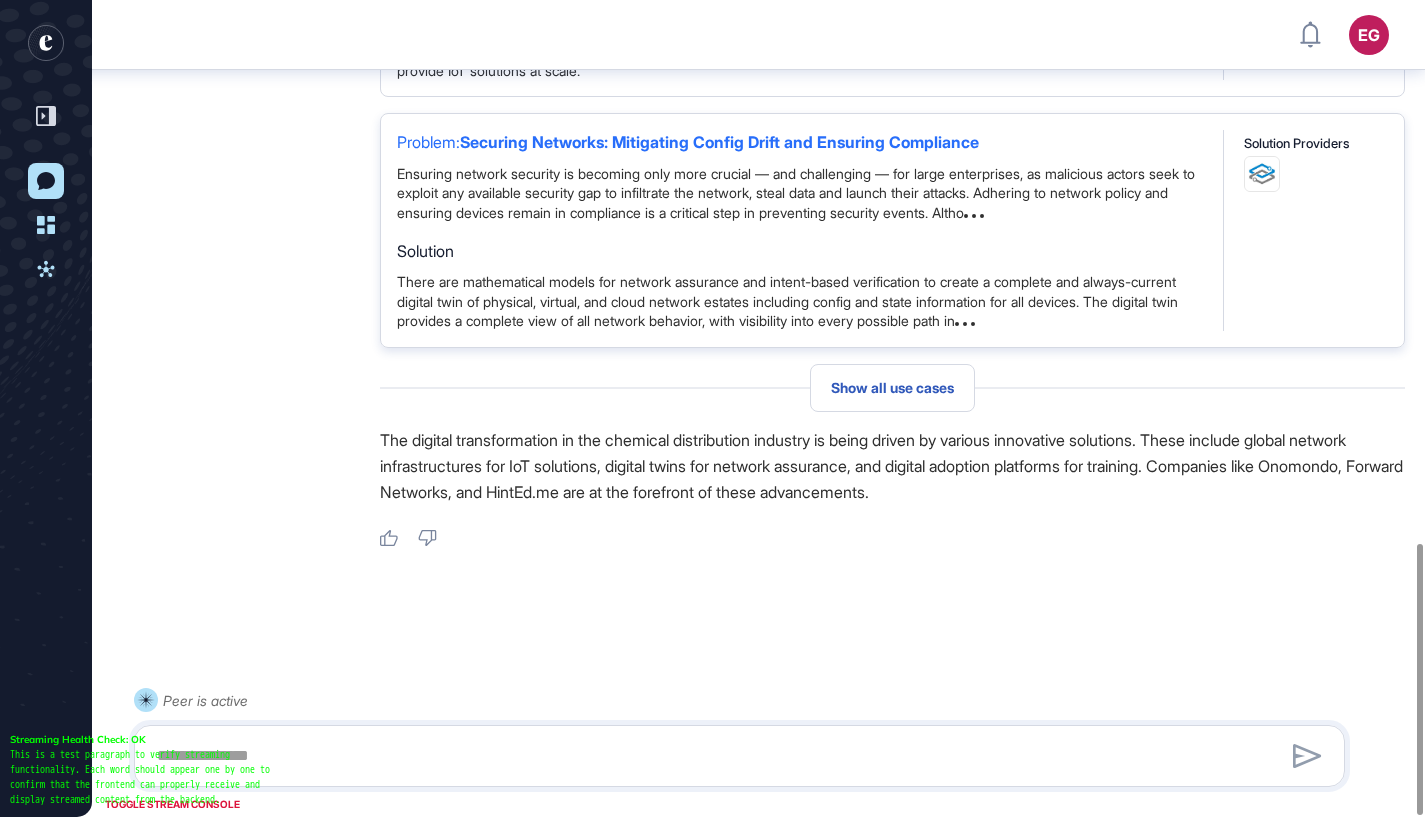 click on "Securing Networks: Mitigating Config Drift and Ensuring Compliance" at bounding box center (719, 142) 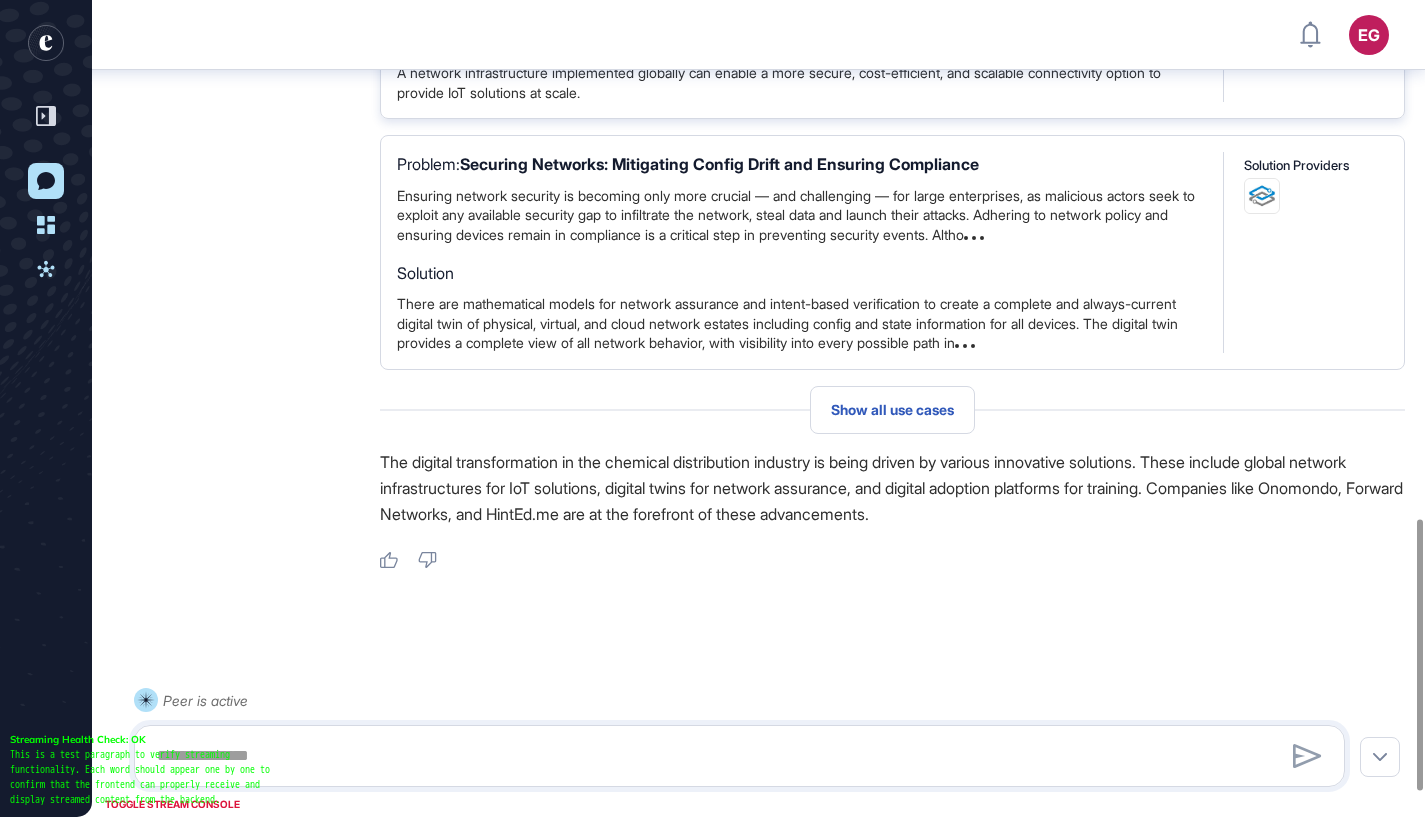 scroll, scrollTop: 1635, scrollLeft: 0, axis: vertical 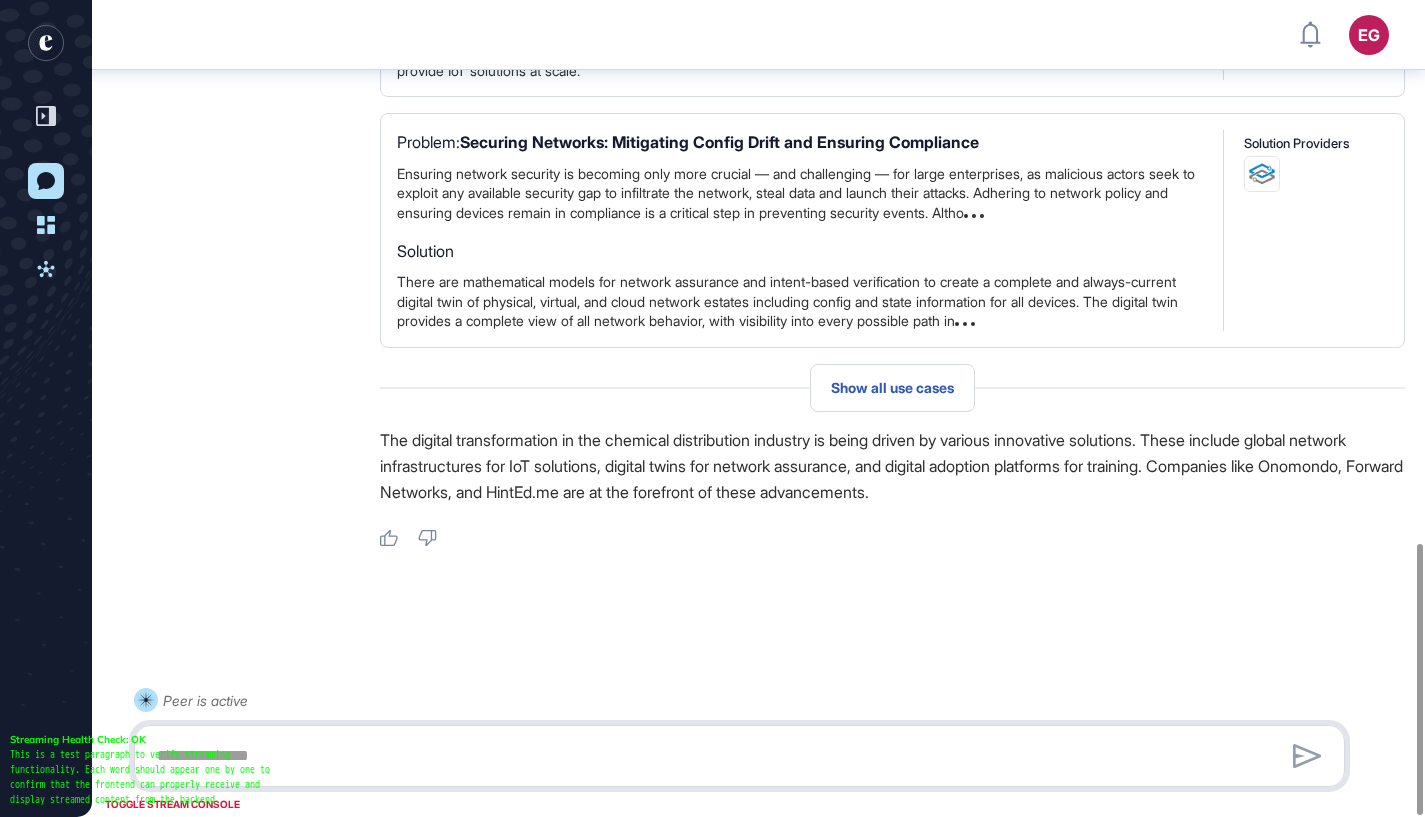 click at bounding box center (739, 756) 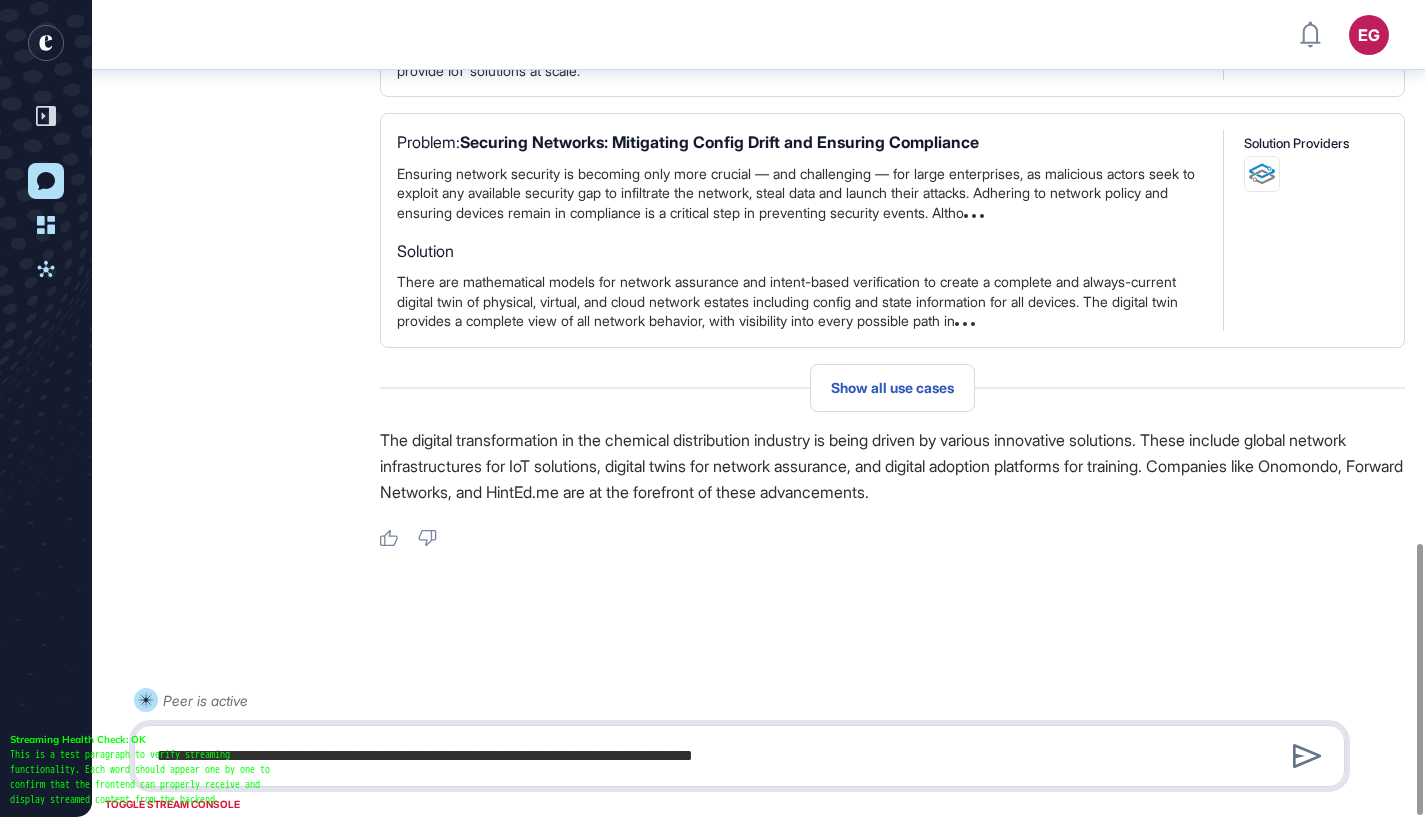 type on "**********" 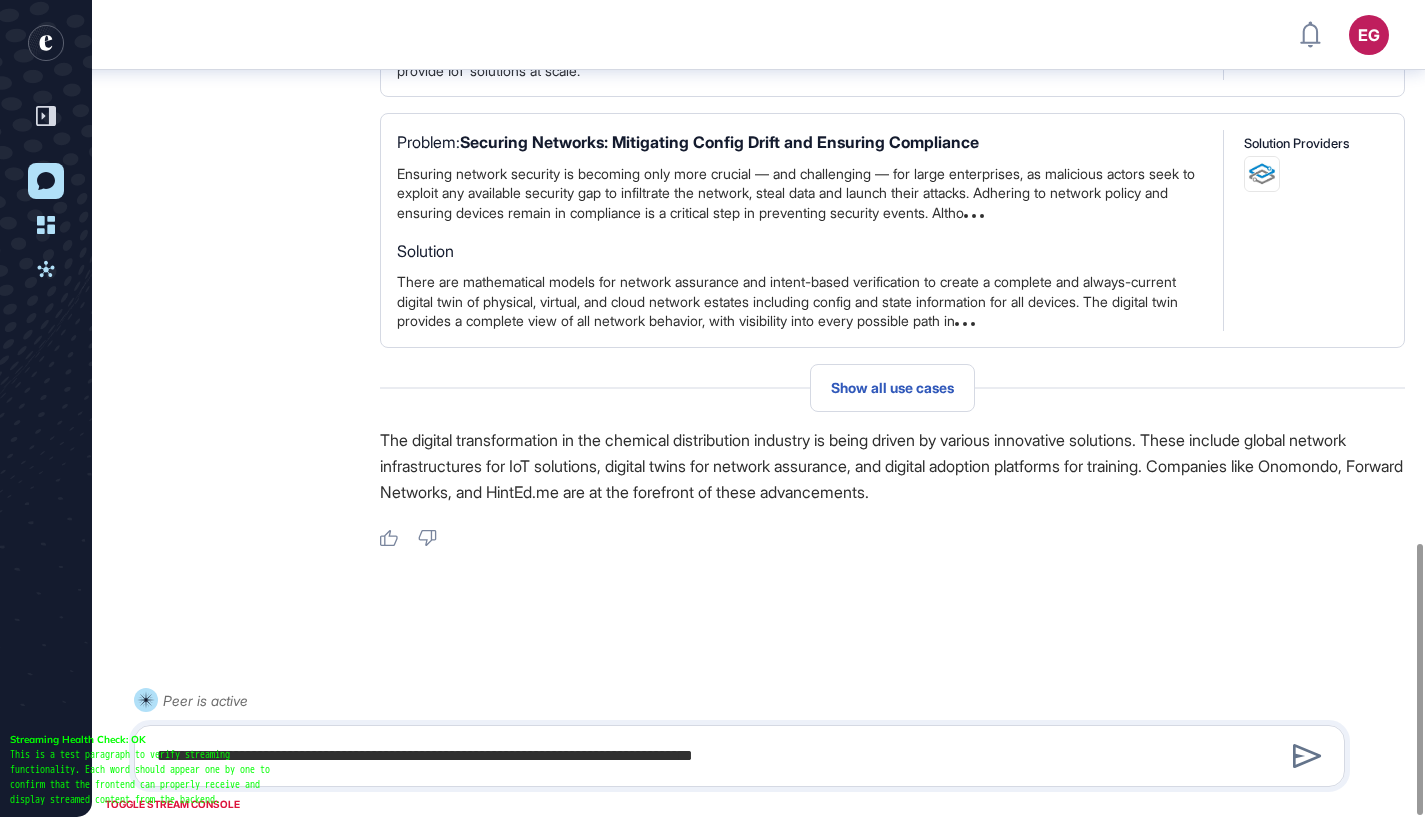 type 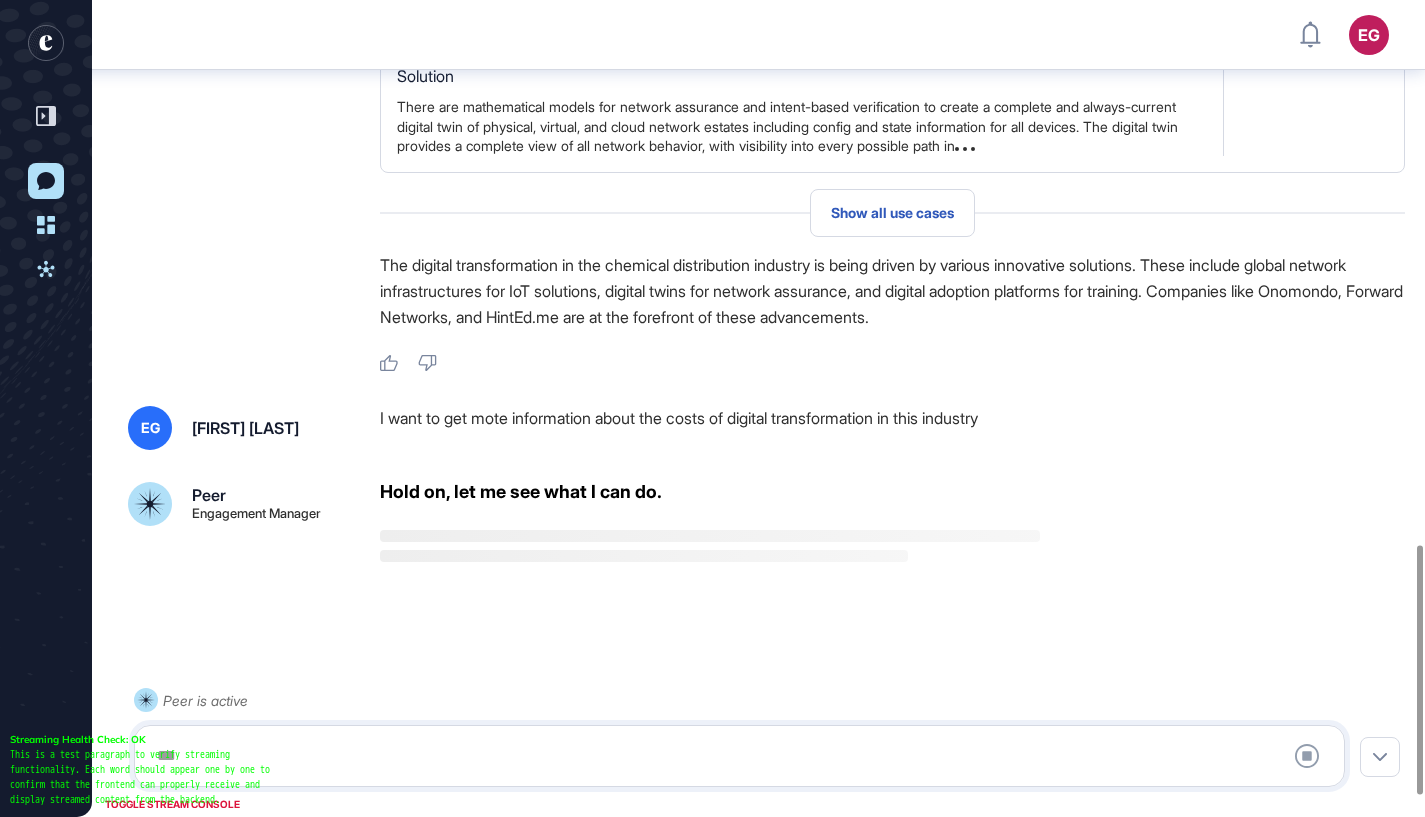 scroll, scrollTop: 1847, scrollLeft: 0, axis: vertical 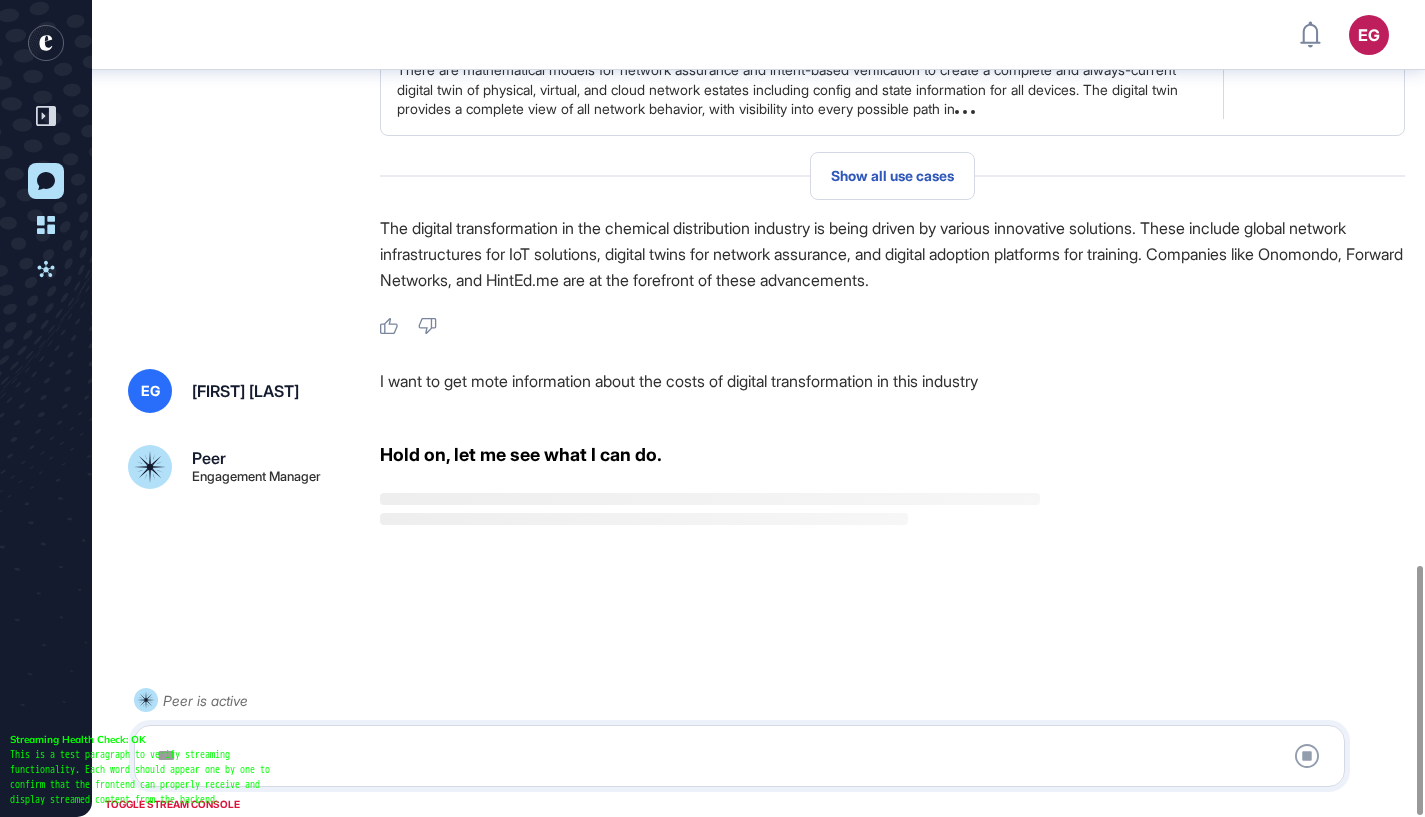 click on "Logic Flow I'm pulling out key parameters to search the knowledge base. OK! Let me check my knowledge base Searching for the websites Hey there! As Peer, I can tell you that  digital transformation  is a game-changer for the chemical distribution industry, moving it from a strategic necessity to a critical driver for growth and competitive advantage. It's all about leveraging cutting-edge technologies to revolutionize operations, enhance customer engagement, and foster innovation.    Here's how it's making an impact:      Optimized Operations & Supply Chain:  Technologies like  AI, Machine Learning (ML), and IoT  are streamlining everything from inventory management and demand forecasting to logistics and predictive maintenance, leading to significant cost reductions and greater agility.   Enhanced Customer Experience:   Digital platforms, e-commerce, and self-service portals  are redefining customer interactions, offering personalized services, easy order tracking, and online product discovery.         30 -" 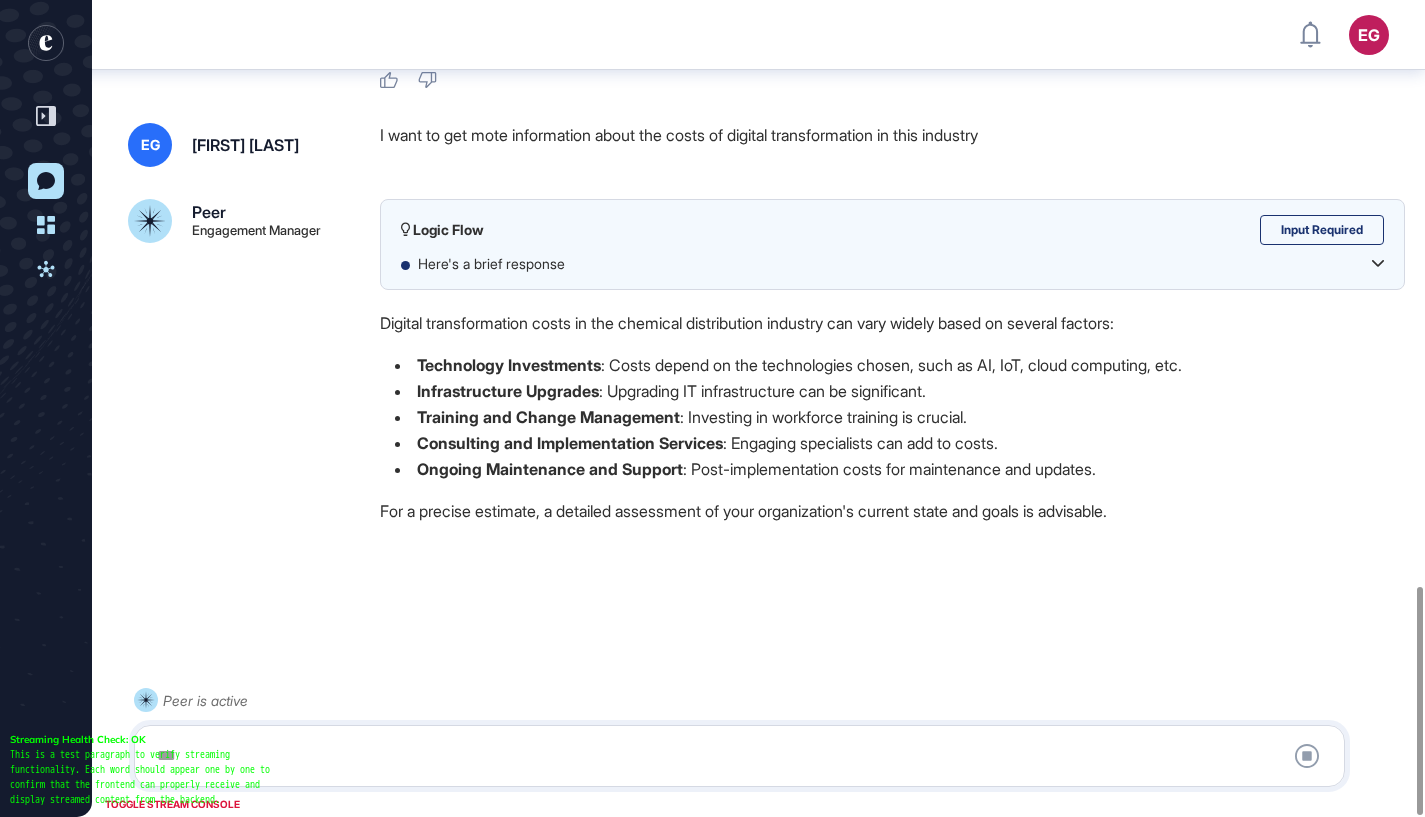 scroll, scrollTop: 2093, scrollLeft: 0, axis: vertical 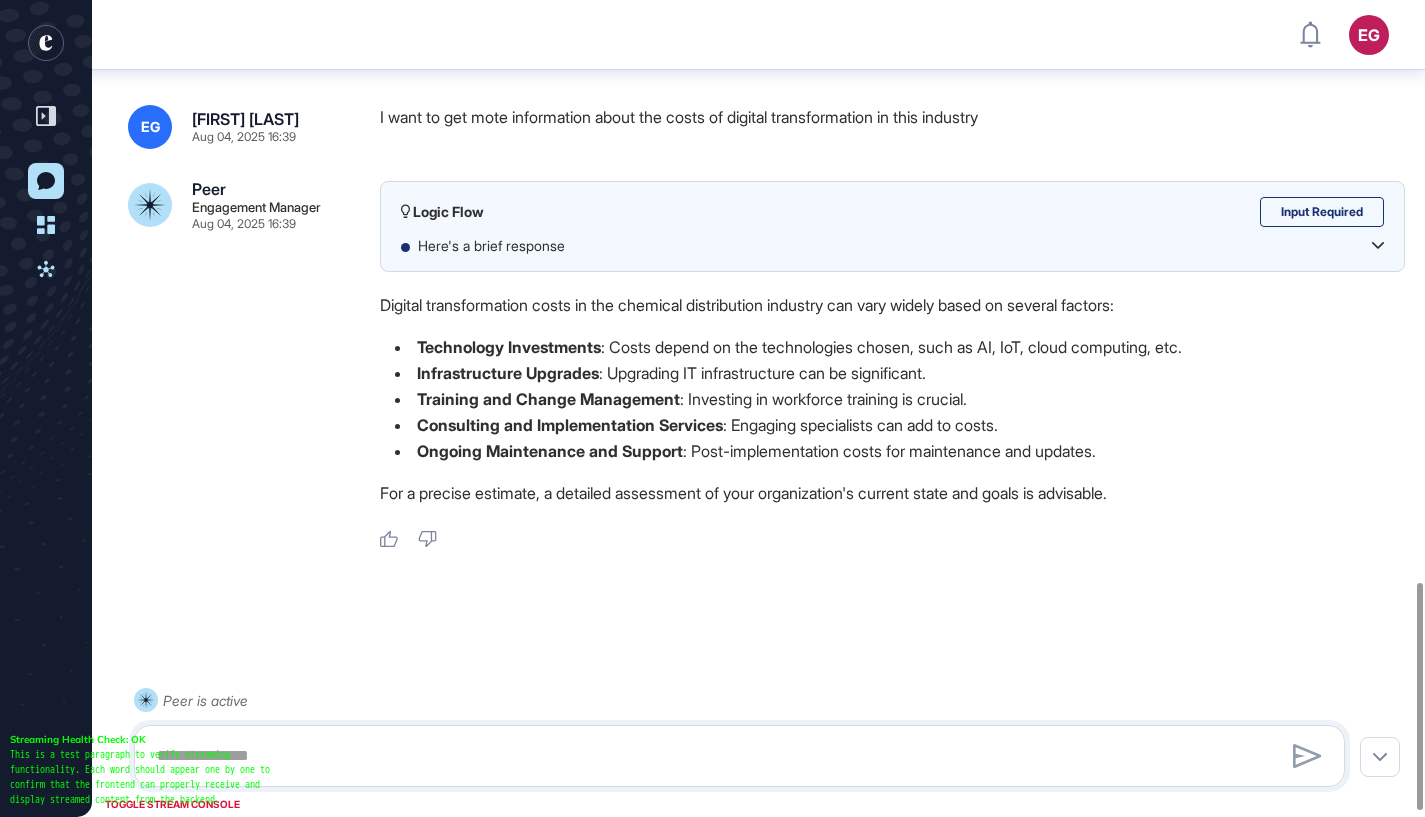 click on "TOGGLE STREAM CONSOLE" at bounding box center (172, 804) 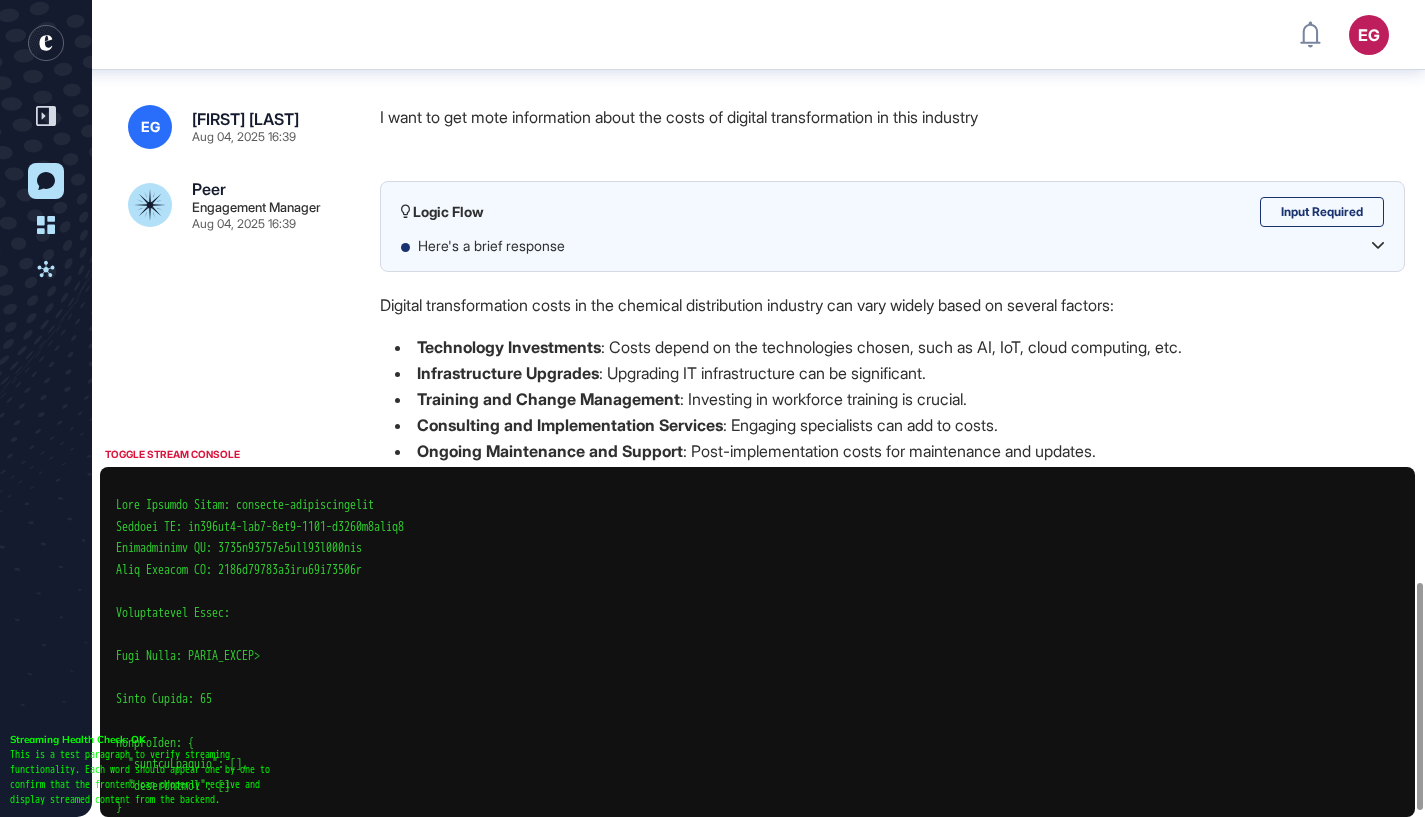 click on "TOGGLE STREAM CONSOLE" at bounding box center [172, 454] 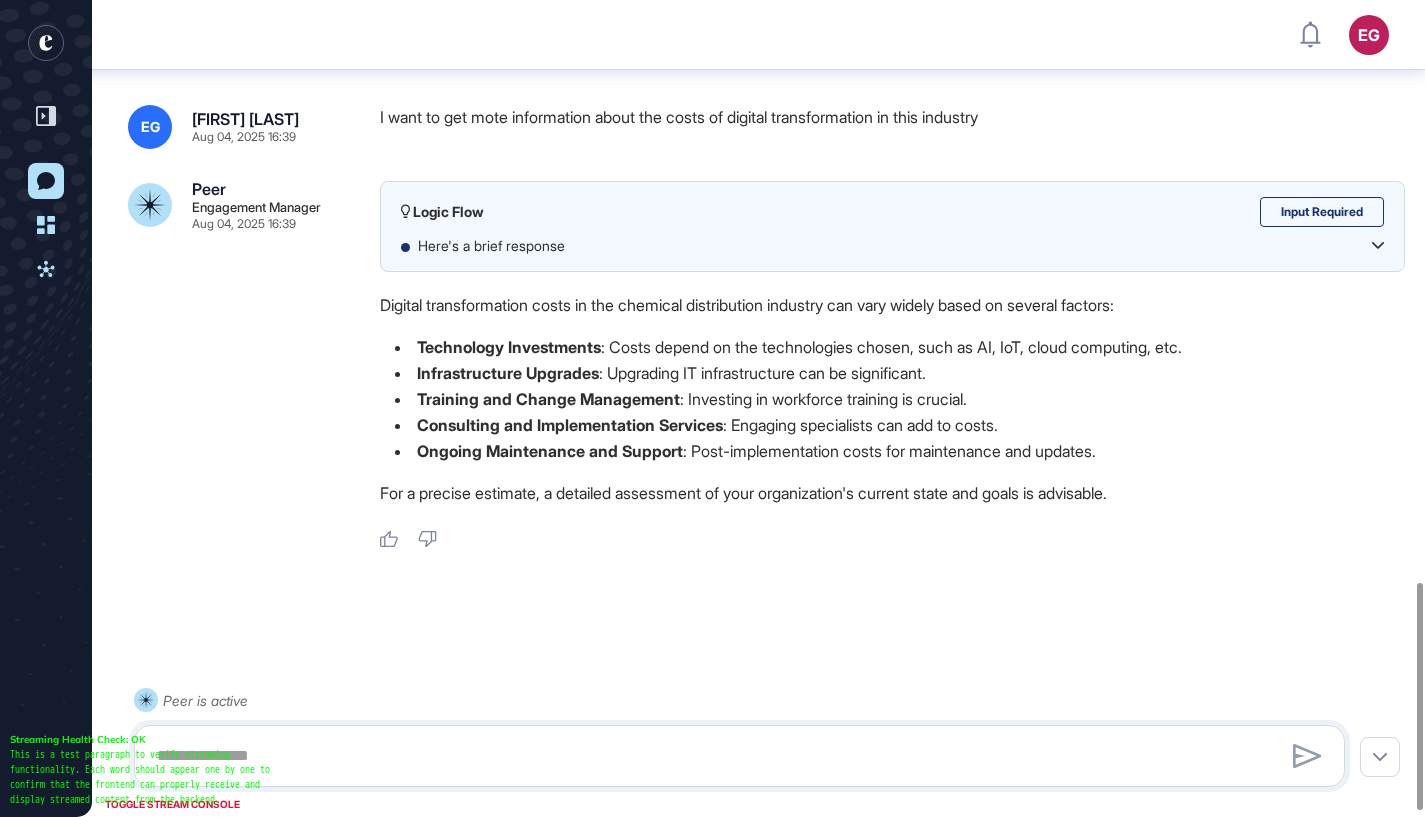 click on "For a precise estimate, a detailed assessment of your organization's current state and goals is advisable." at bounding box center (892, 493) 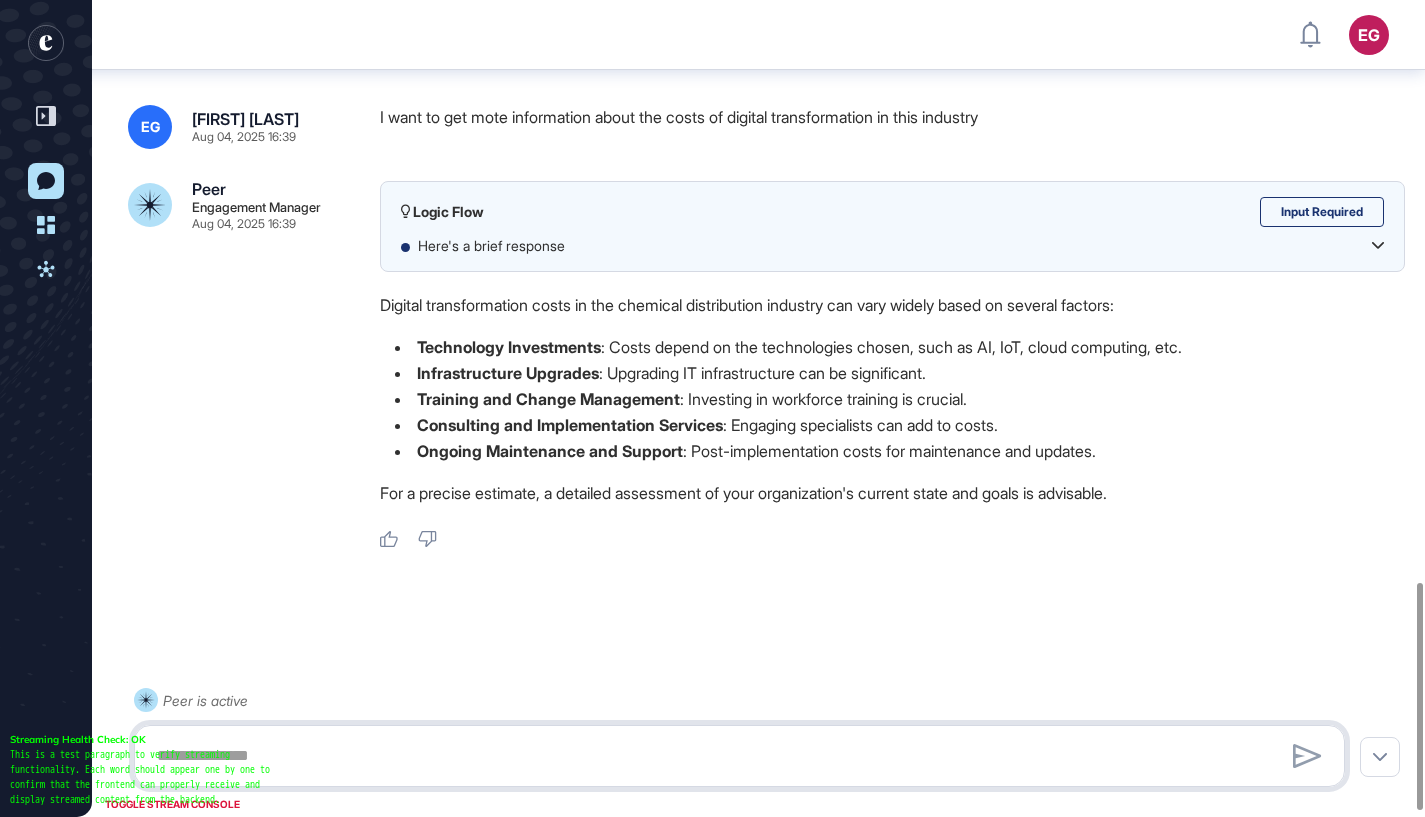 click at bounding box center (739, 756) 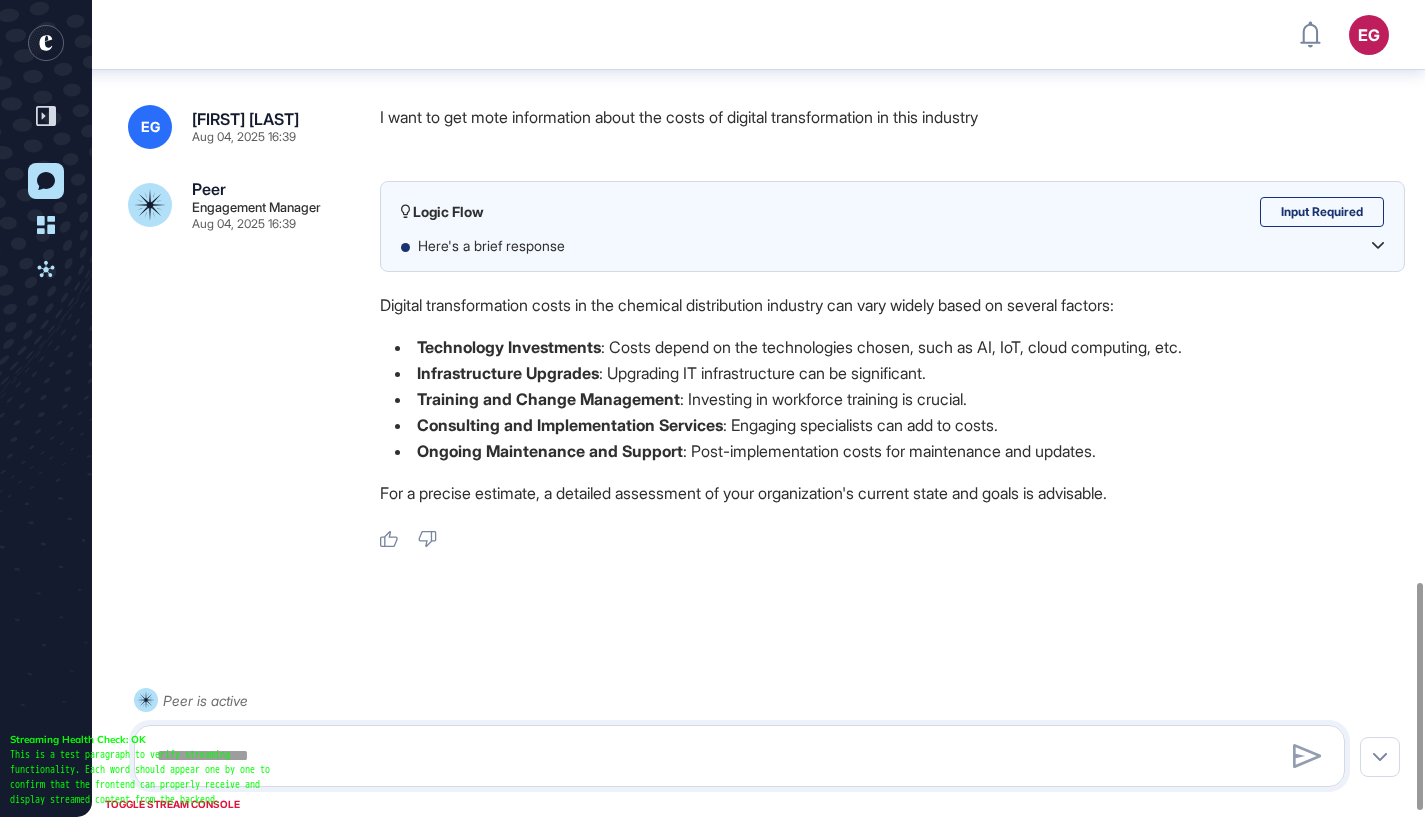 click on "Training and Change Management" at bounding box center [548, 399] 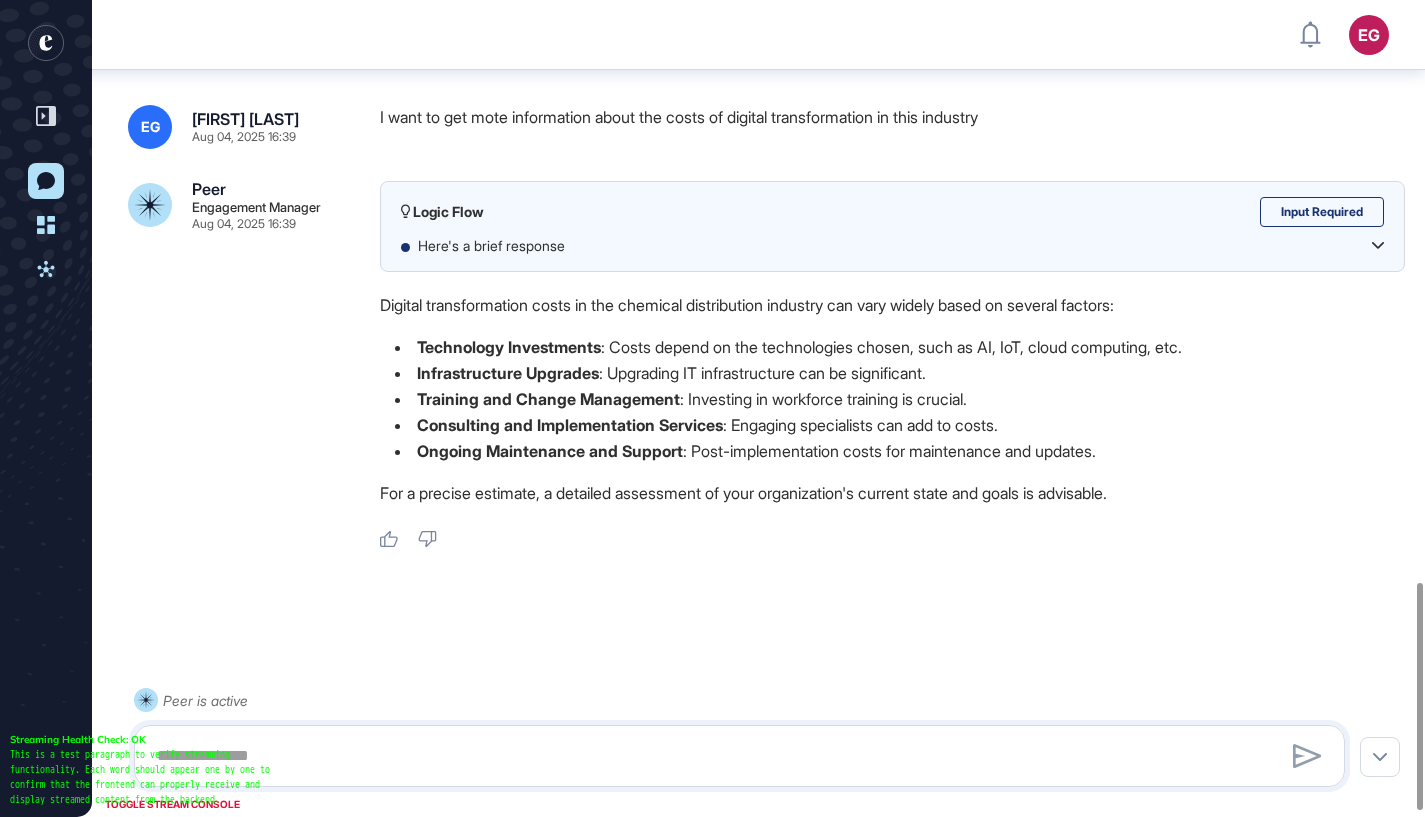 click on "TOGGLE STREAM CONSOLE" at bounding box center [172, 804] 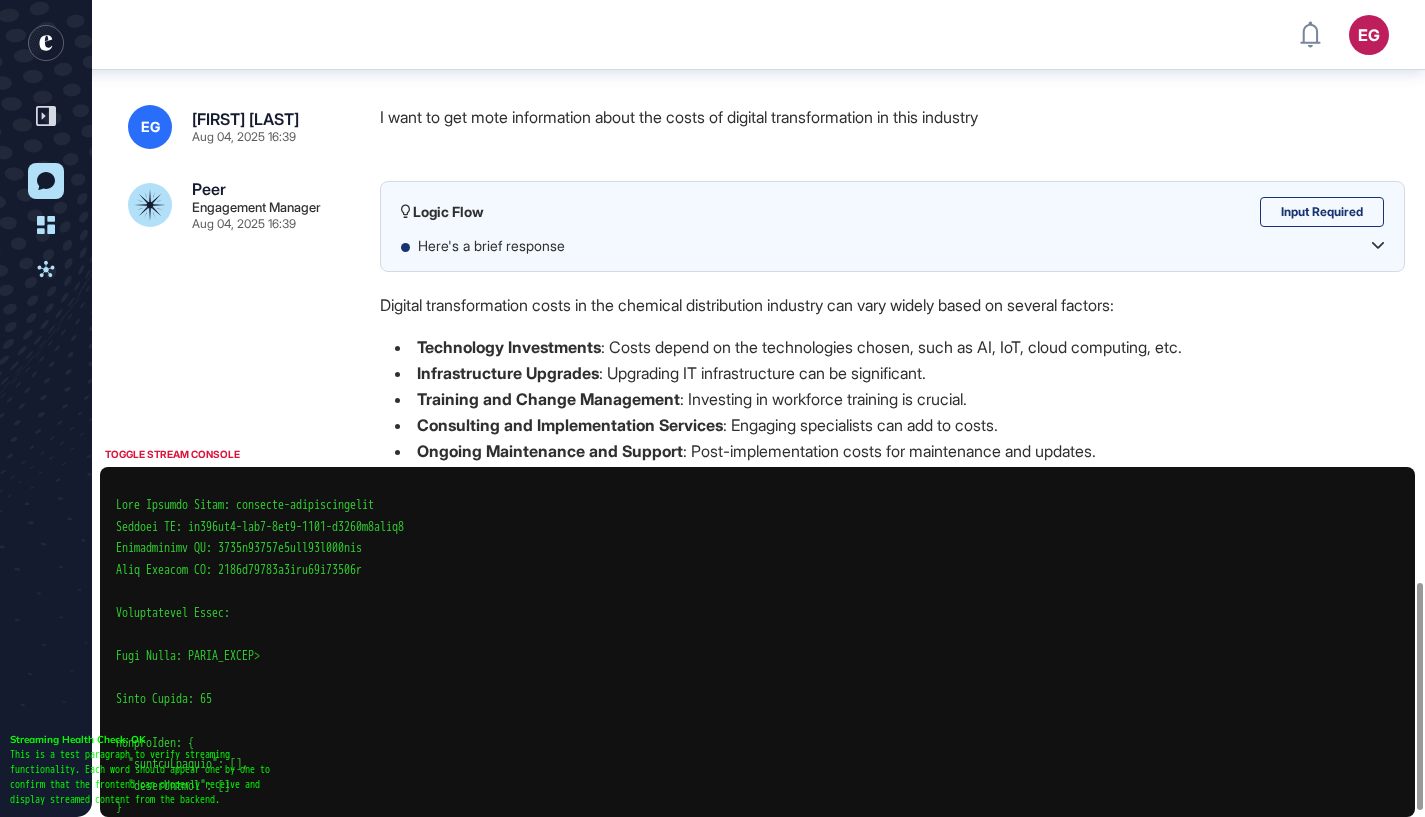 click on "TOGGLE STREAM CONSOLE" at bounding box center (172, 454) 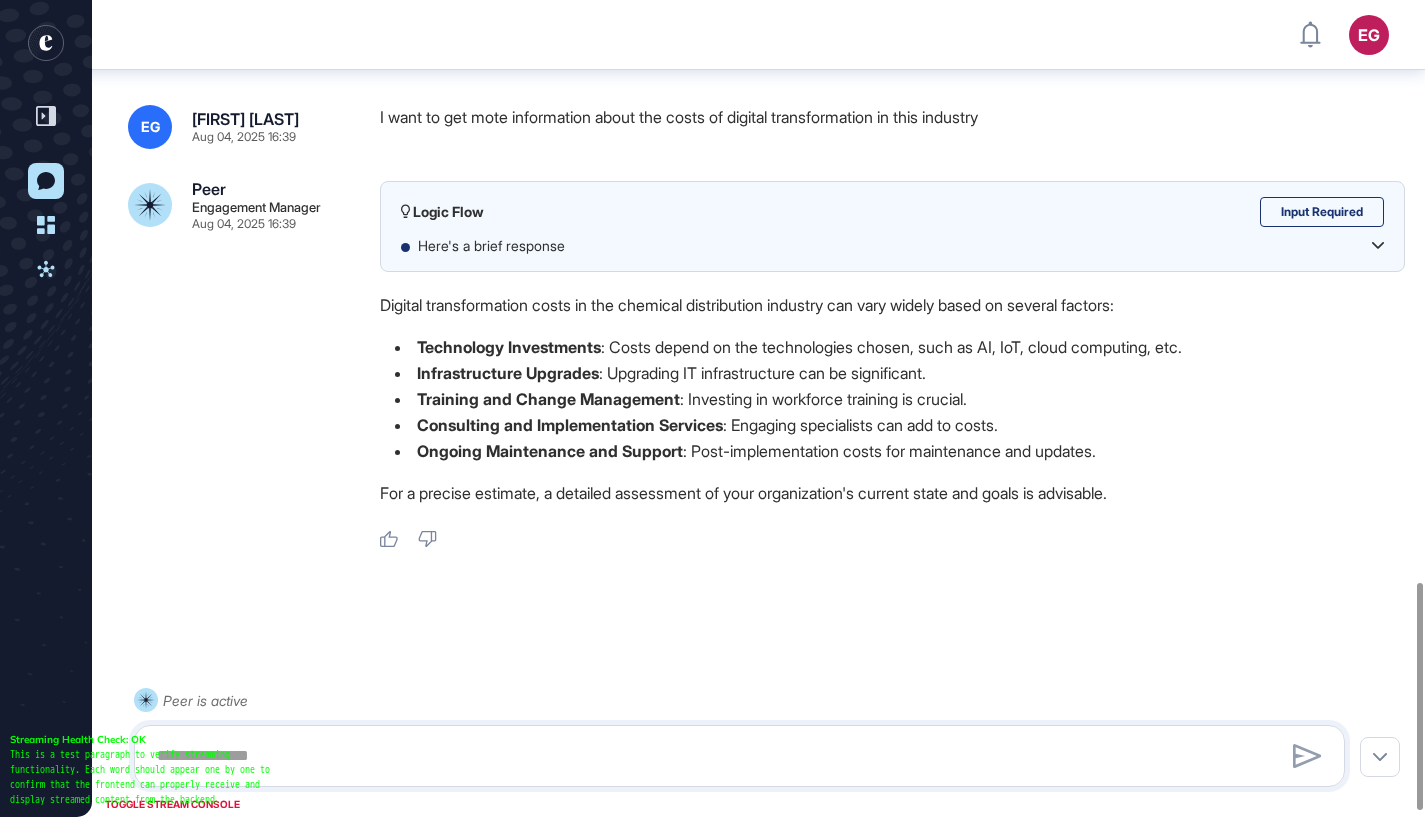 click on "Training and Change Management" at bounding box center [548, 399] 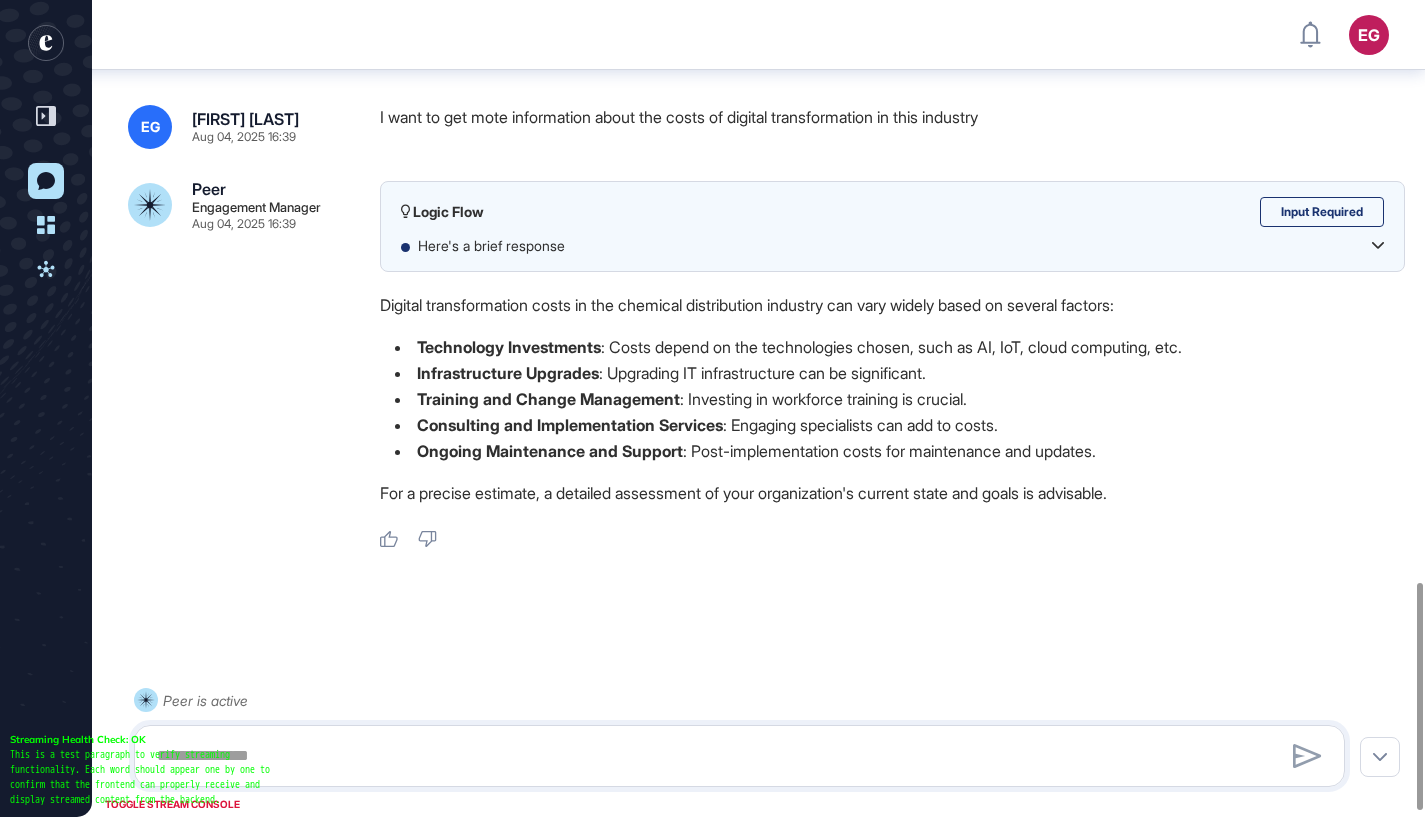 click on "Ongoing Maintenance and Support : Post-implementation costs for maintenance and updates." at bounding box center [892, 451] 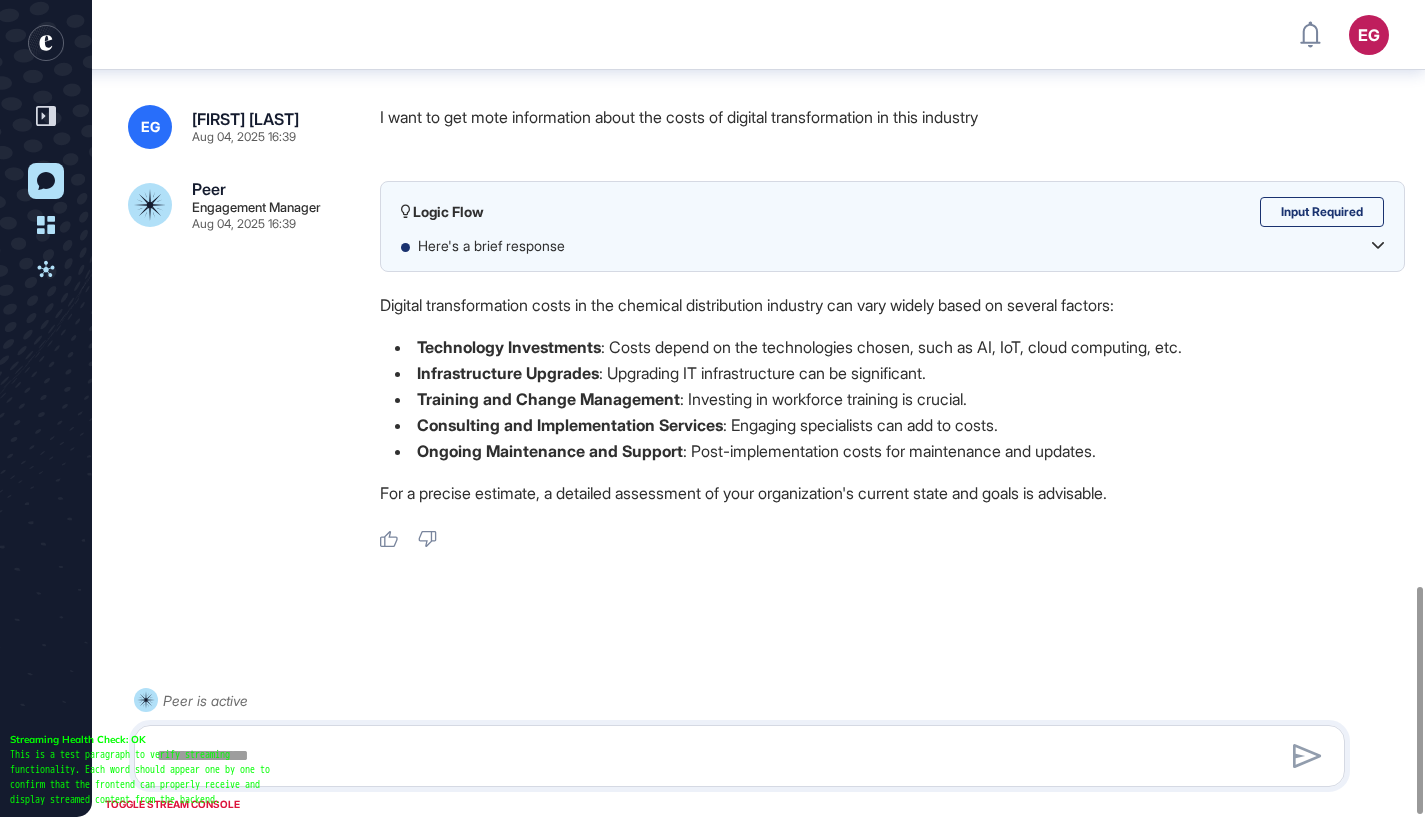 scroll, scrollTop: 2111, scrollLeft: 0, axis: vertical 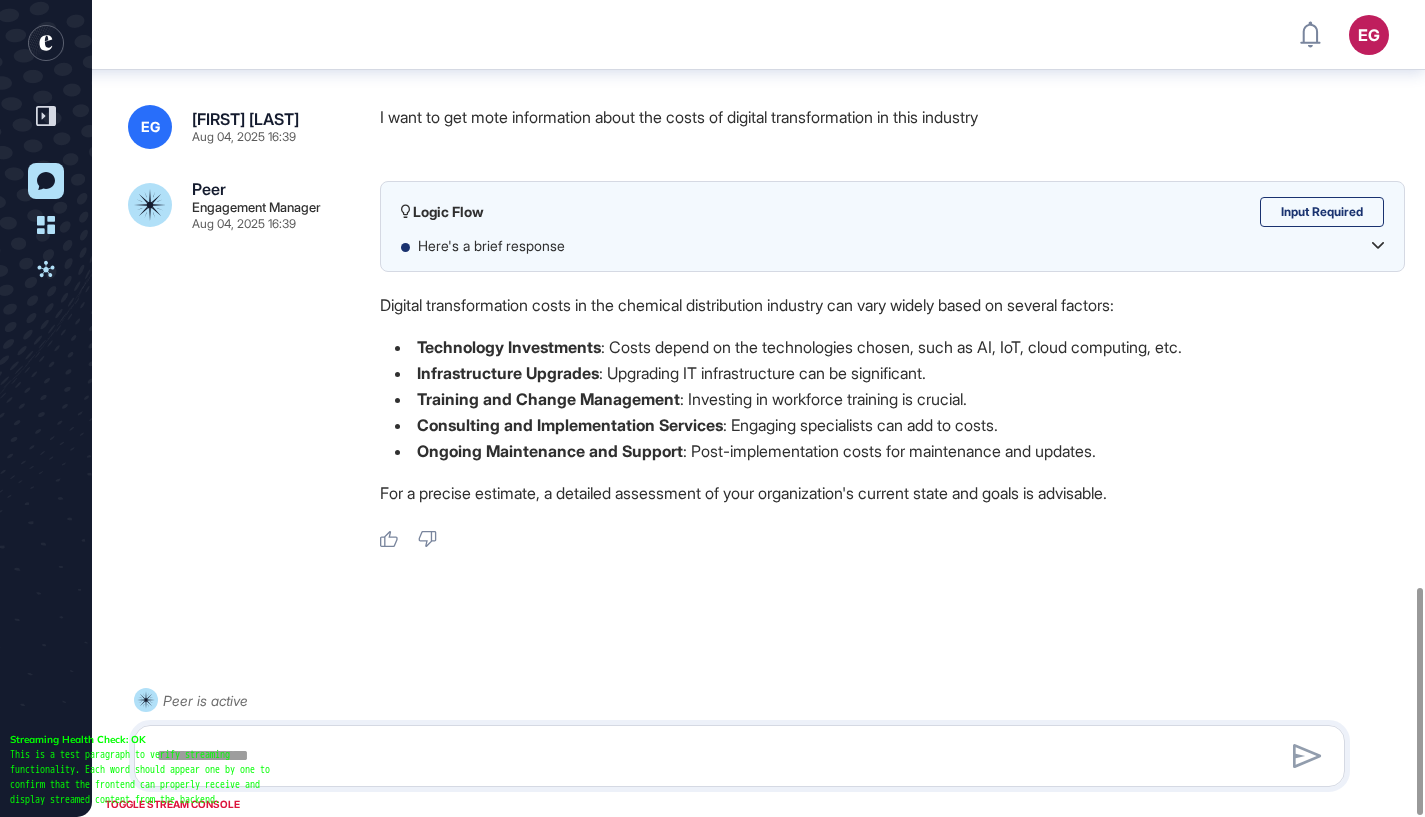 drag, startPoint x: 648, startPoint y: 506, endPoint x: 1173, endPoint y: 500, distance: 525.0343 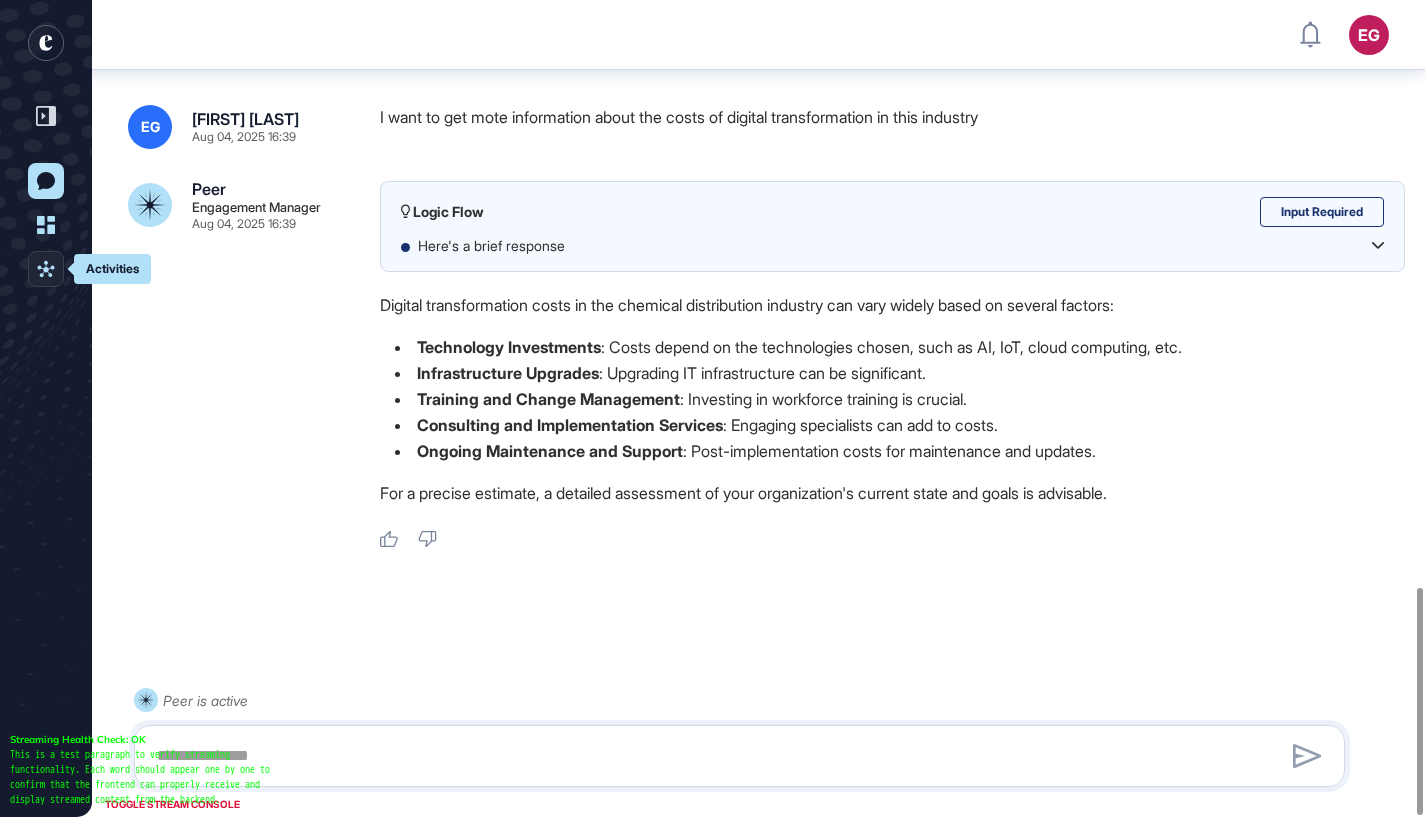 click 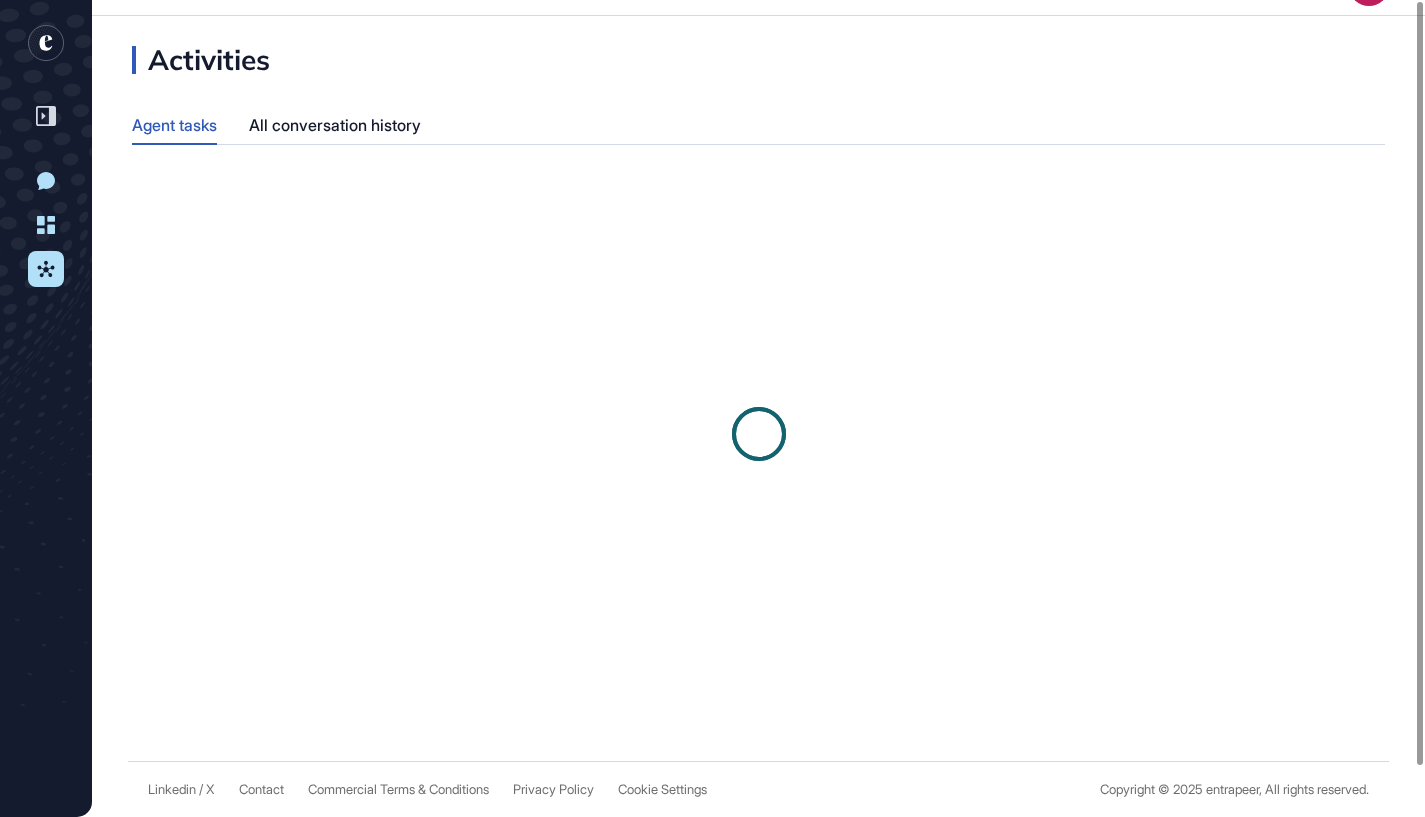 scroll, scrollTop: 0, scrollLeft: 0, axis: both 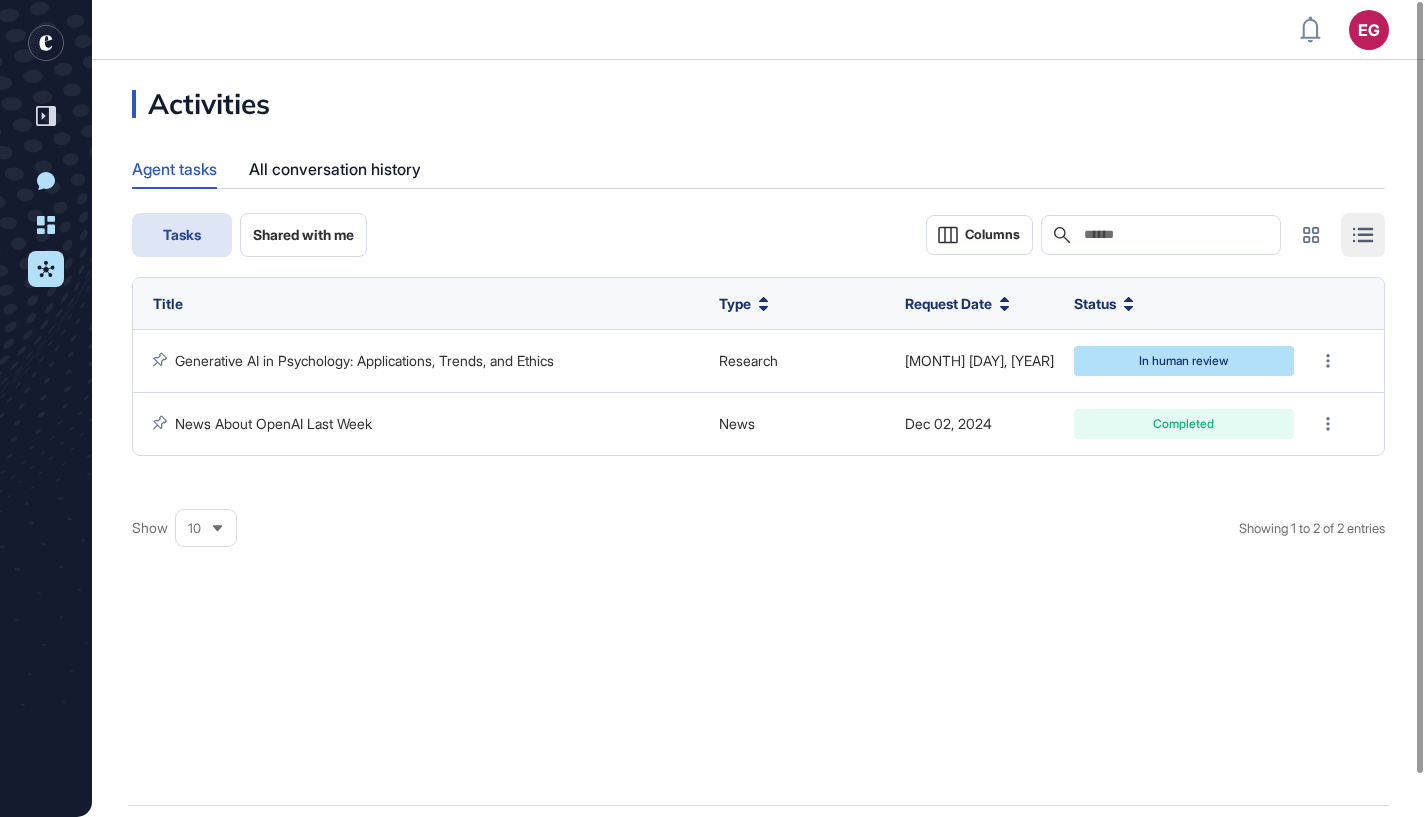 click on "Shared with me" at bounding box center (303, 235) 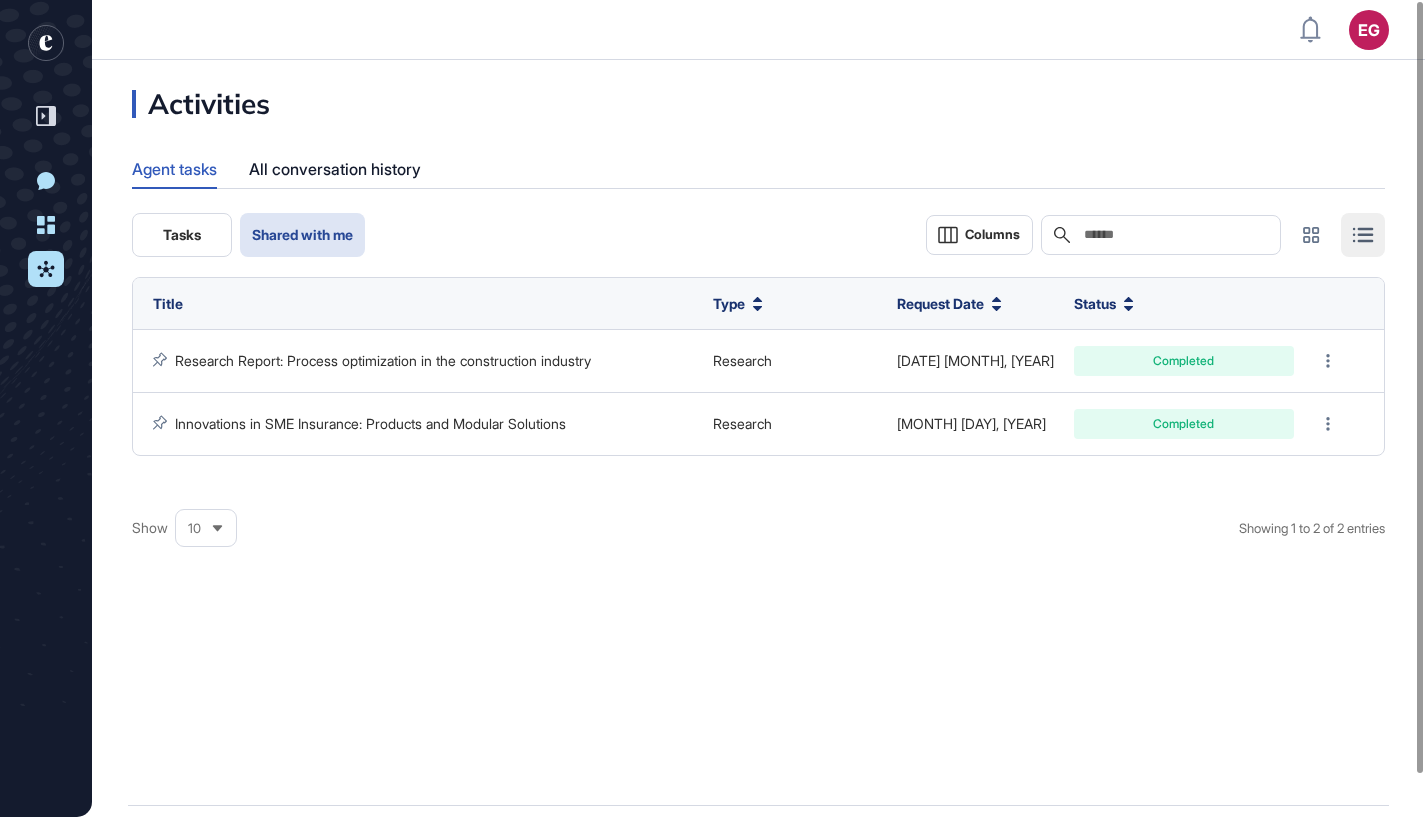 click on "Tasks Shared with me Columns Search" at bounding box center (758, 235) 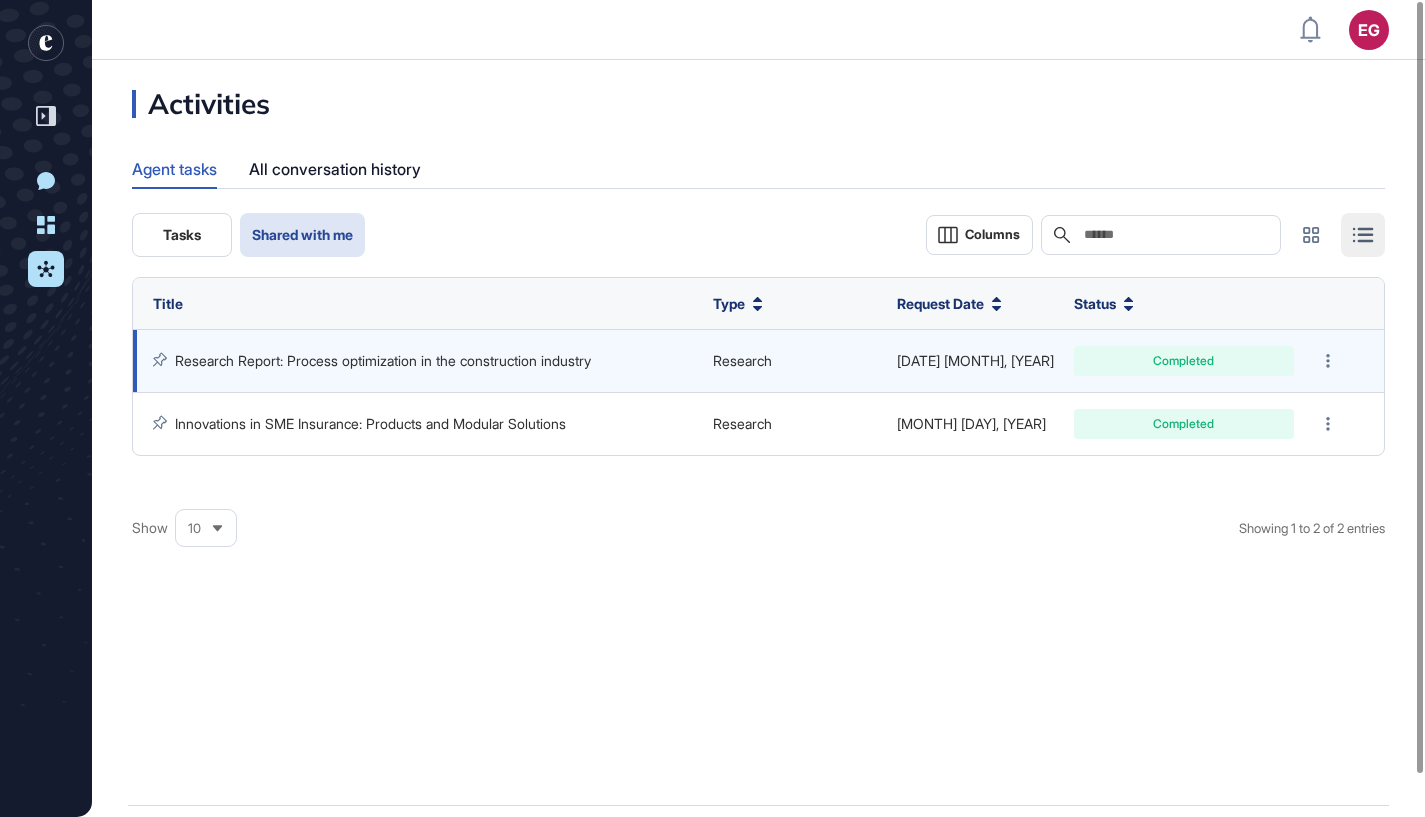 click on "Research Report: Process optimization in the construction industry" at bounding box center [383, 360] 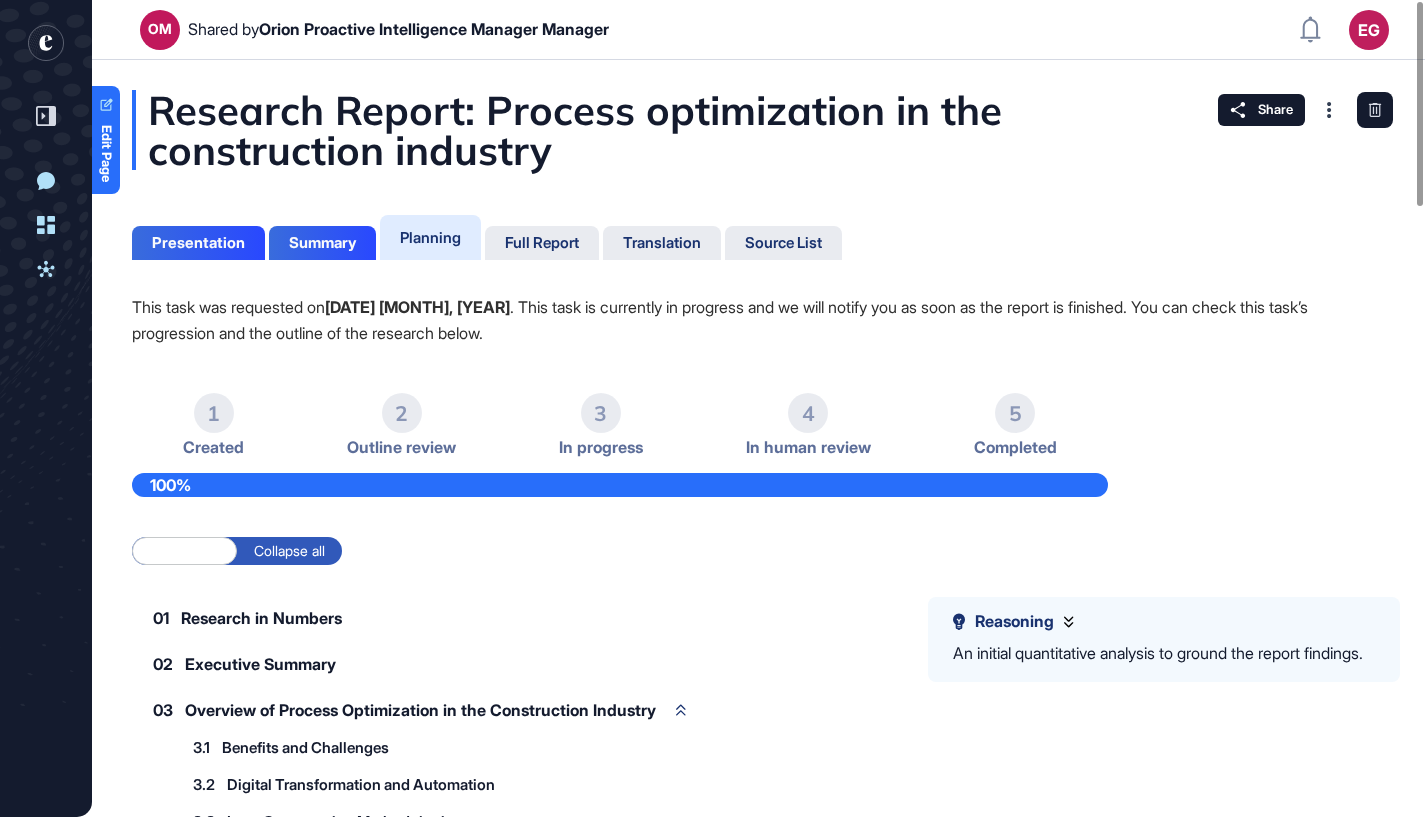 click on "Research Report: Process optimization in the construction industry" at bounding box center [758, 130] 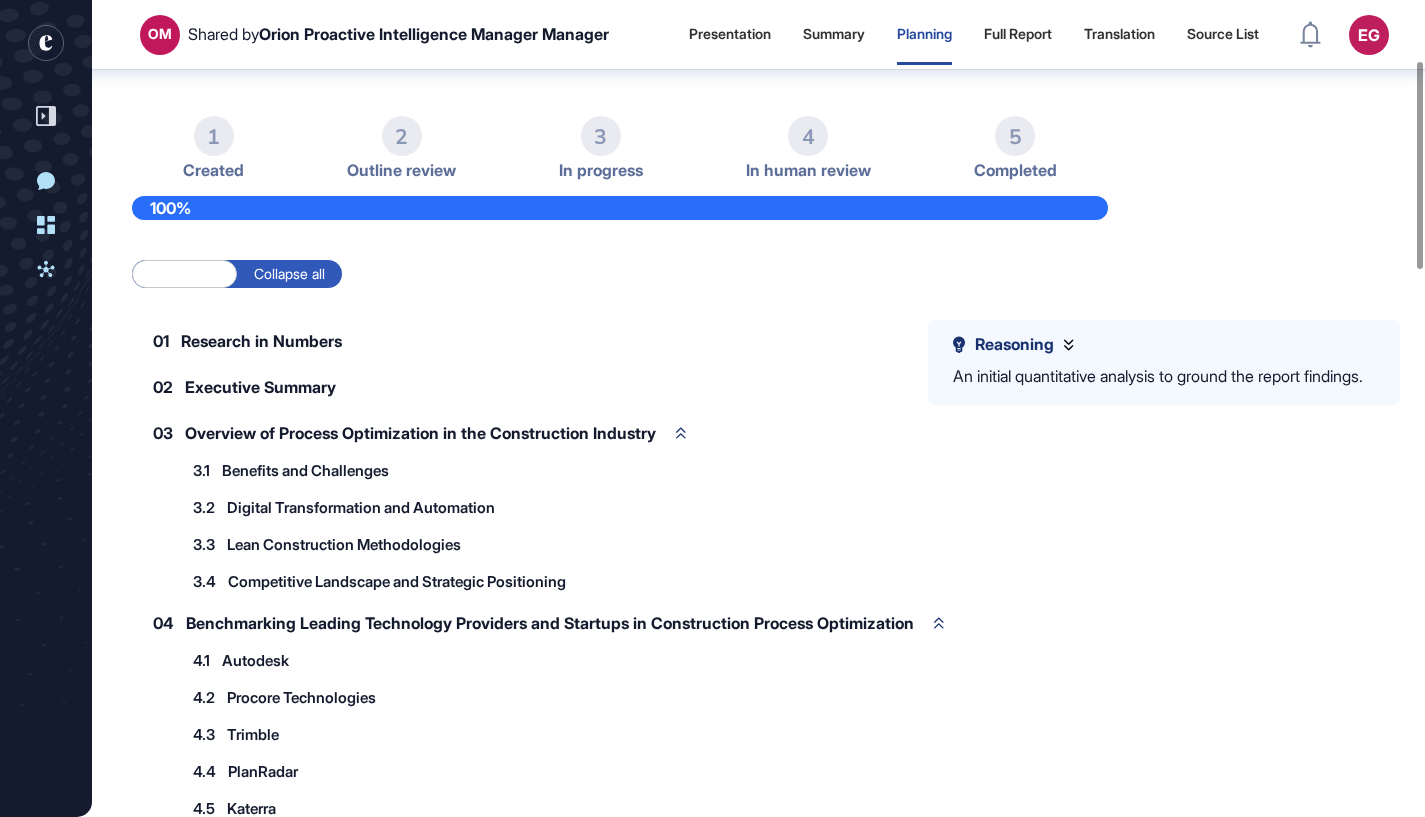 scroll, scrollTop: 0, scrollLeft: 0, axis: both 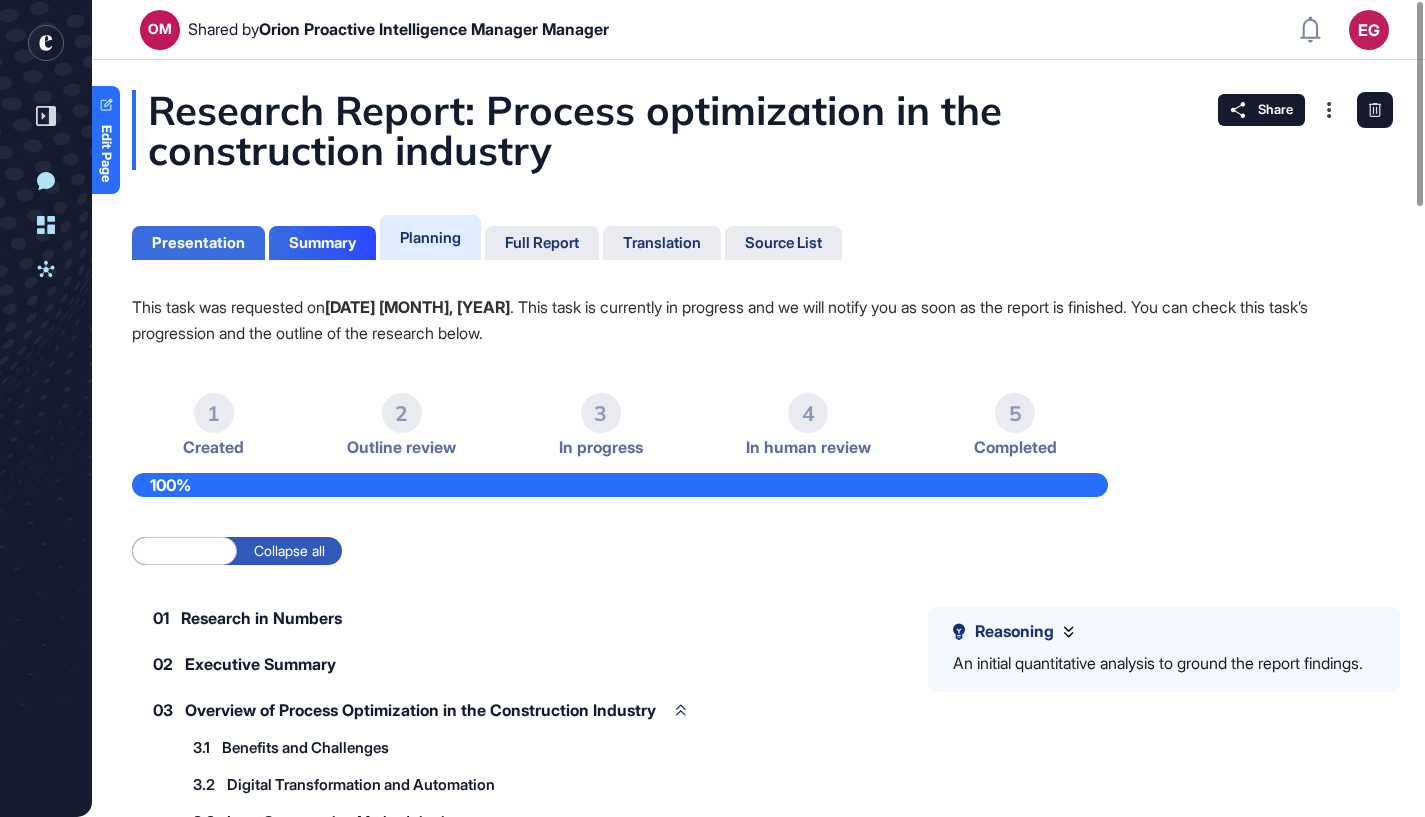 click on "Presentation" at bounding box center [198, 243] 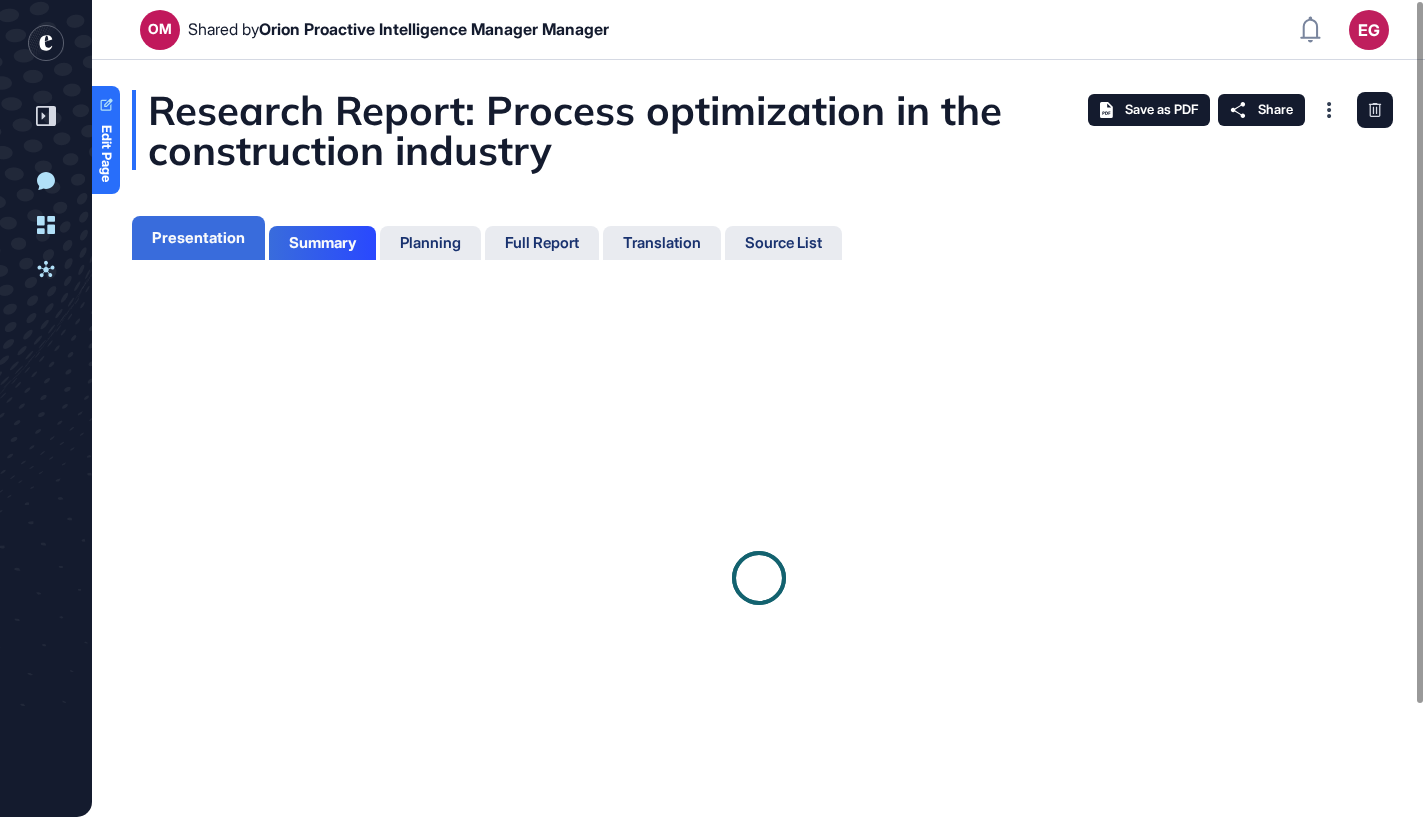 scroll, scrollTop: 717, scrollLeft: 5, axis: both 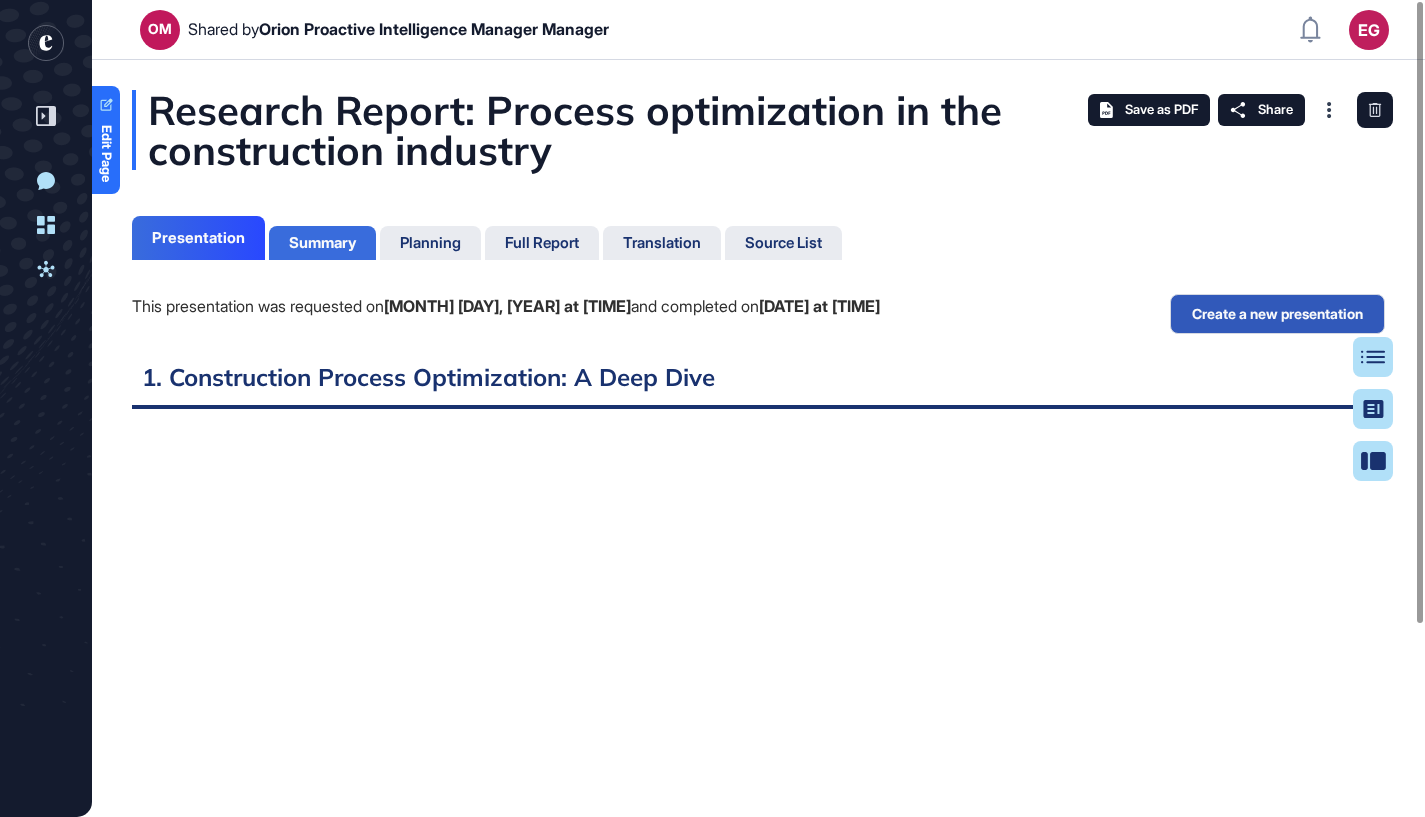click on "Summary" at bounding box center [322, 243] 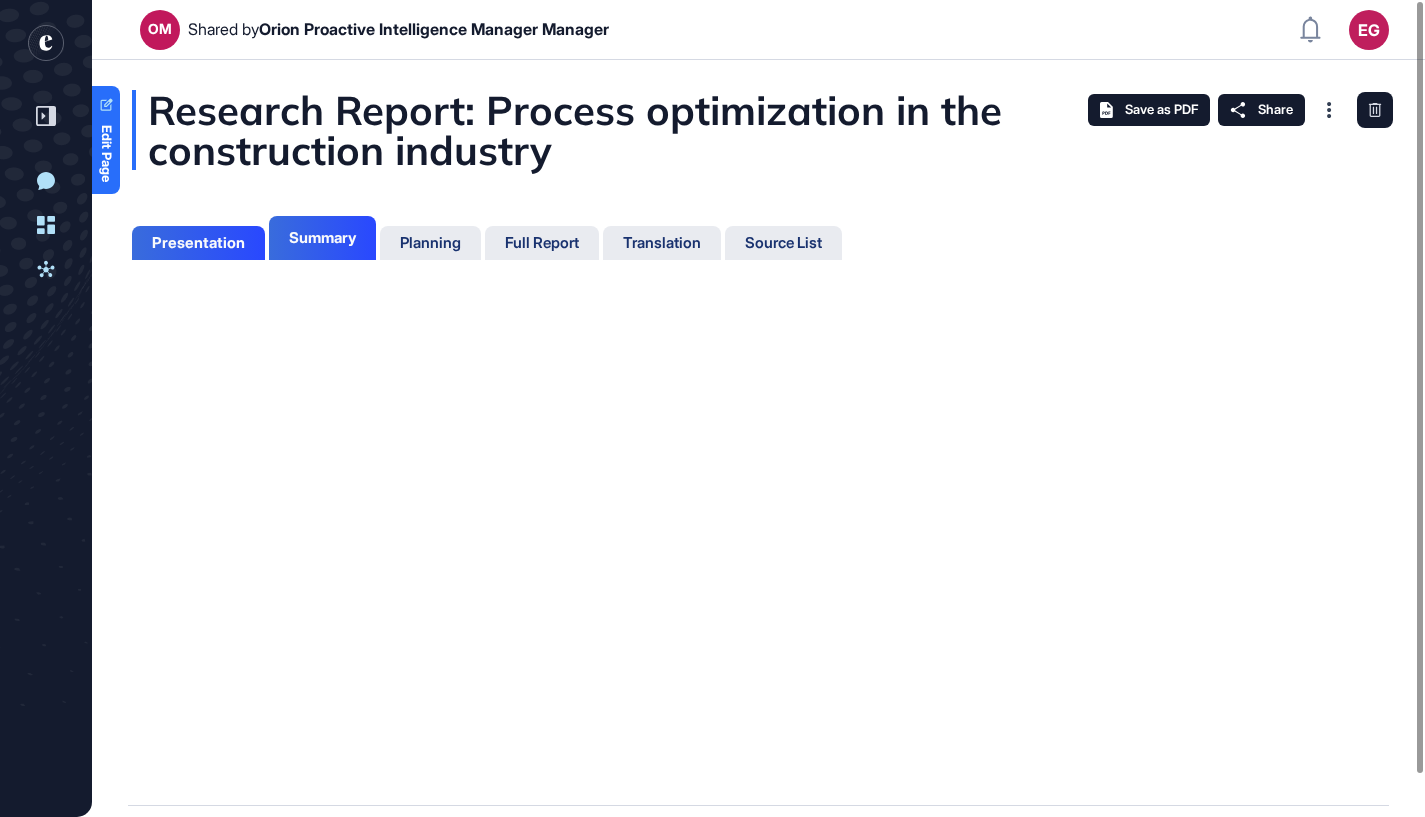 scroll, scrollTop: 717, scrollLeft: 5, axis: both 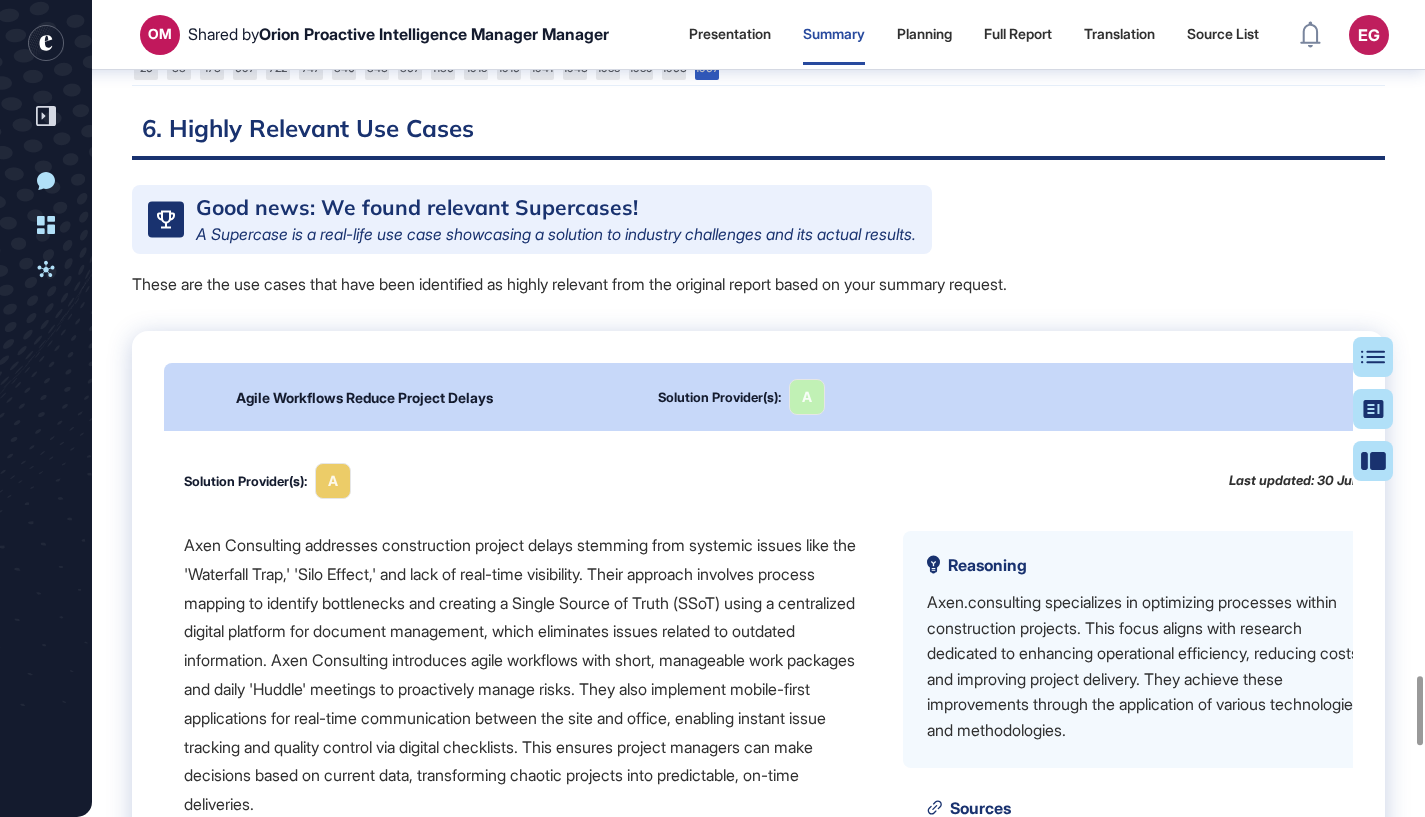 click on "1967" at bounding box center [707, 68] 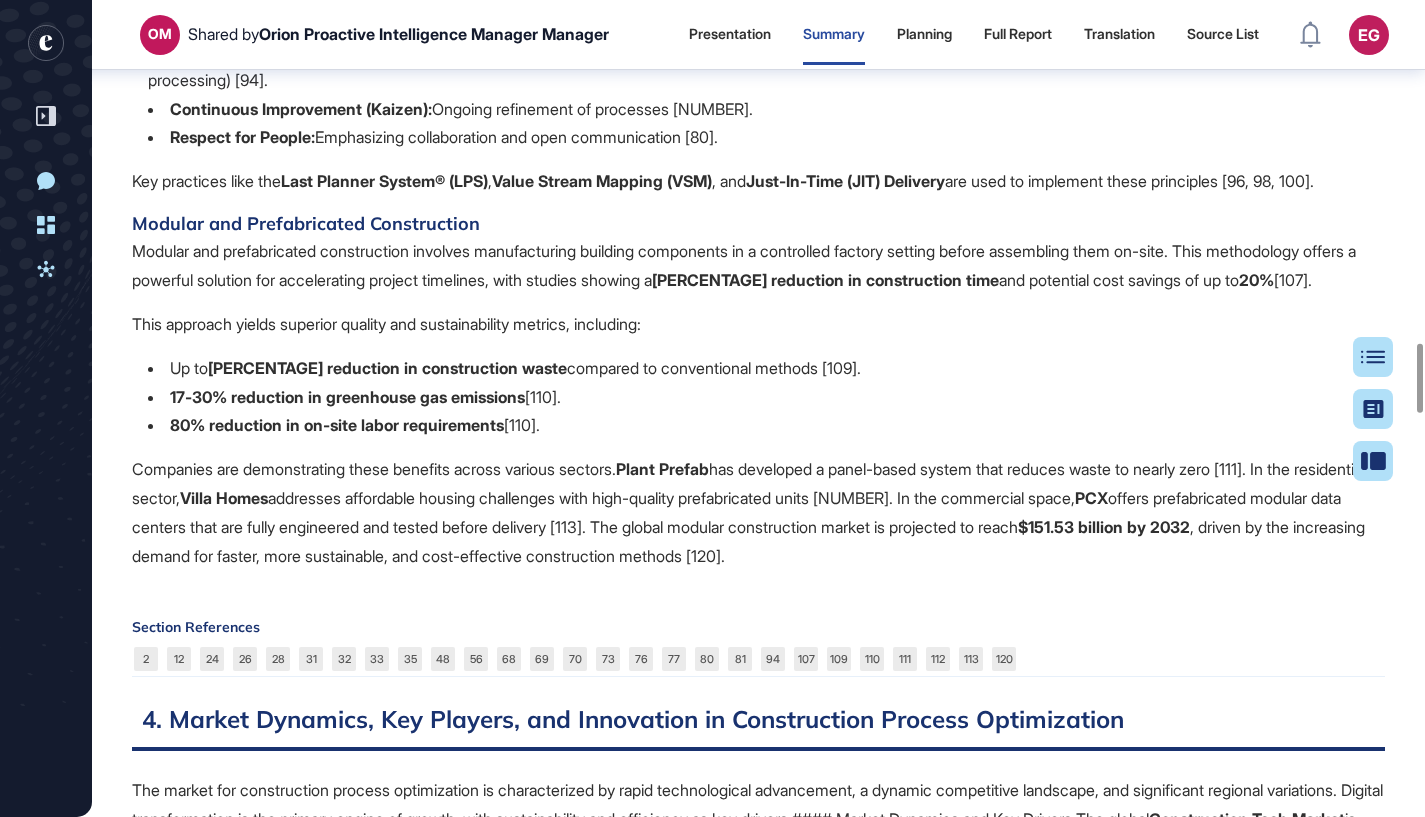 scroll, scrollTop: 3748, scrollLeft: 0, axis: vertical 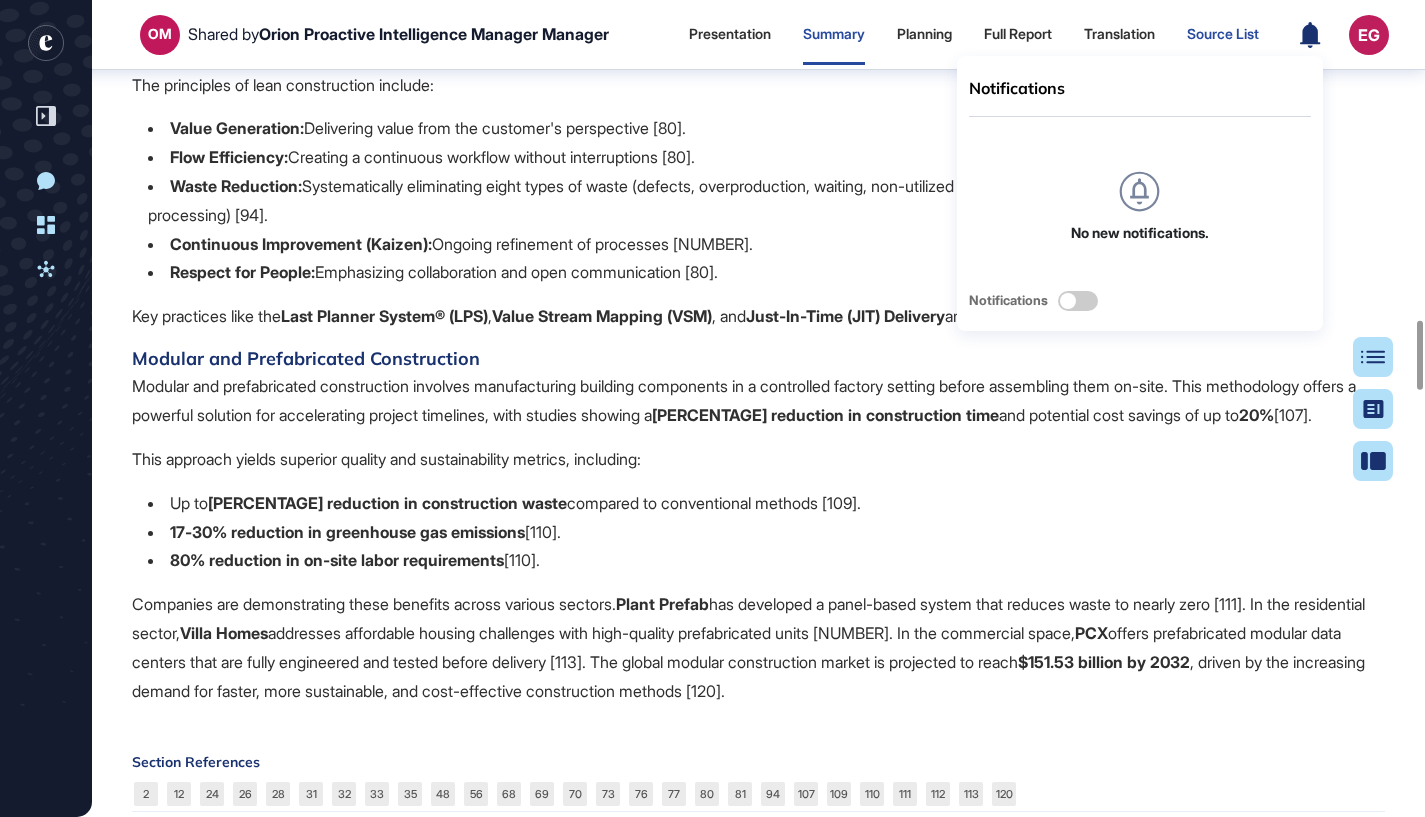 click on "Source List" at bounding box center (1223, 34) 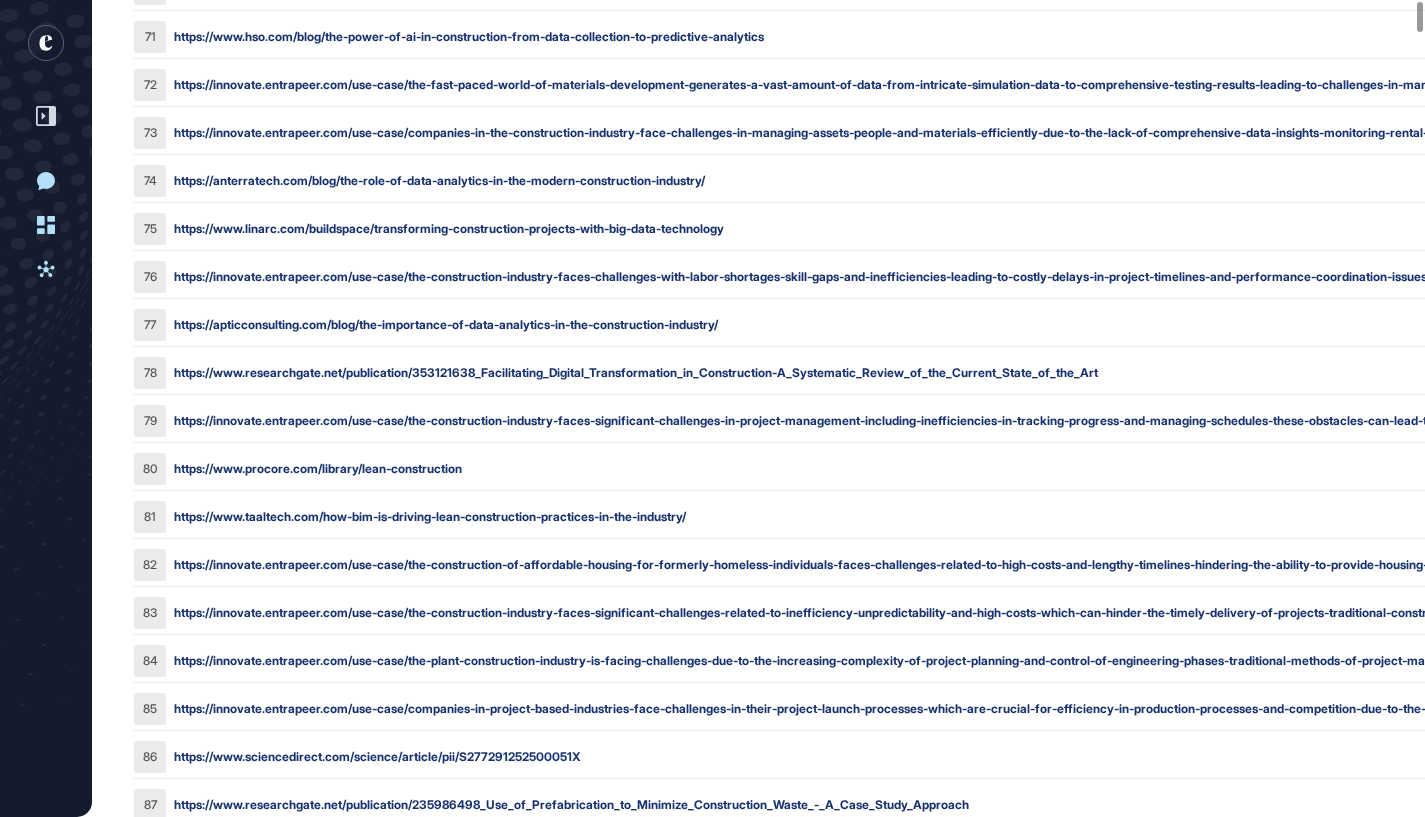 scroll, scrollTop: 0, scrollLeft: 0, axis: both 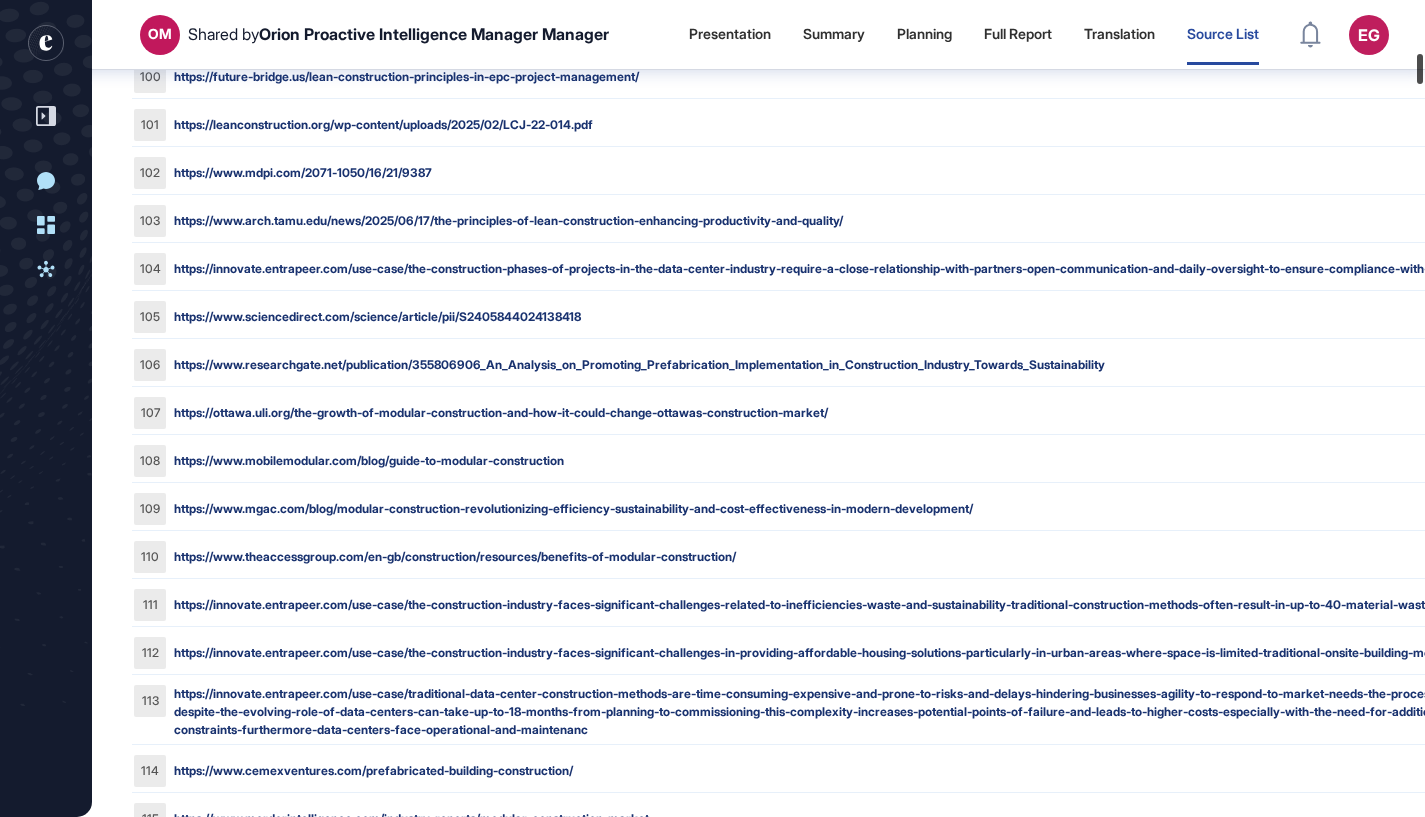 drag, startPoint x: 1421, startPoint y: 36, endPoint x: 1381, endPoint y: 46, distance: 41.231056 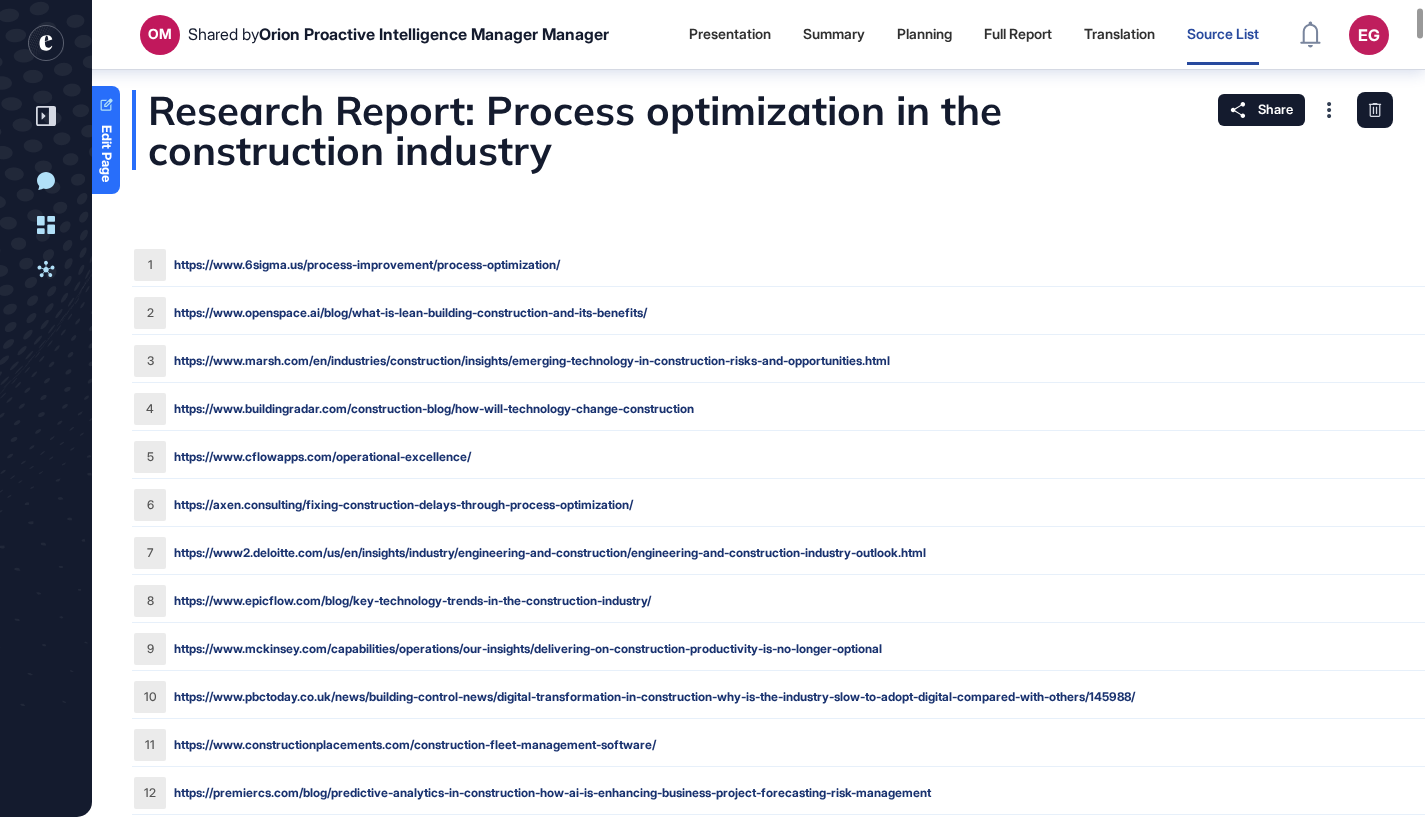 scroll, scrollTop: 0, scrollLeft: 0, axis: both 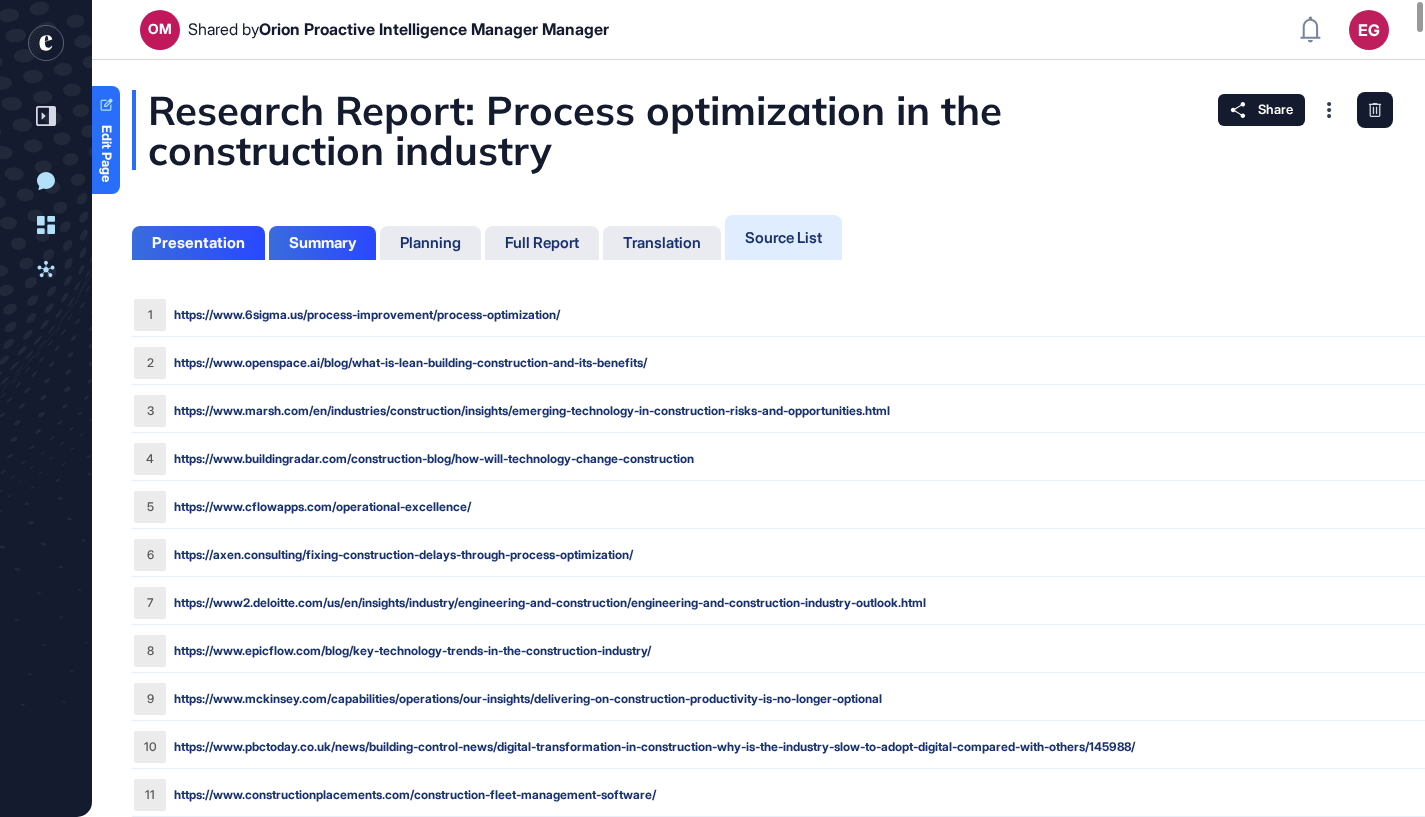 click 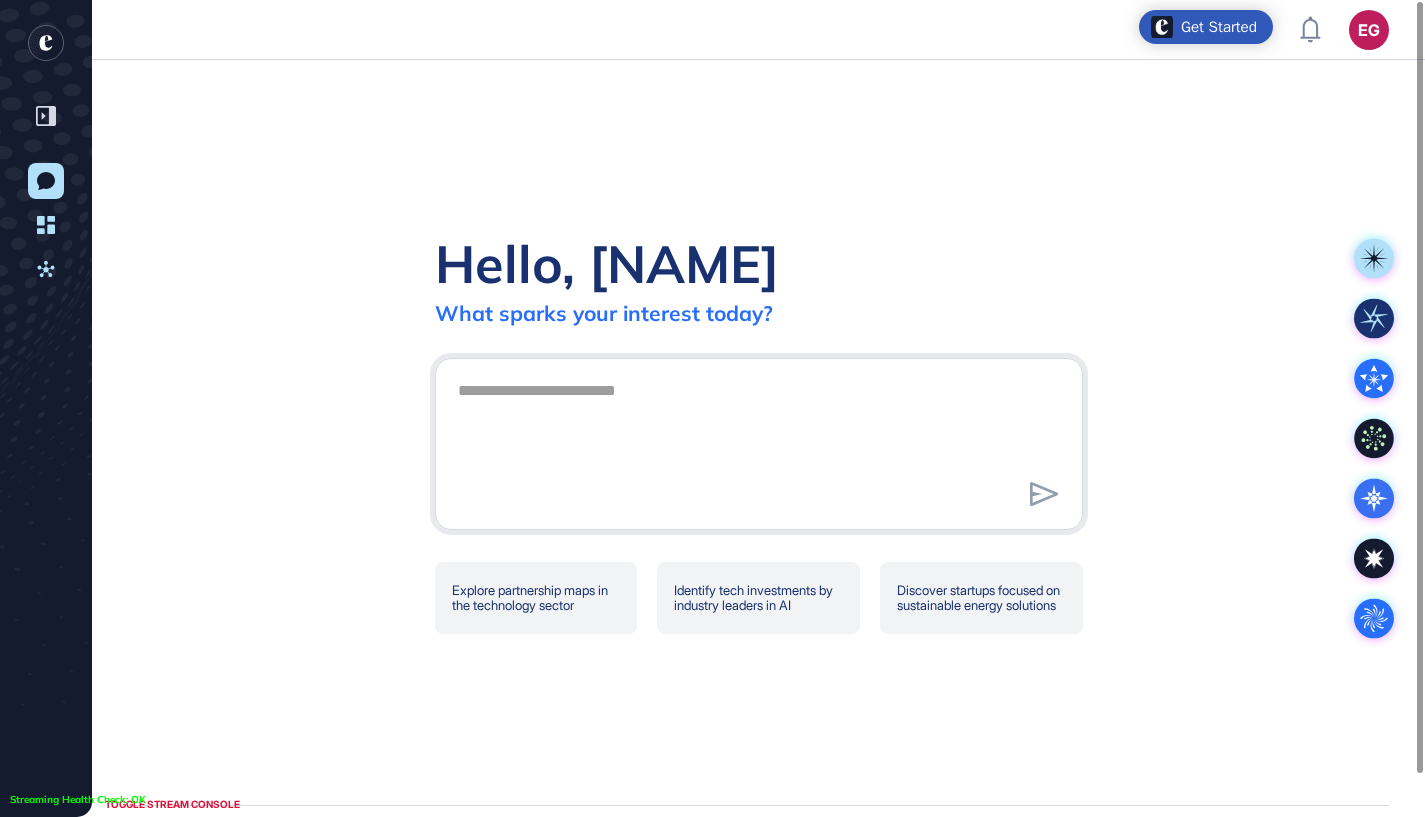 click on "Hello, Erkan What sparks your interest today? .cls-2{fill:#fff} .cls-2{fill:#fff} Explore partnership maps in the technology sector Identify tech investments by industry leaders in AI Discover startups focused on sustainable energy solutions" 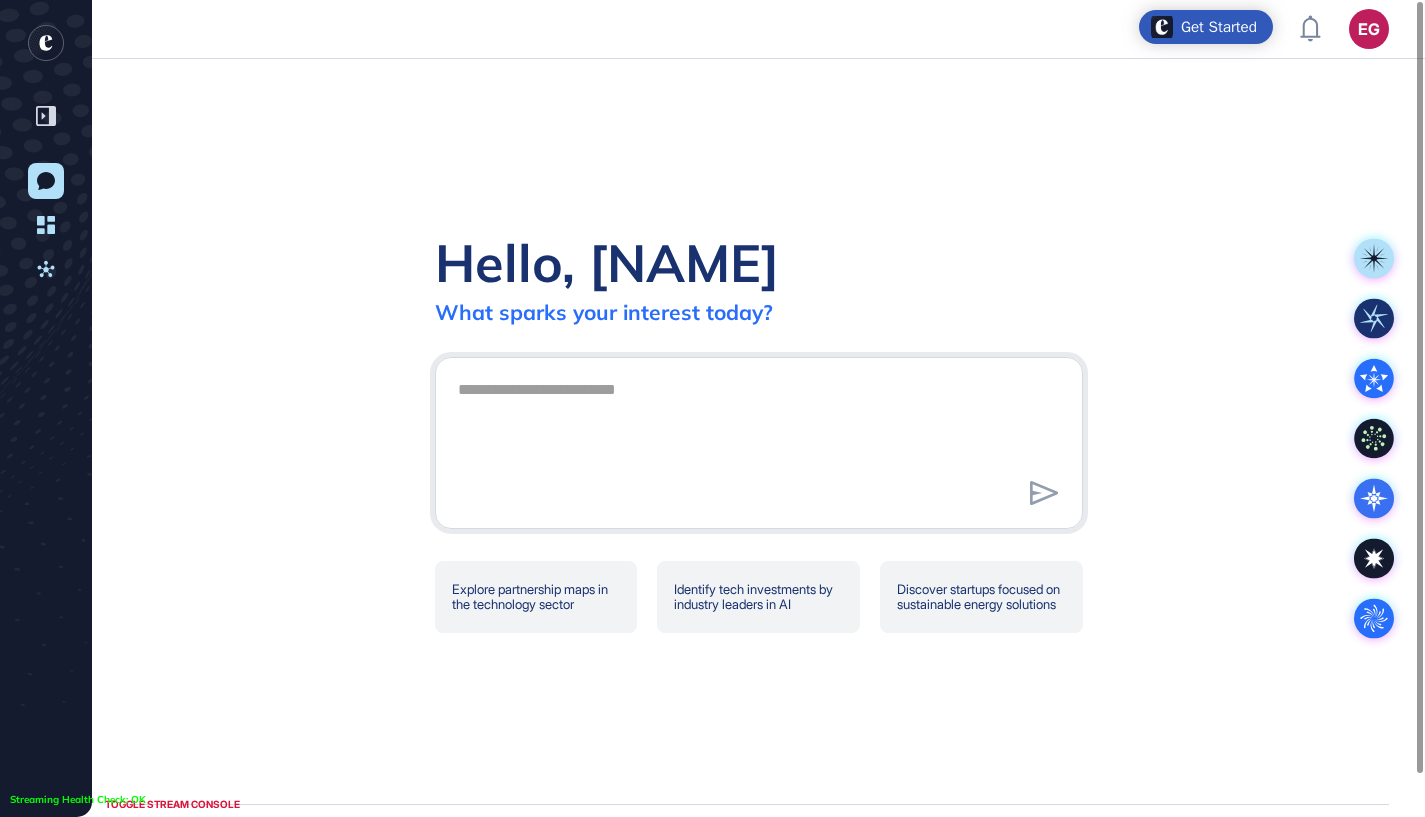 scroll, scrollTop: 0, scrollLeft: 0, axis: both 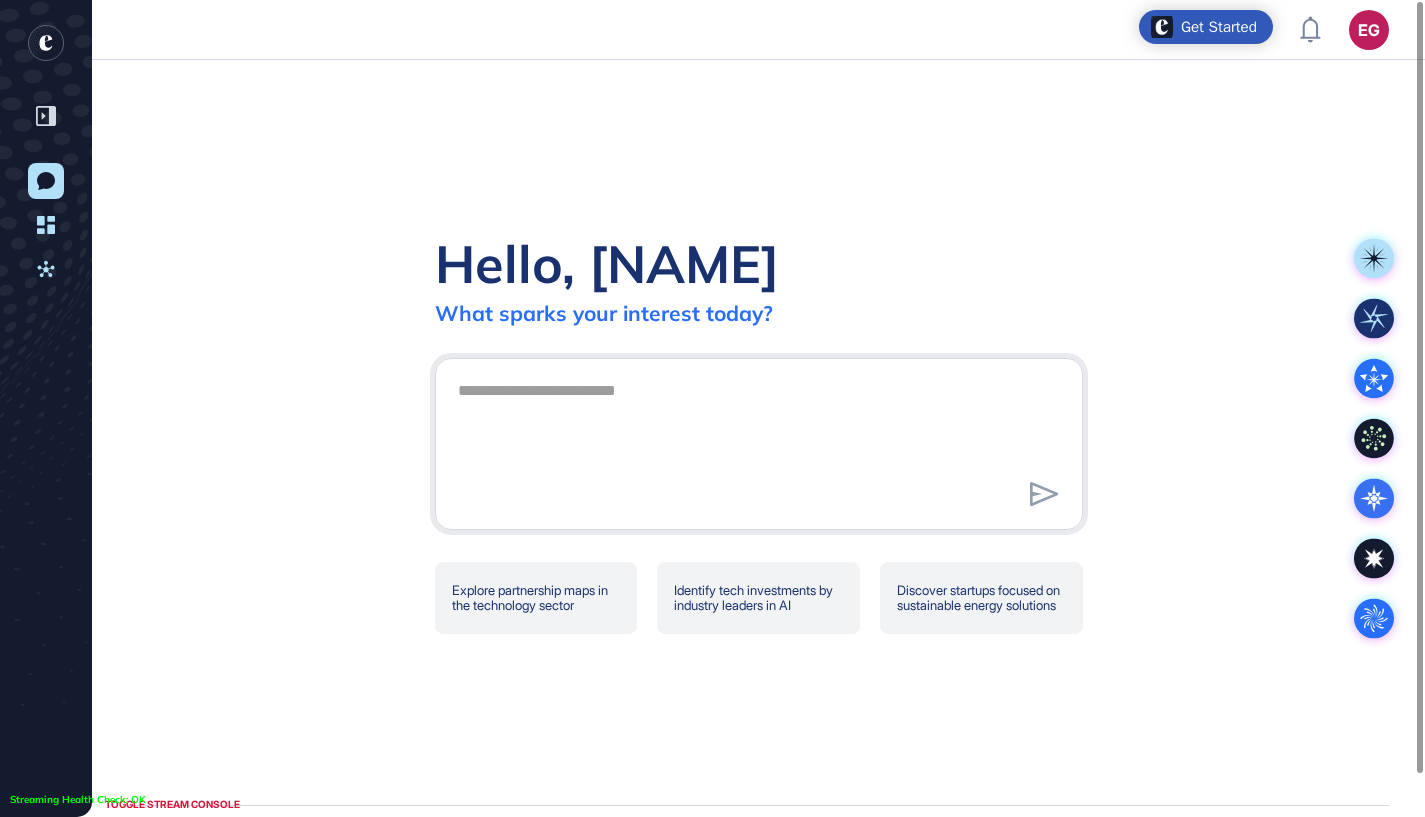 click on "Hello, Erkan What sparks your interest today? .cls-2{fill:#fff} .cls-2{fill:#fff} Explore partnership maps in the technology sector Identify tech investments by industry leaders in AI Discover startups focused on sustainable energy solutions" 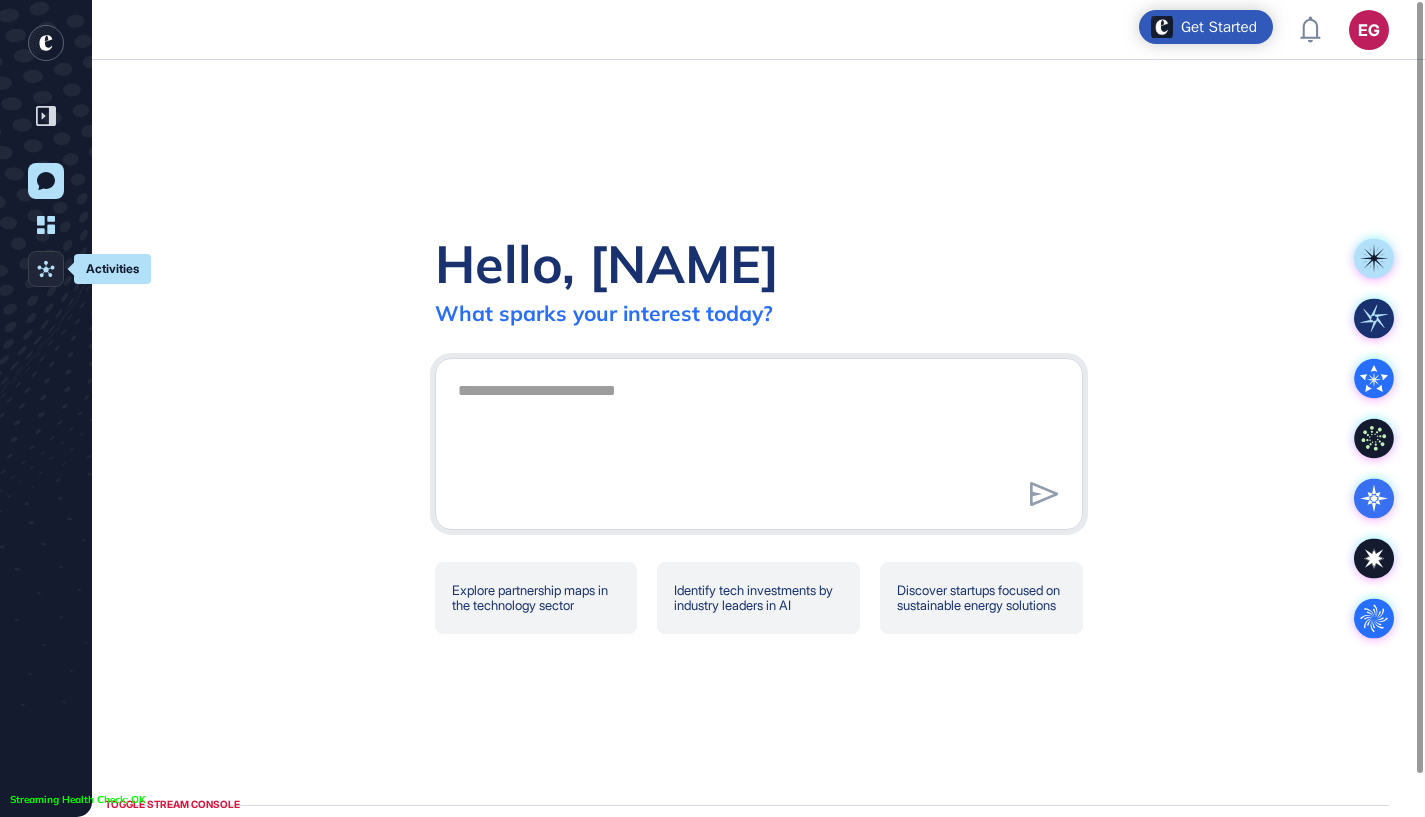 click on "Activities" 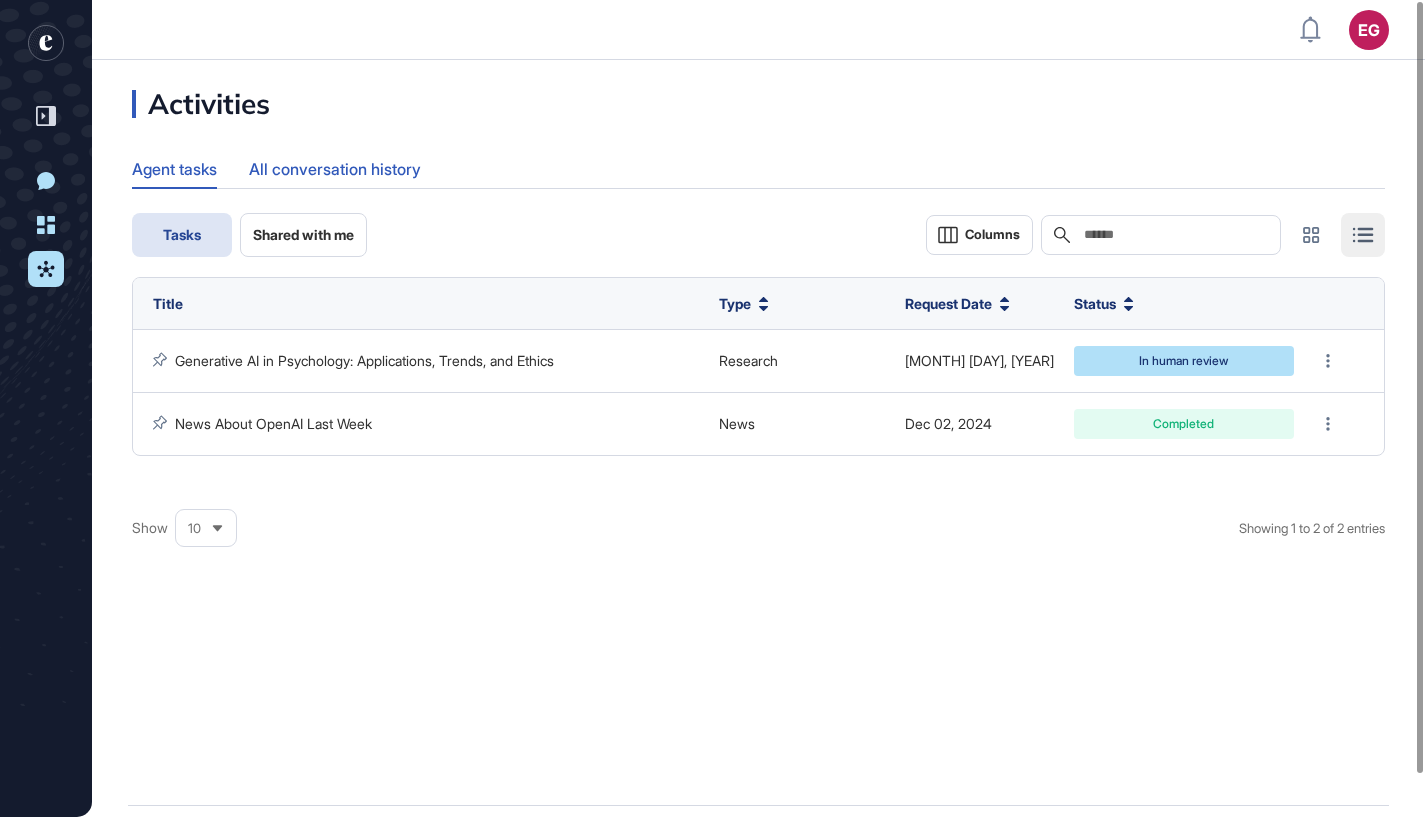 click on "All conversation history" at bounding box center [335, 169] 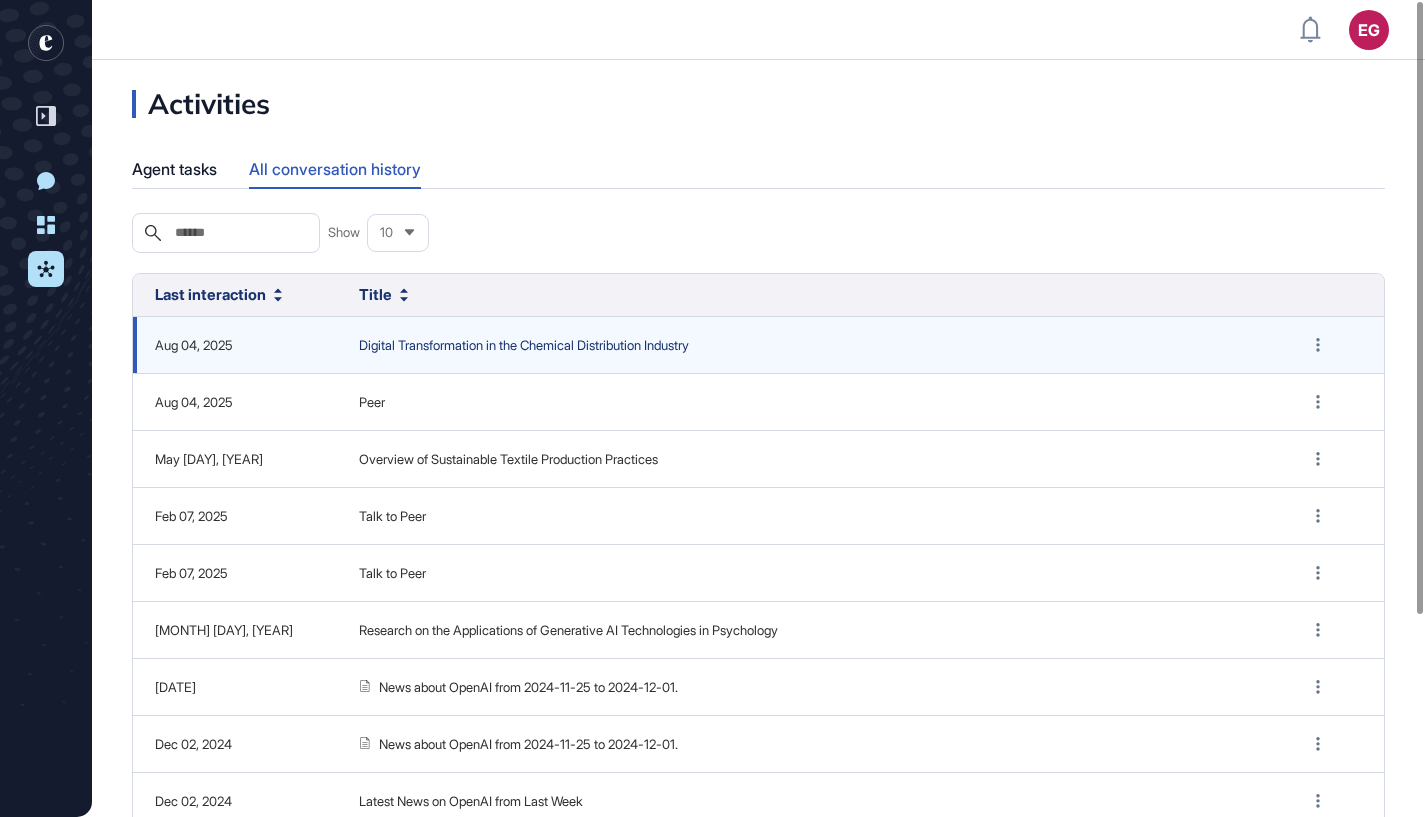 click on "Digital Transformation in the Chemical Distribution Industry" at bounding box center [809, 346] 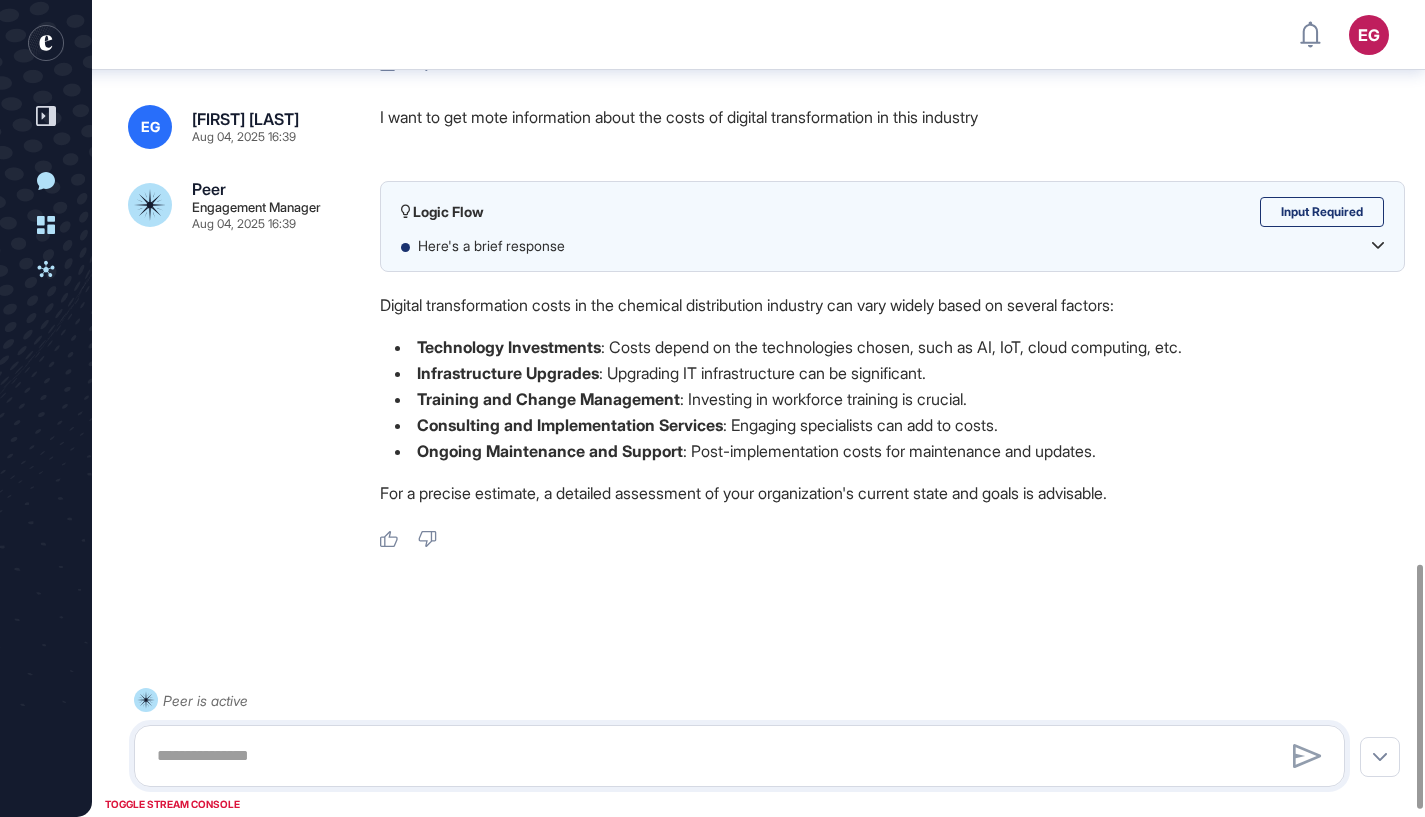 scroll, scrollTop: 1900, scrollLeft: 0, axis: vertical 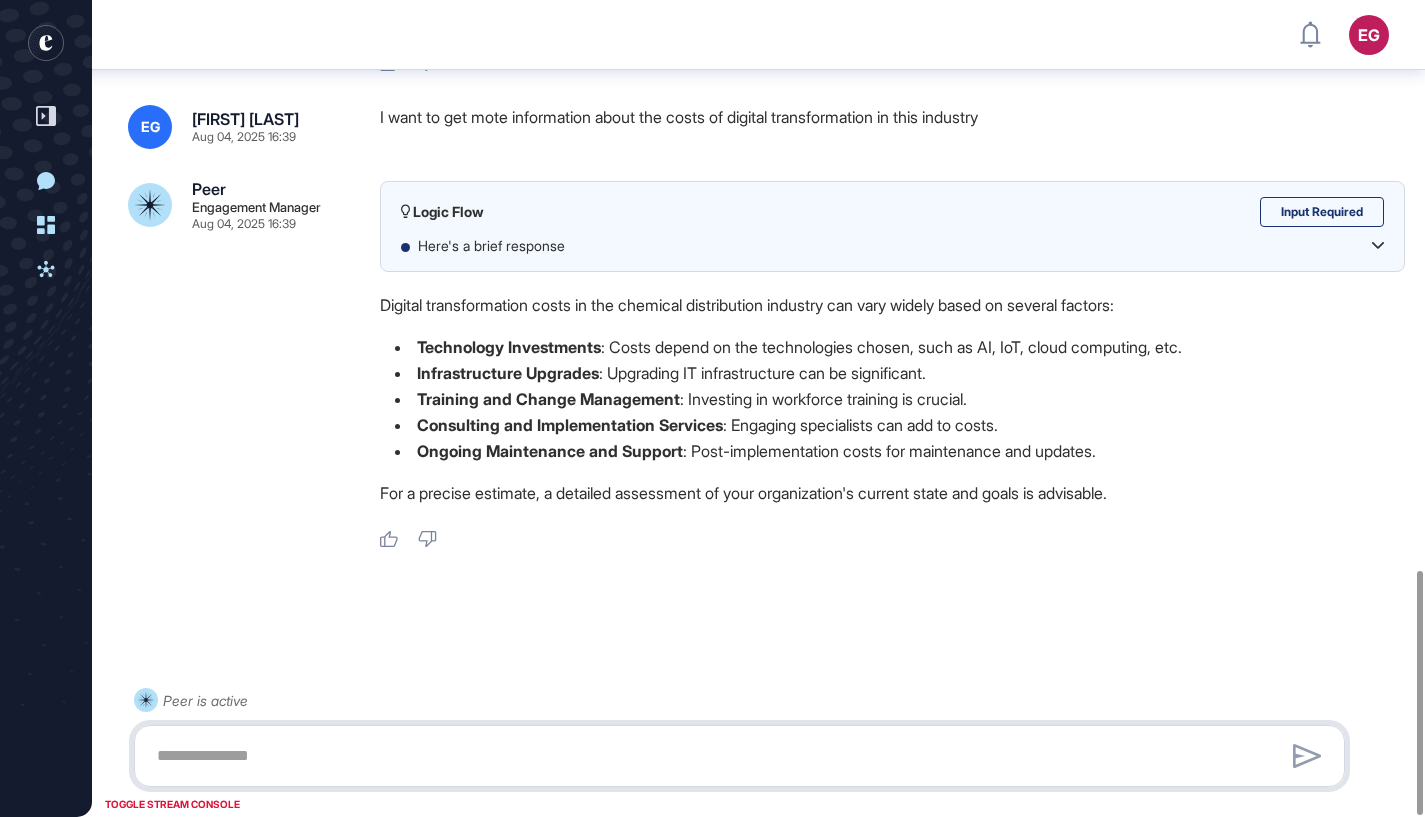 click at bounding box center [739, 756] 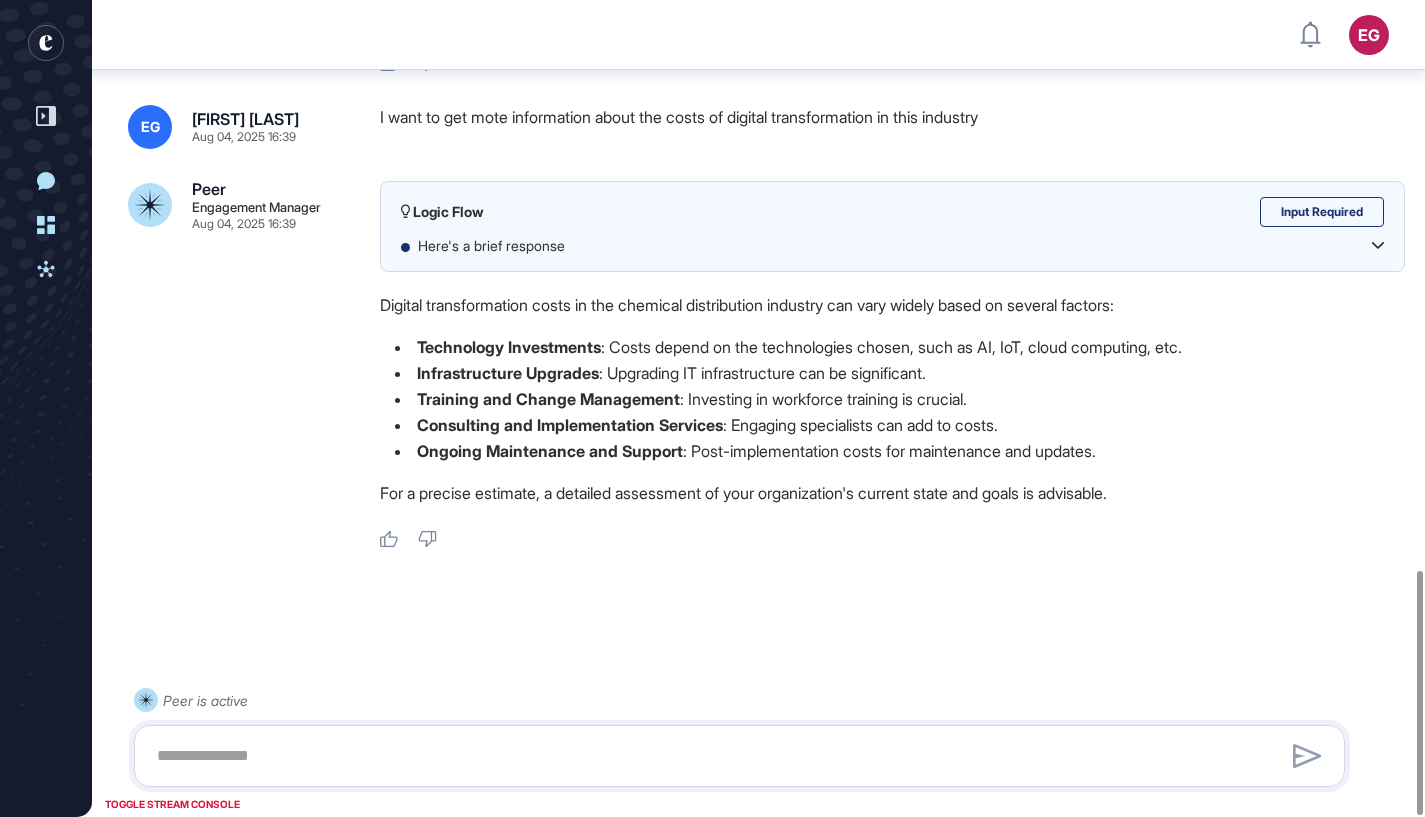 click on "Logic Flow Input Required Here's a brief response" at bounding box center (892, 226) 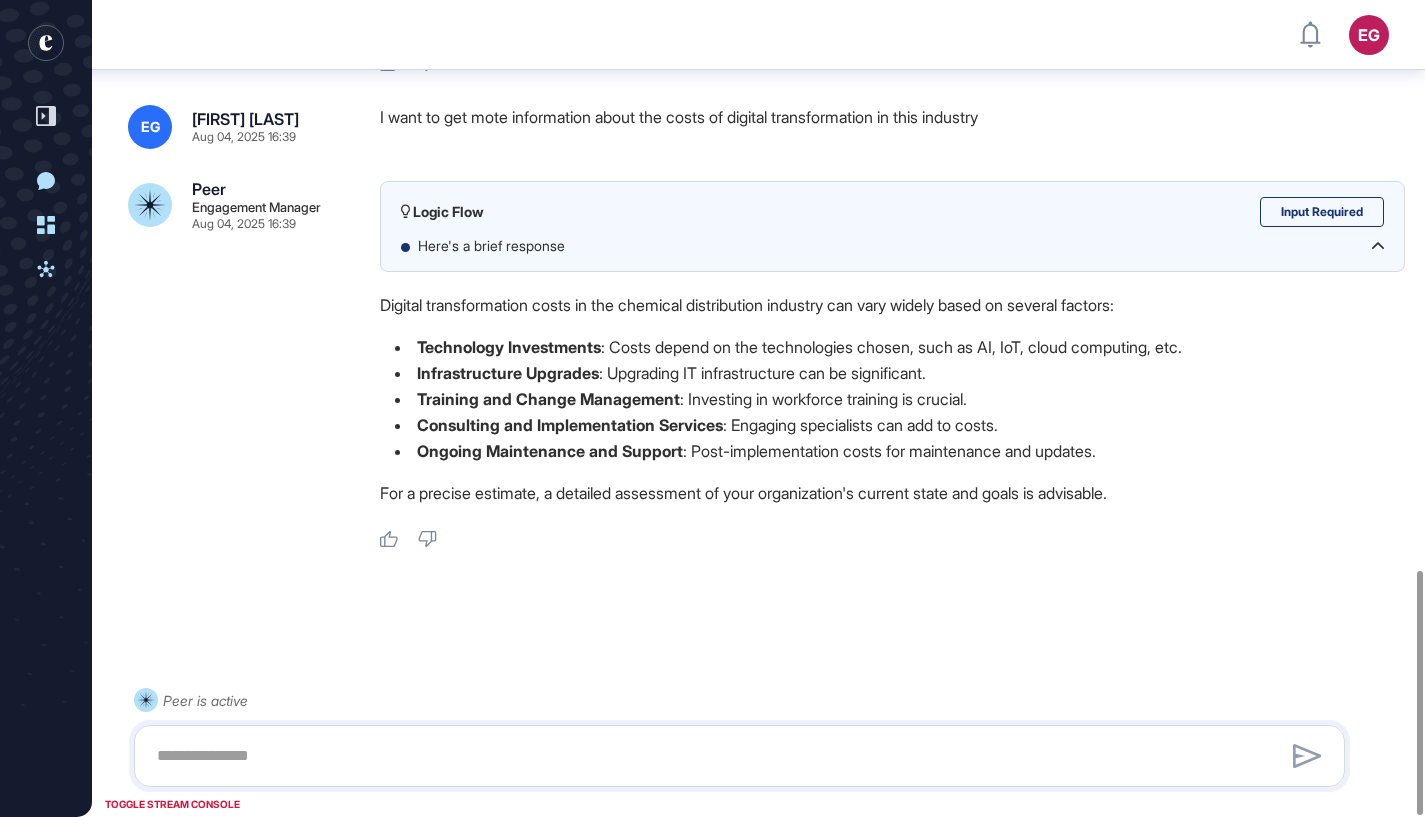 click 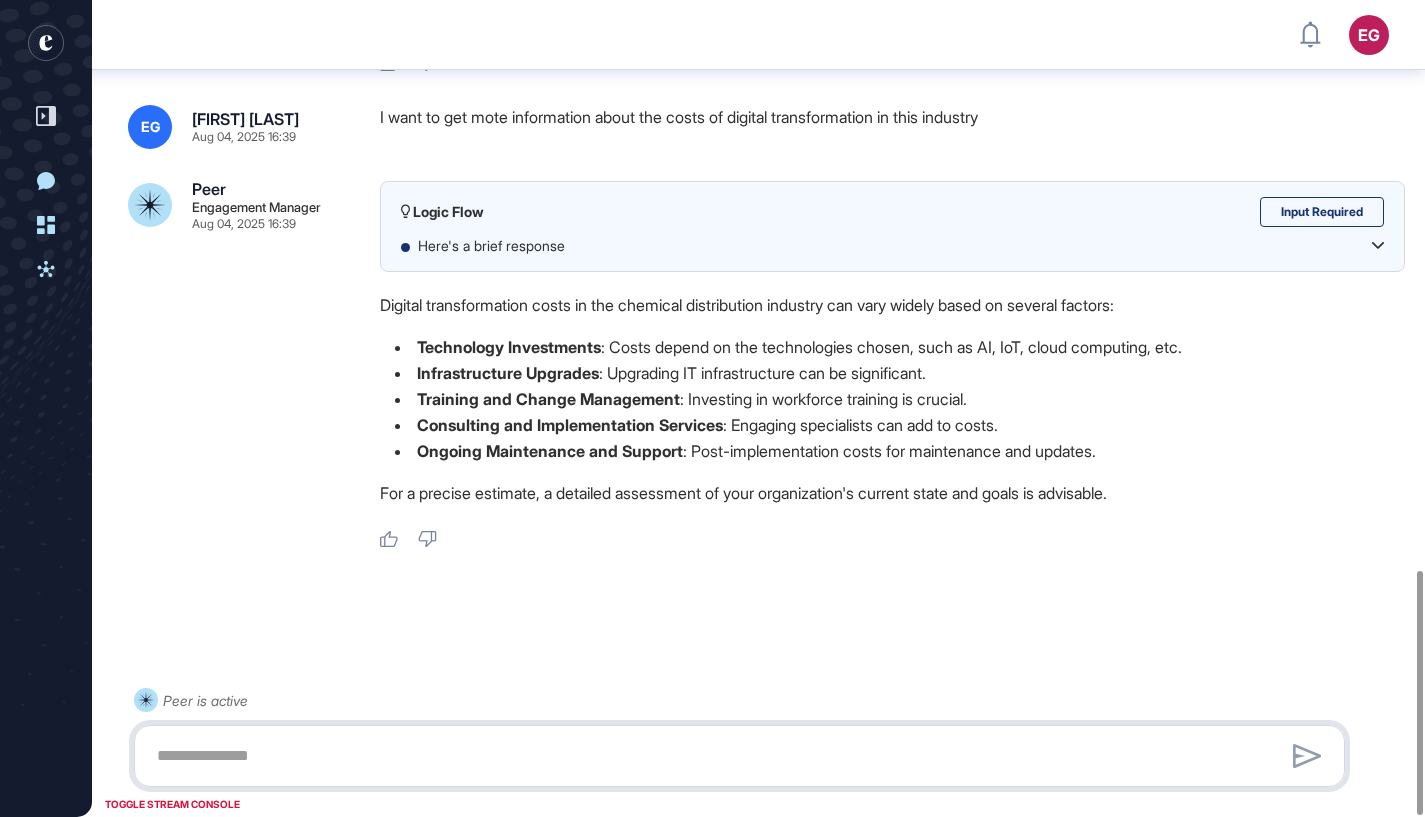 click at bounding box center [739, 756] 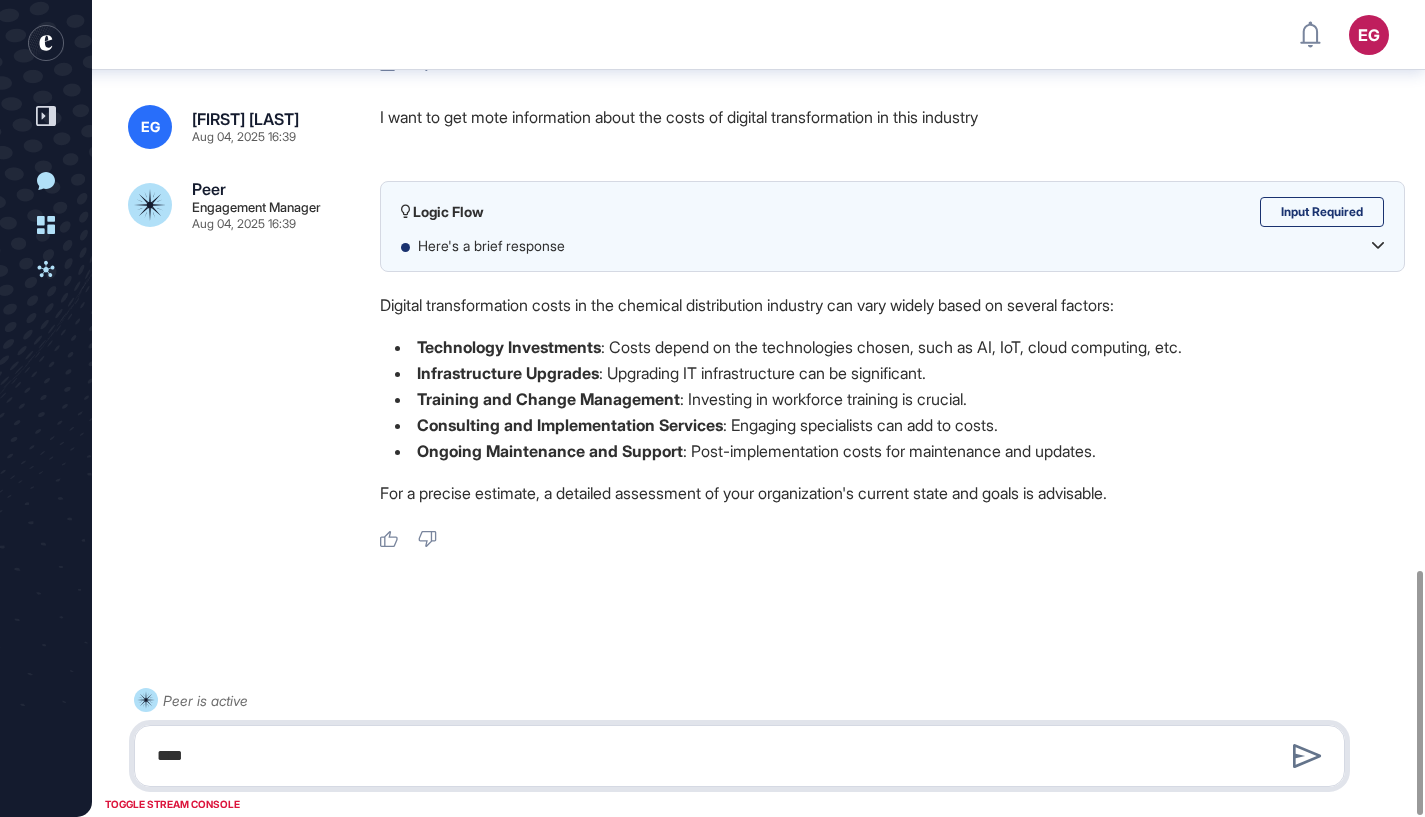 type on "****" 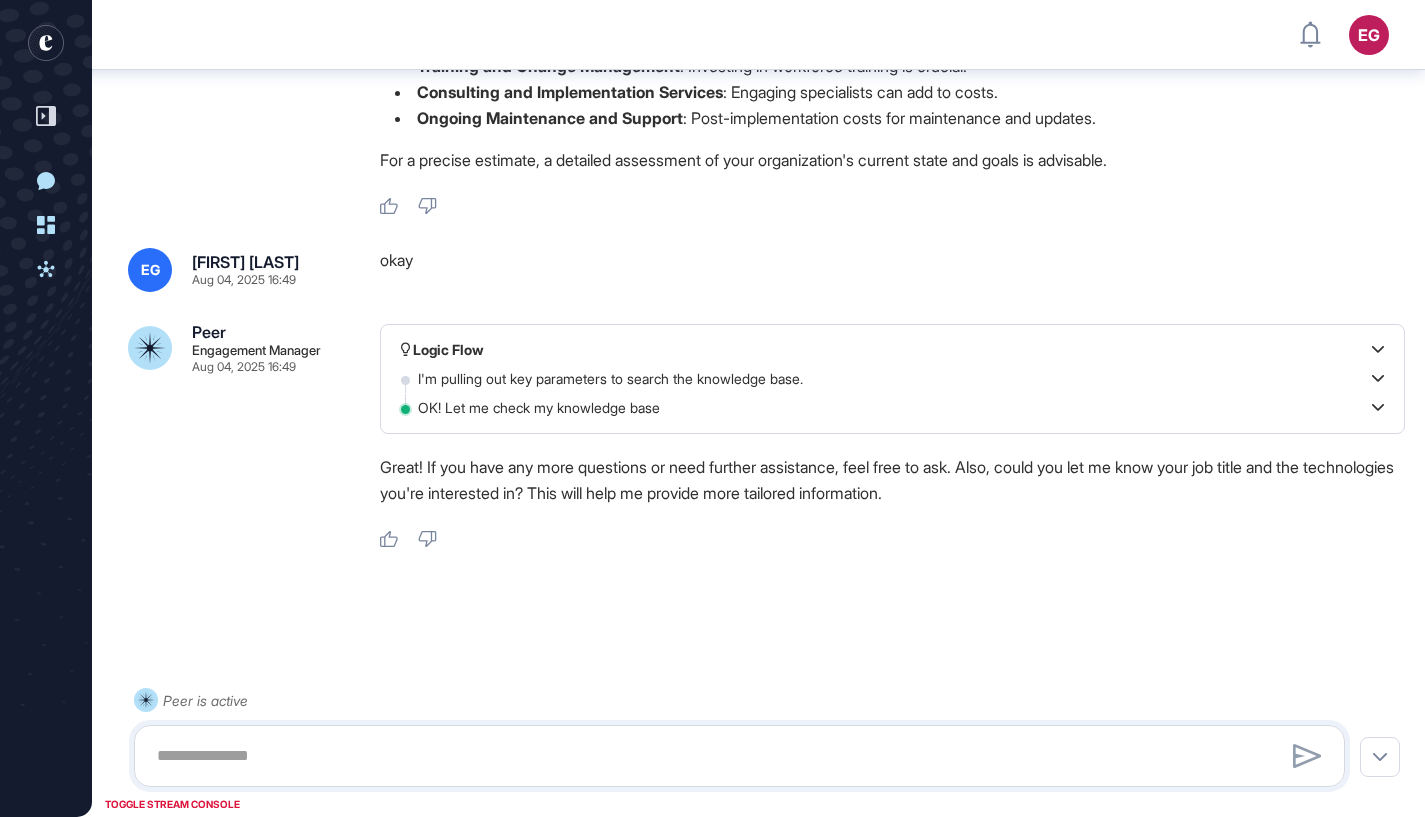 scroll, scrollTop: 2216, scrollLeft: 0, axis: vertical 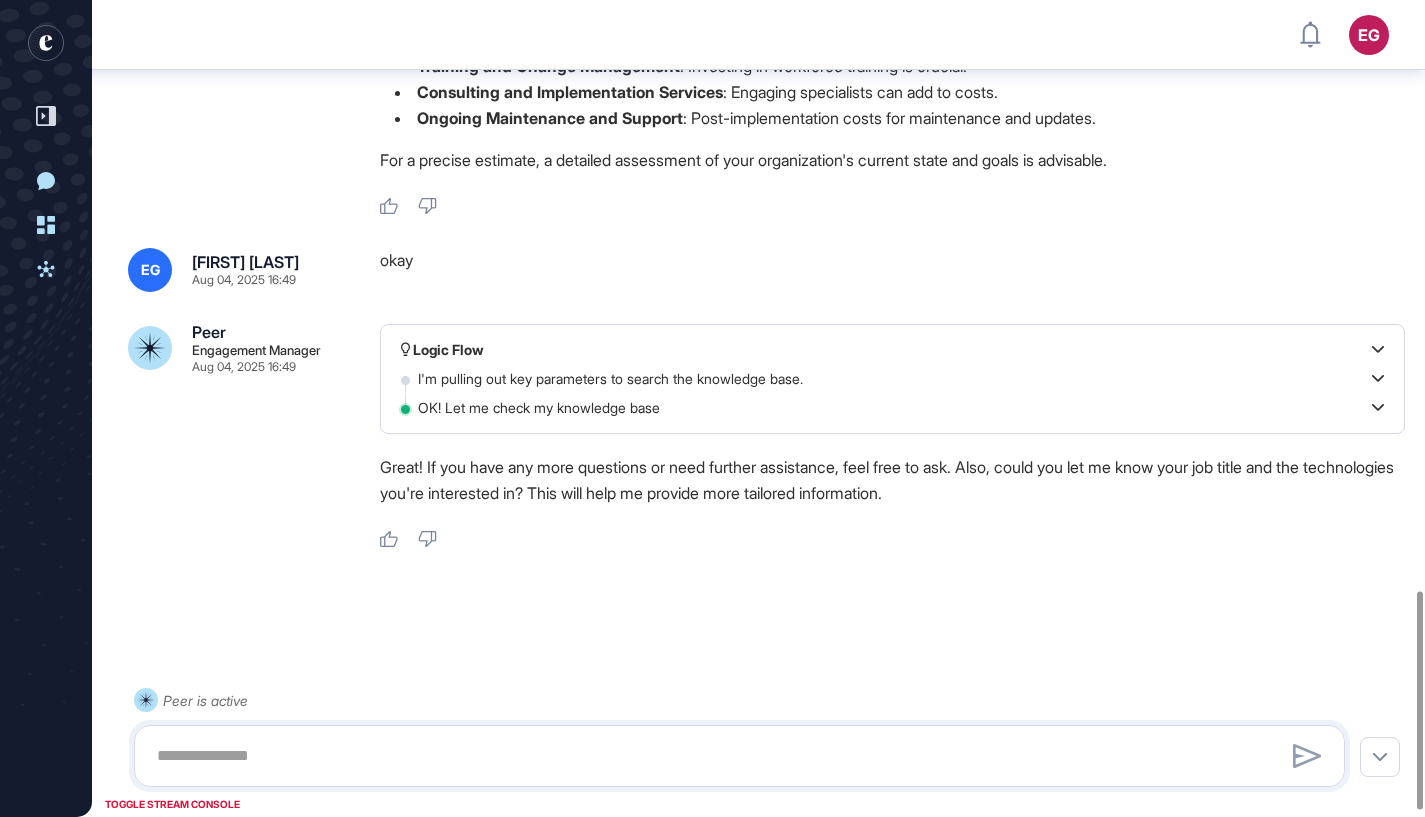 click on "Great! If you have any more questions or need further assistance, feel free to ask. Also, could you let me know your job title and the technologies you're interested in? This will help me provide more tailored information." at bounding box center [892, 480] 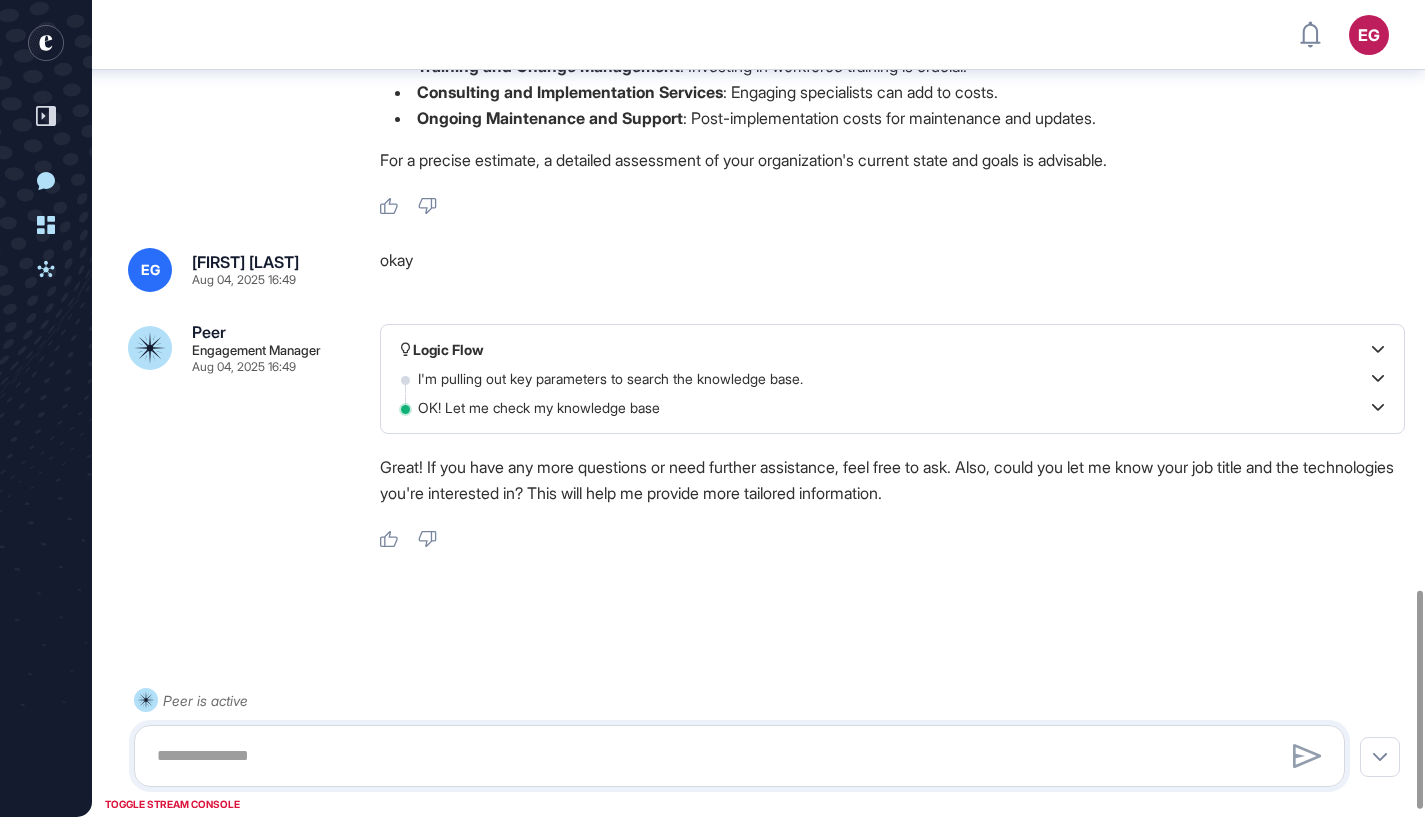 click on "Great! If you have any more questions or need further assistance, feel free to ask. Also, could you let me know your job title and the technologies you're interested in? This will help me provide more tailored information." at bounding box center [892, 480] 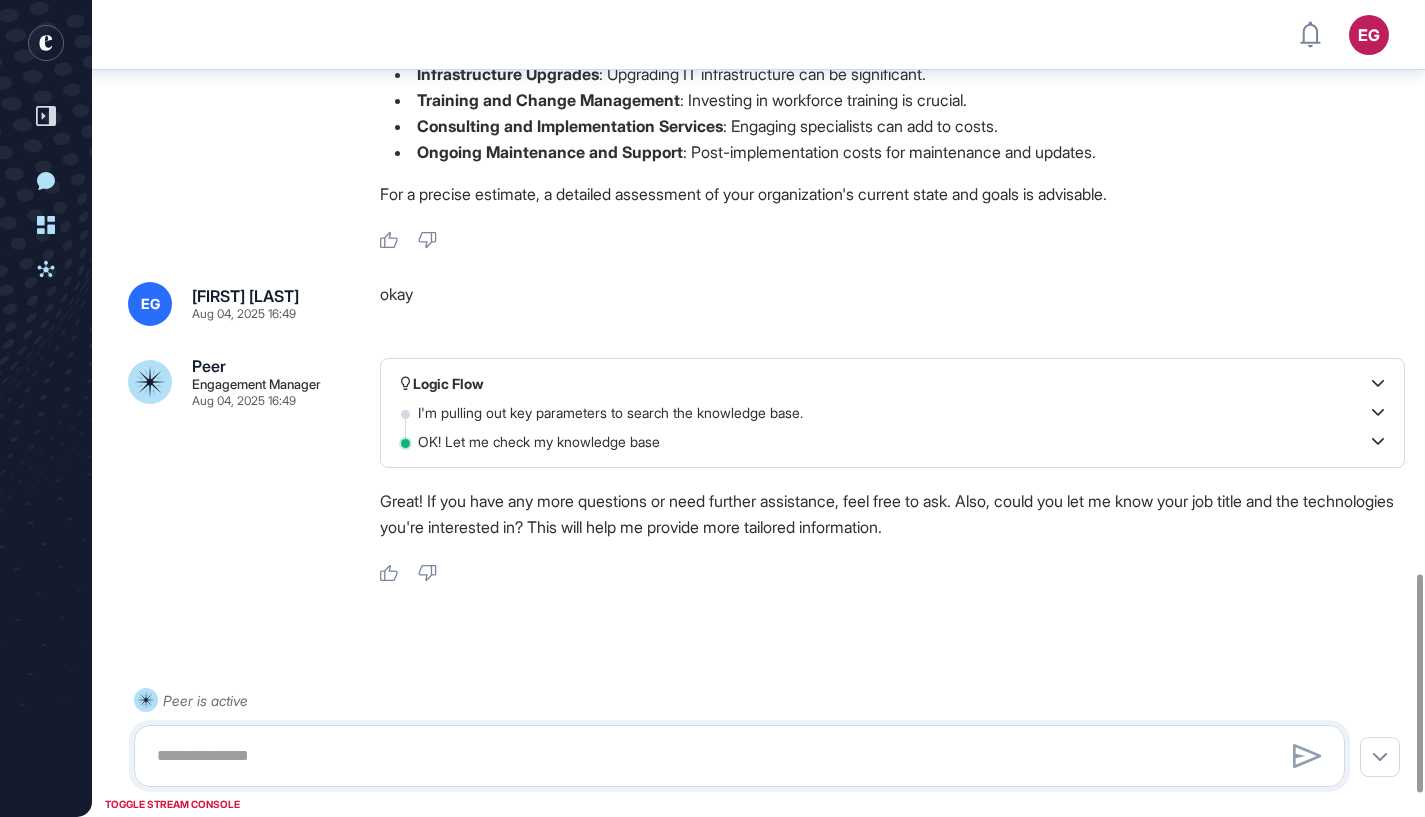 scroll, scrollTop: 2151, scrollLeft: 0, axis: vertical 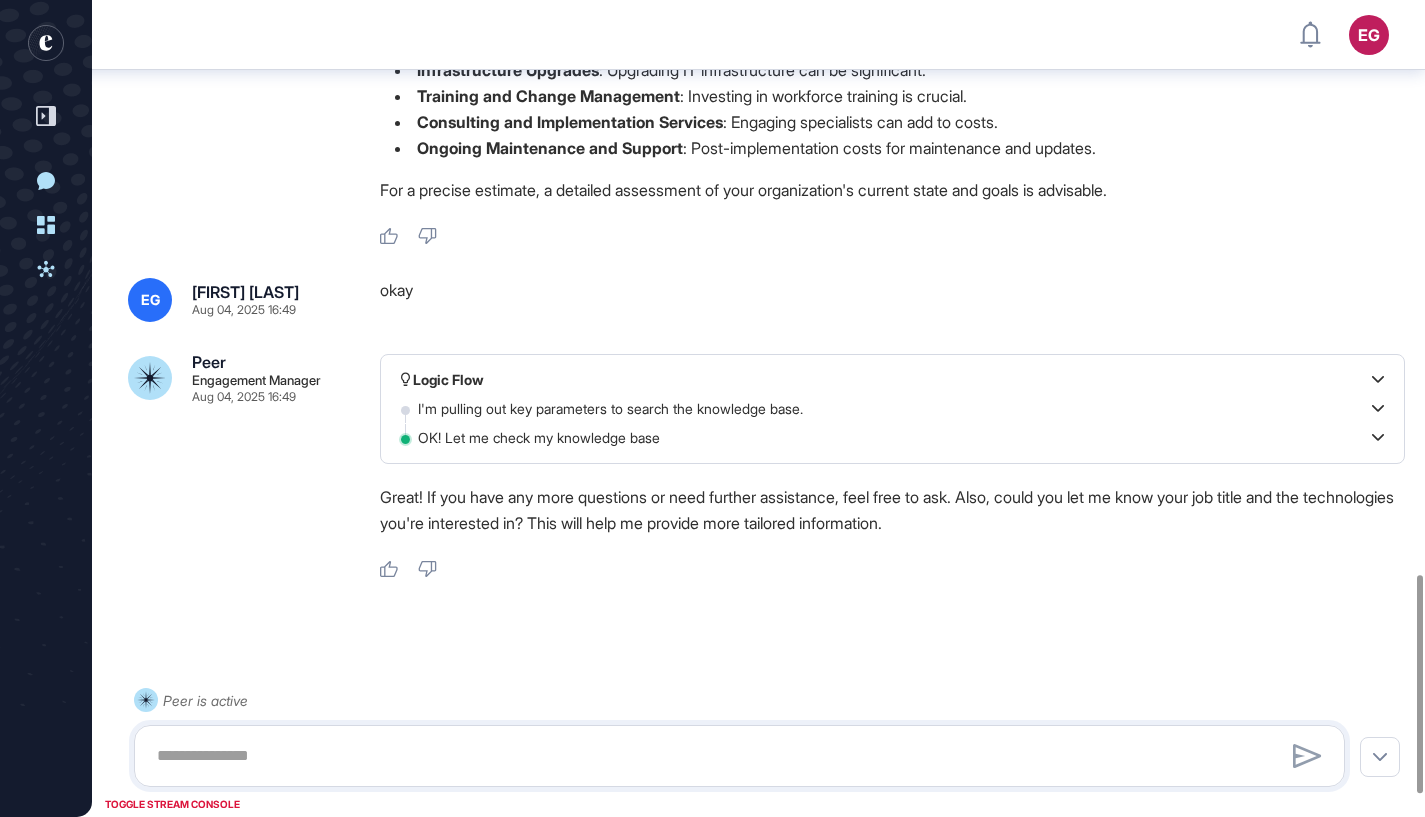 drag, startPoint x: 579, startPoint y: 247, endPoint x: 1189, endPoint y: 255, distance: 610.0524 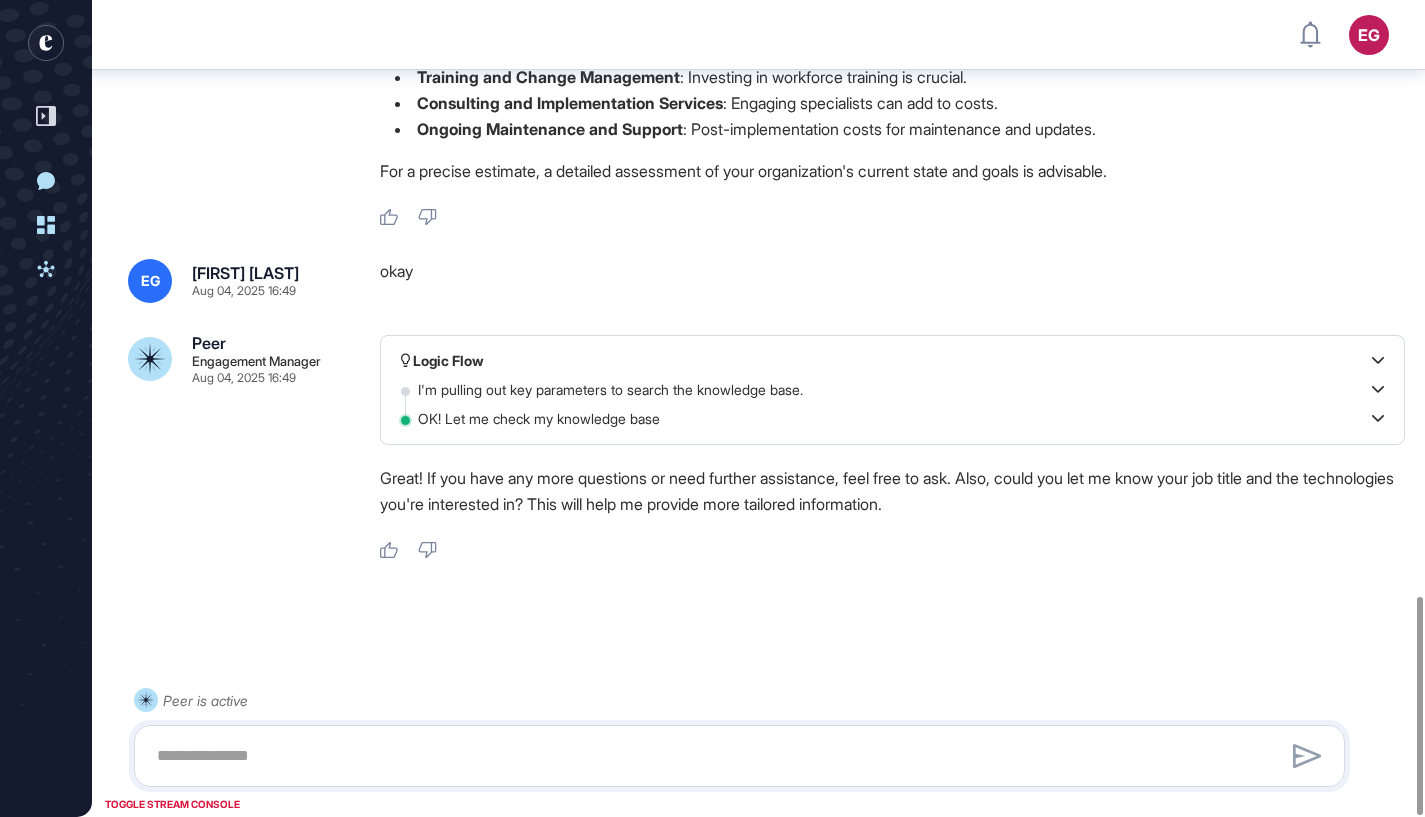 scroll, scrollTop: 2233, scrollLeft: 0, axis: vertical 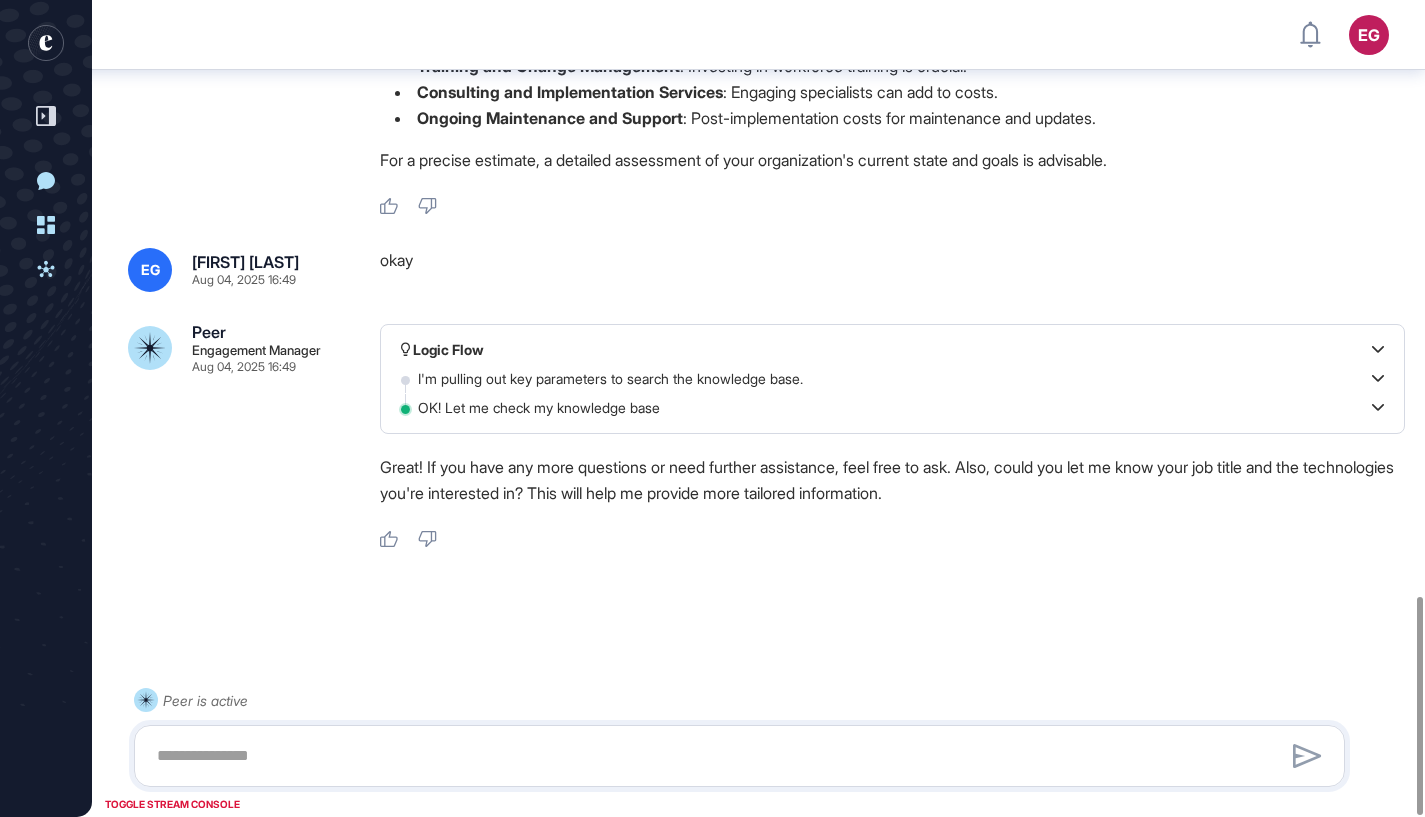 click on "Digital transformation costs in the chemical distribution industry can vary widely based on several factors:      Technology Investments : Costs depend on the technologies chosen, such as AI, IoT, cloud computing, etc.   Infrastructure Upgrades : Upgrading IT infrastructure can be significant.   Training and Change Management : Investing in workforce training is crucial.   Consulting and Implementation Services : Engaging specialists can add to costs.   Ongoing Maintenance and Support : Post-implementation costs for maintenance and updates.      For a precise estimate, a detailed assessment of your organization's current state and goals is advisable." at bounding box center [892, 71] 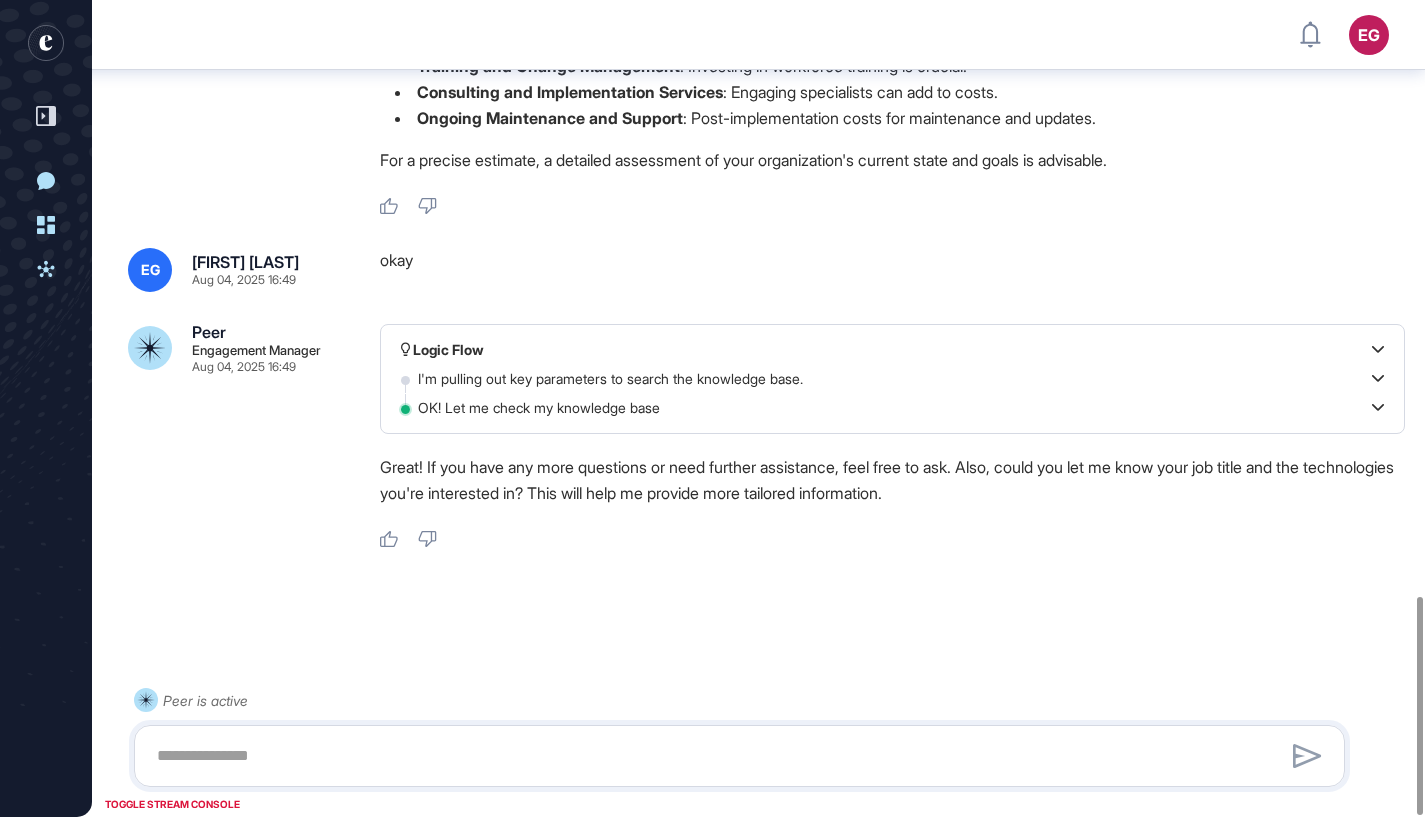 click on "I'm pulling out key parameters to search the knowledge base." at bounding box center (620, 379) 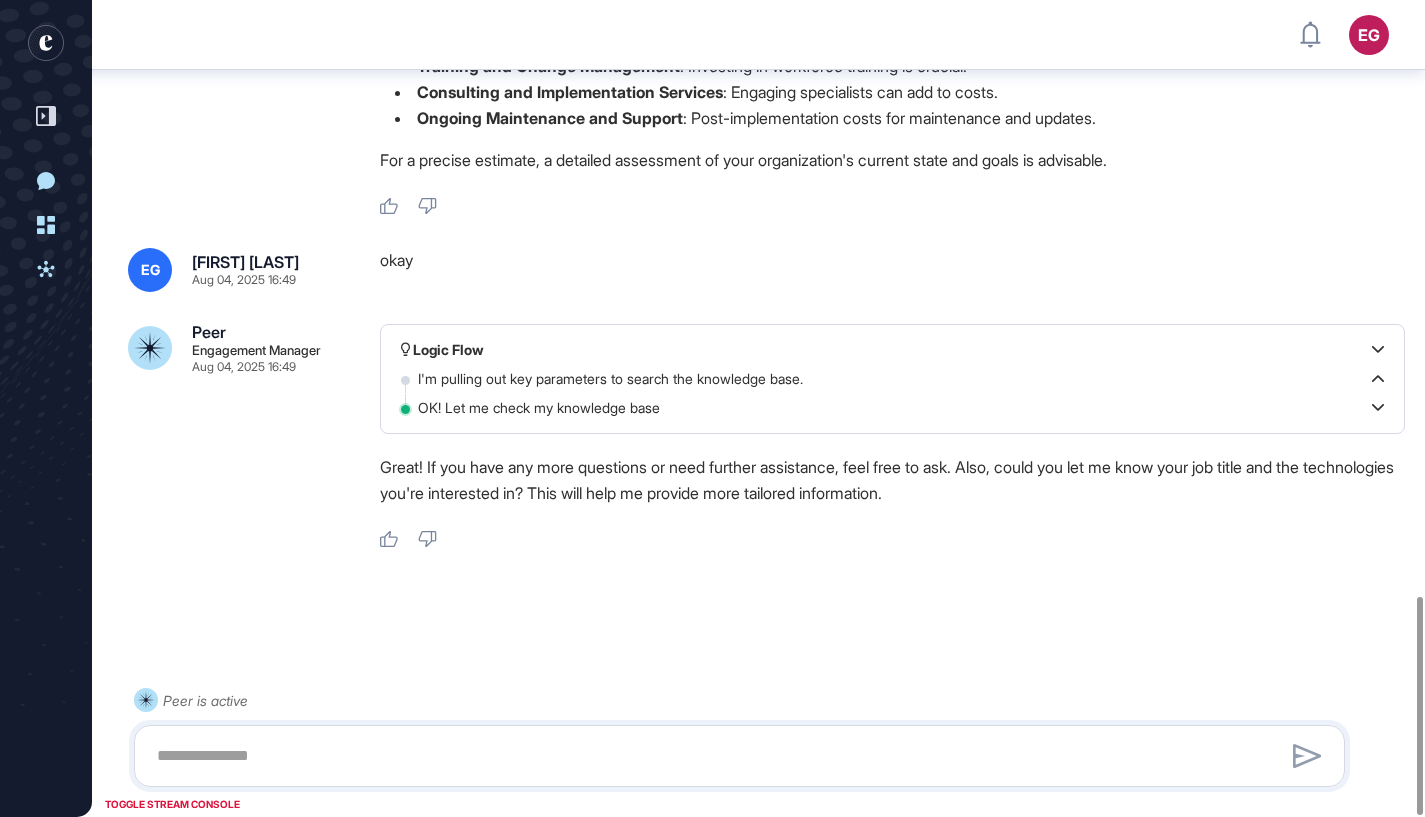 click on "OK! Let me check my knowledge base" at bounding box center [549, 408] 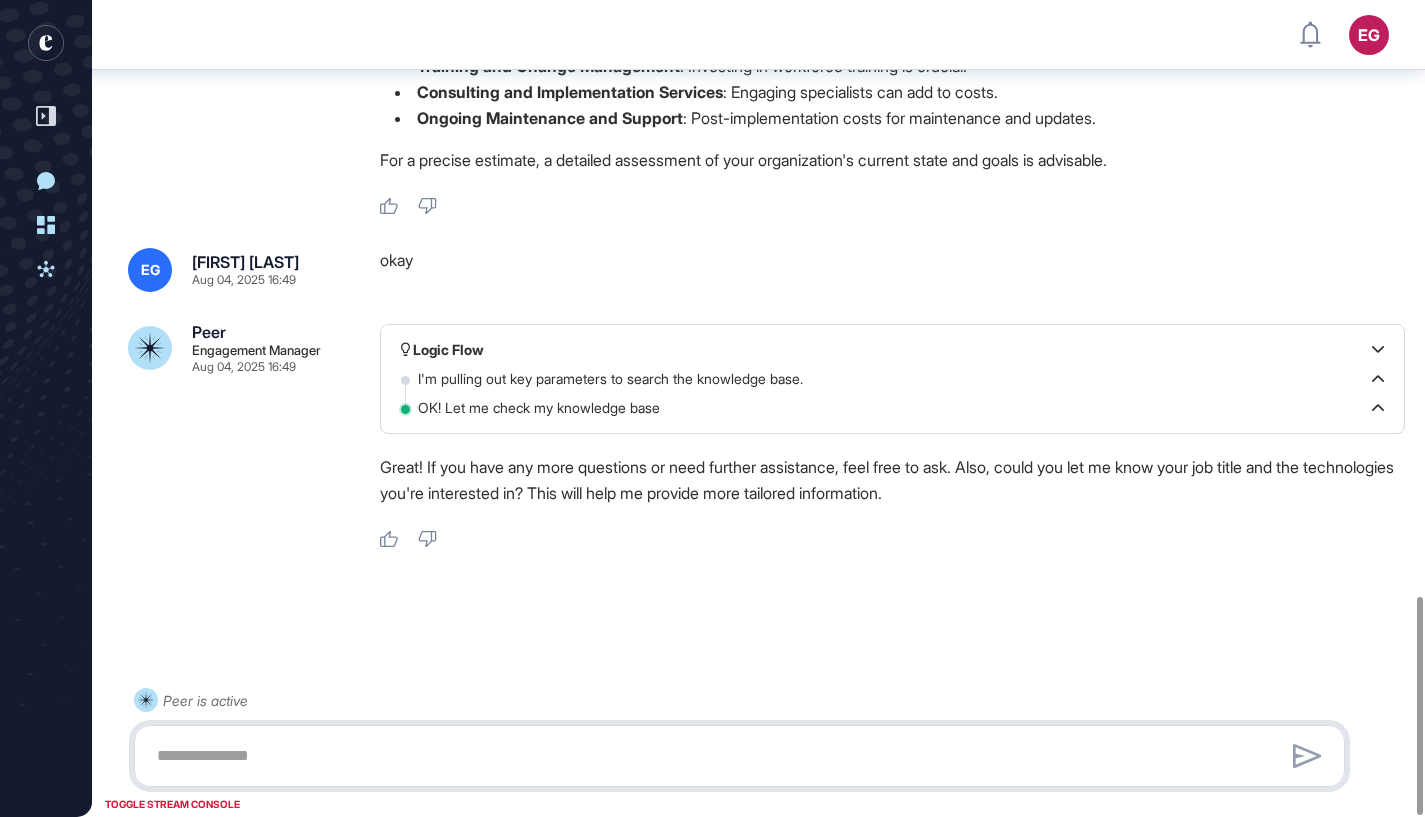 click at bounding box center [739, 756] 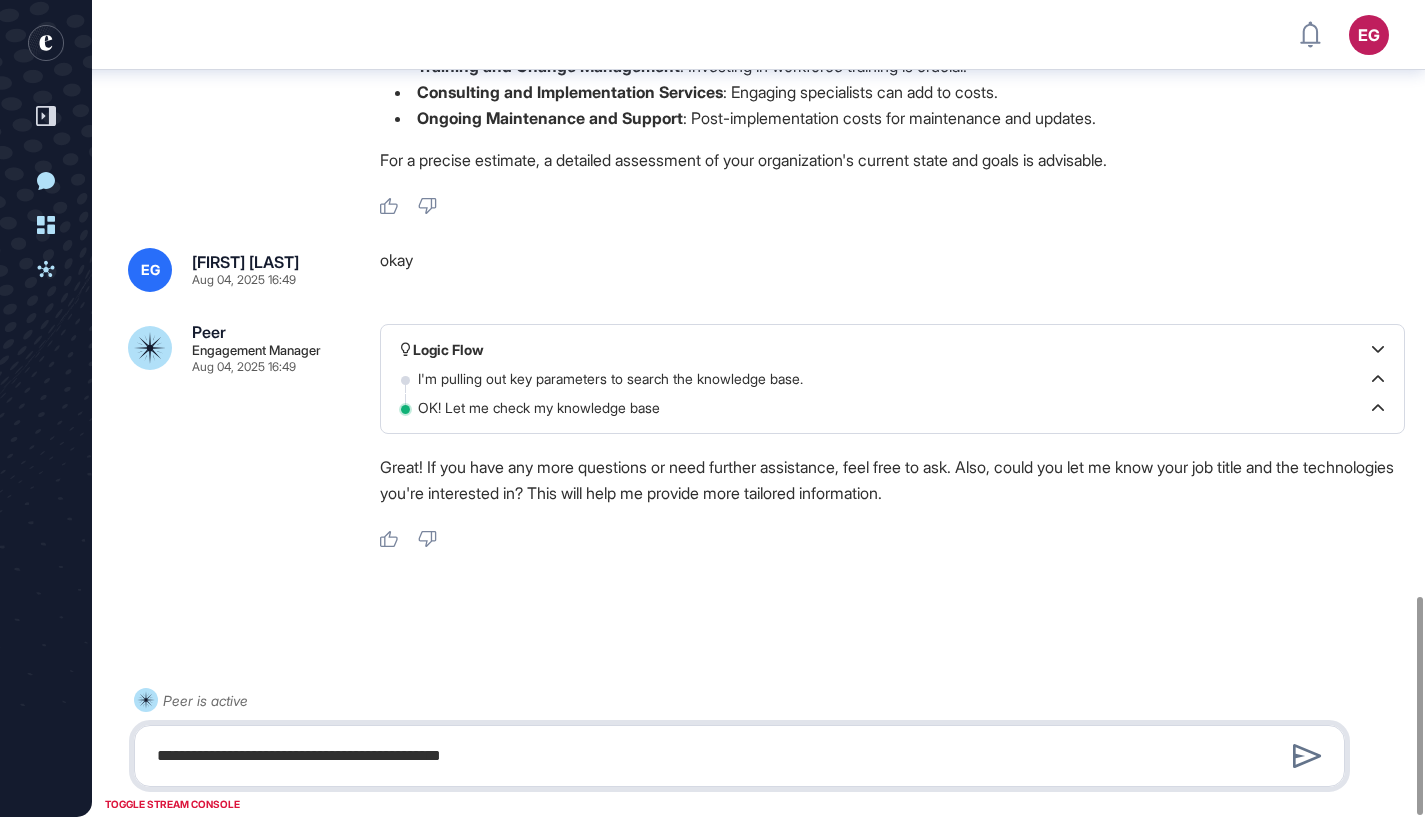 type on "**********" 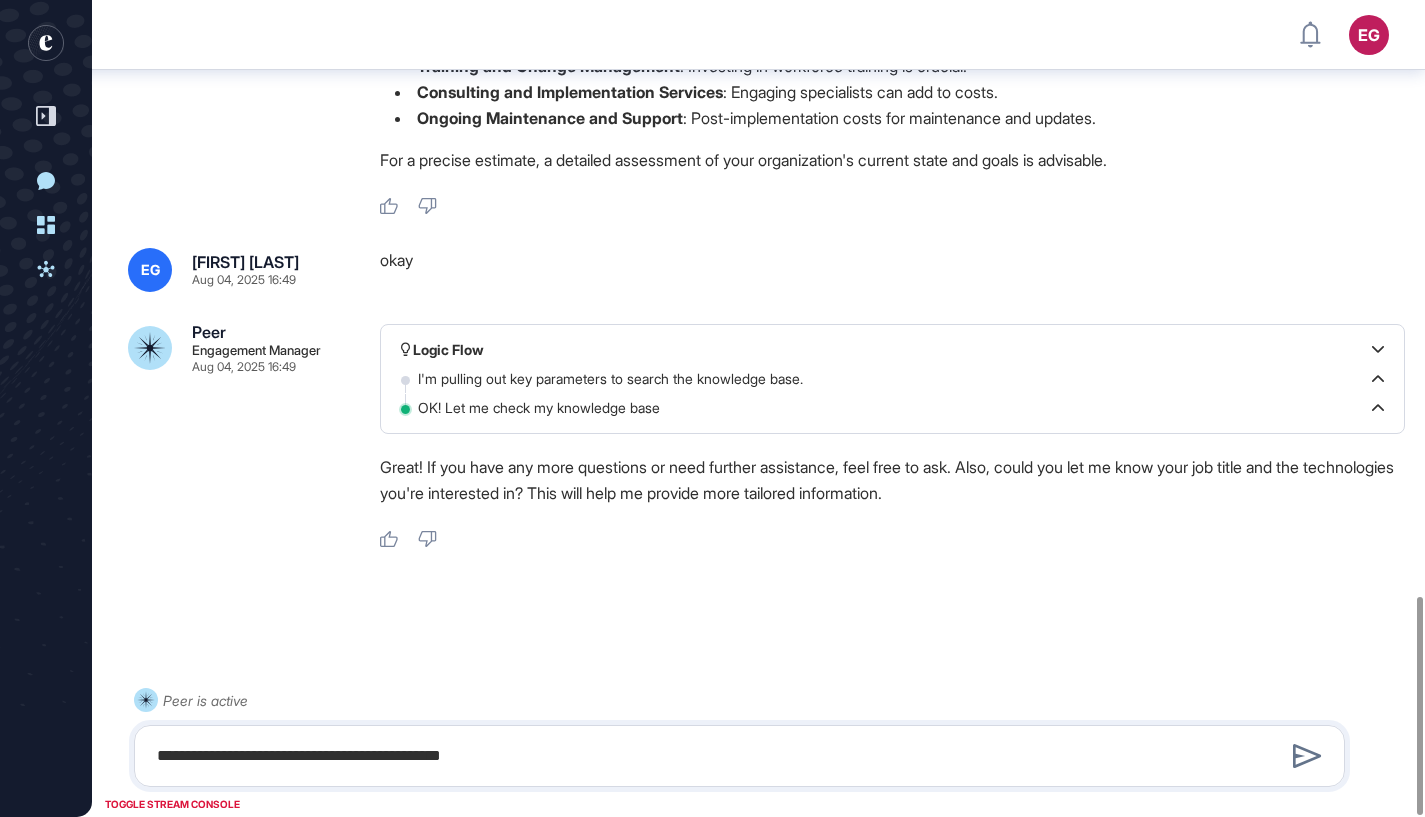 type 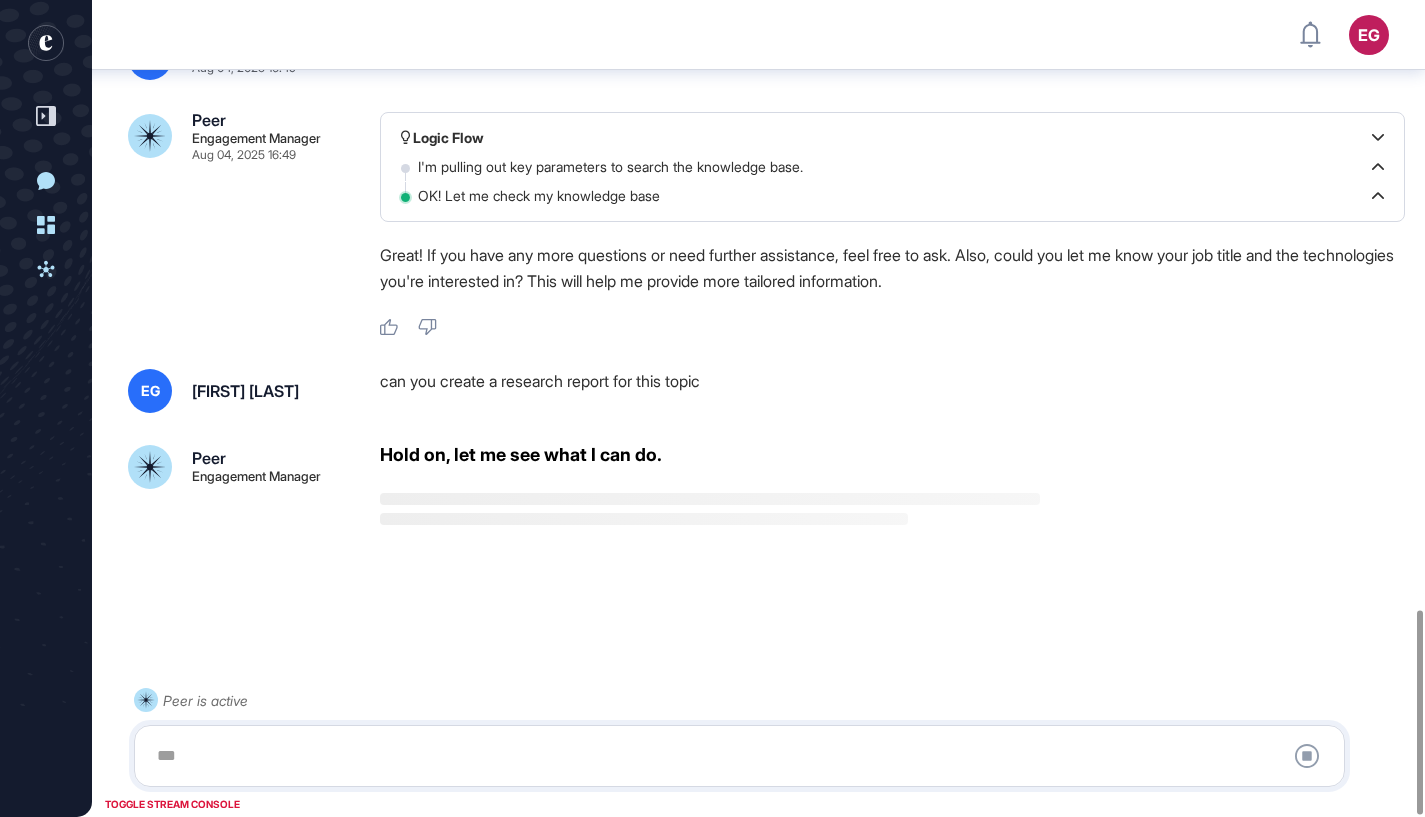 scroll, scrollTop: 2445, scrollLeft: 0, axis: vertical 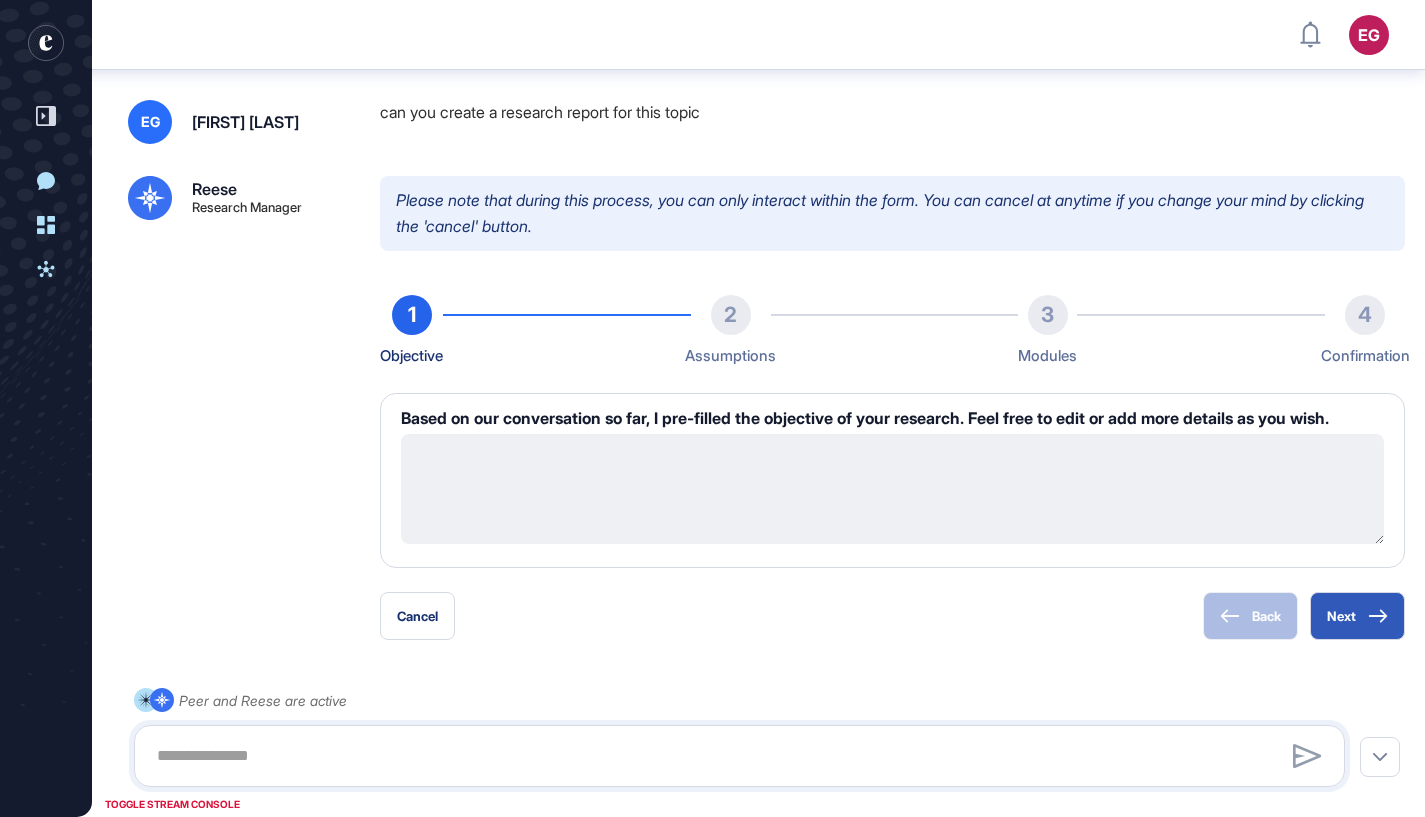 type on "**********" 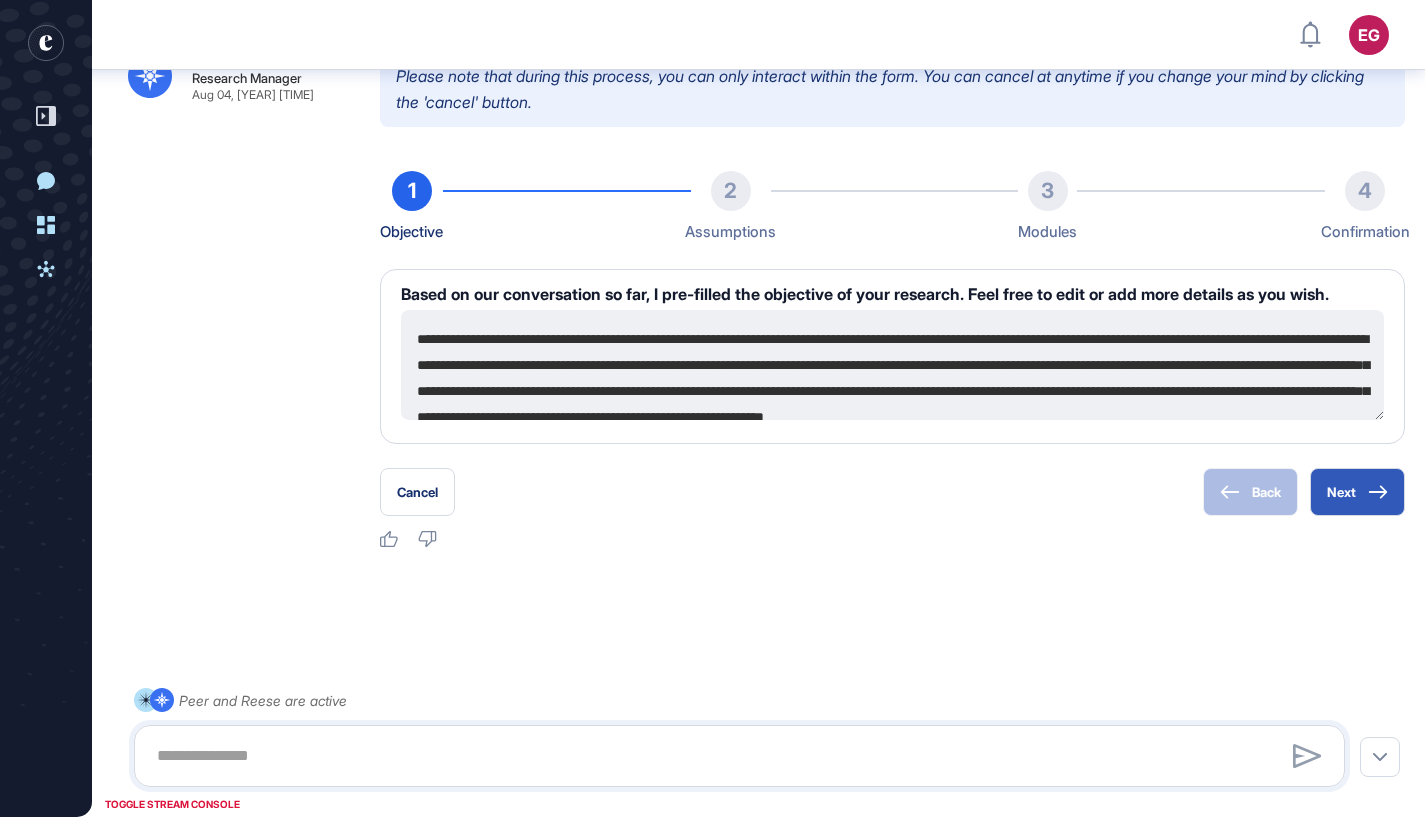 scroll, scrollTop: 2820, scrollLeft: 0, axis: vertical 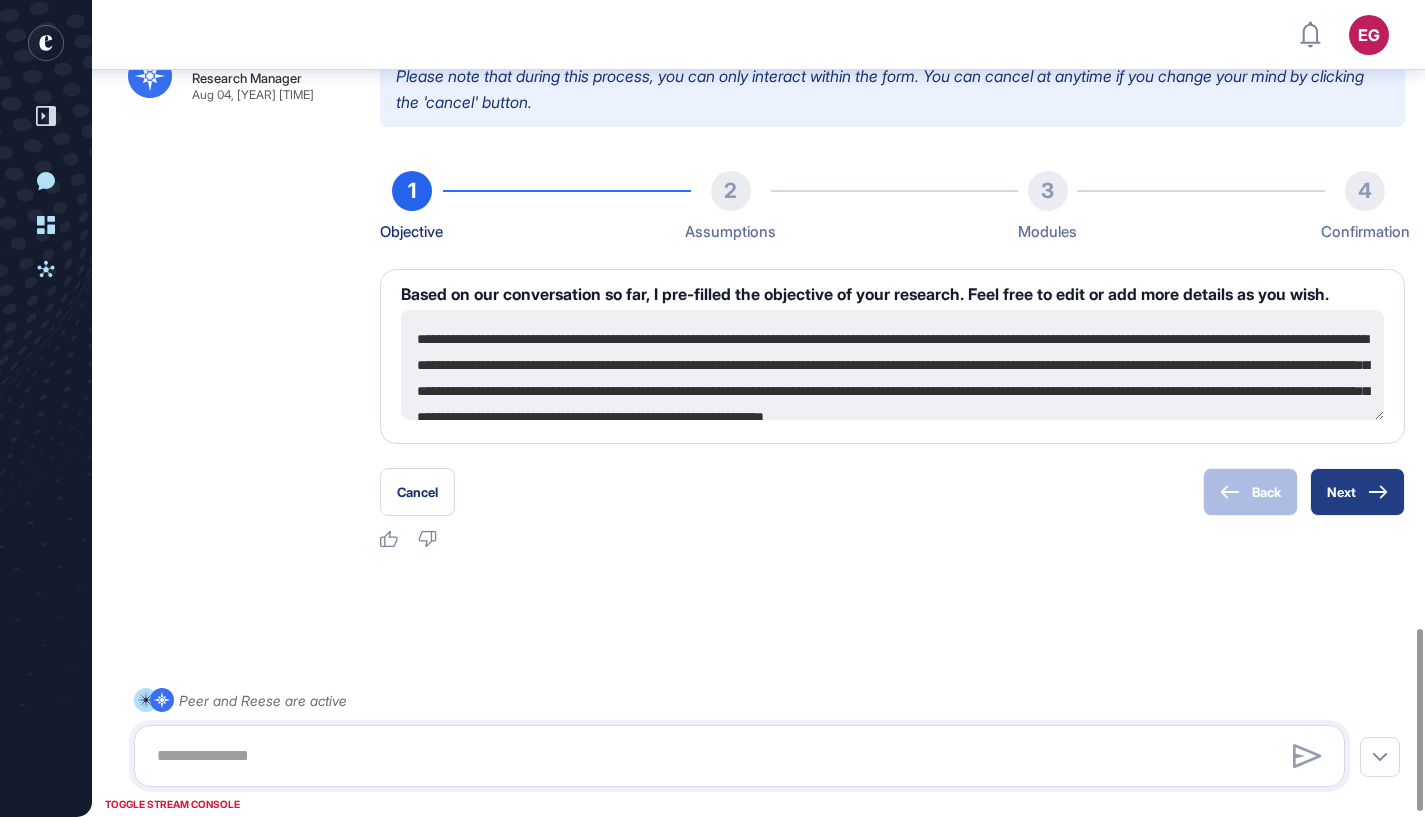 click on "Next" at bounding box center (1357, 492) 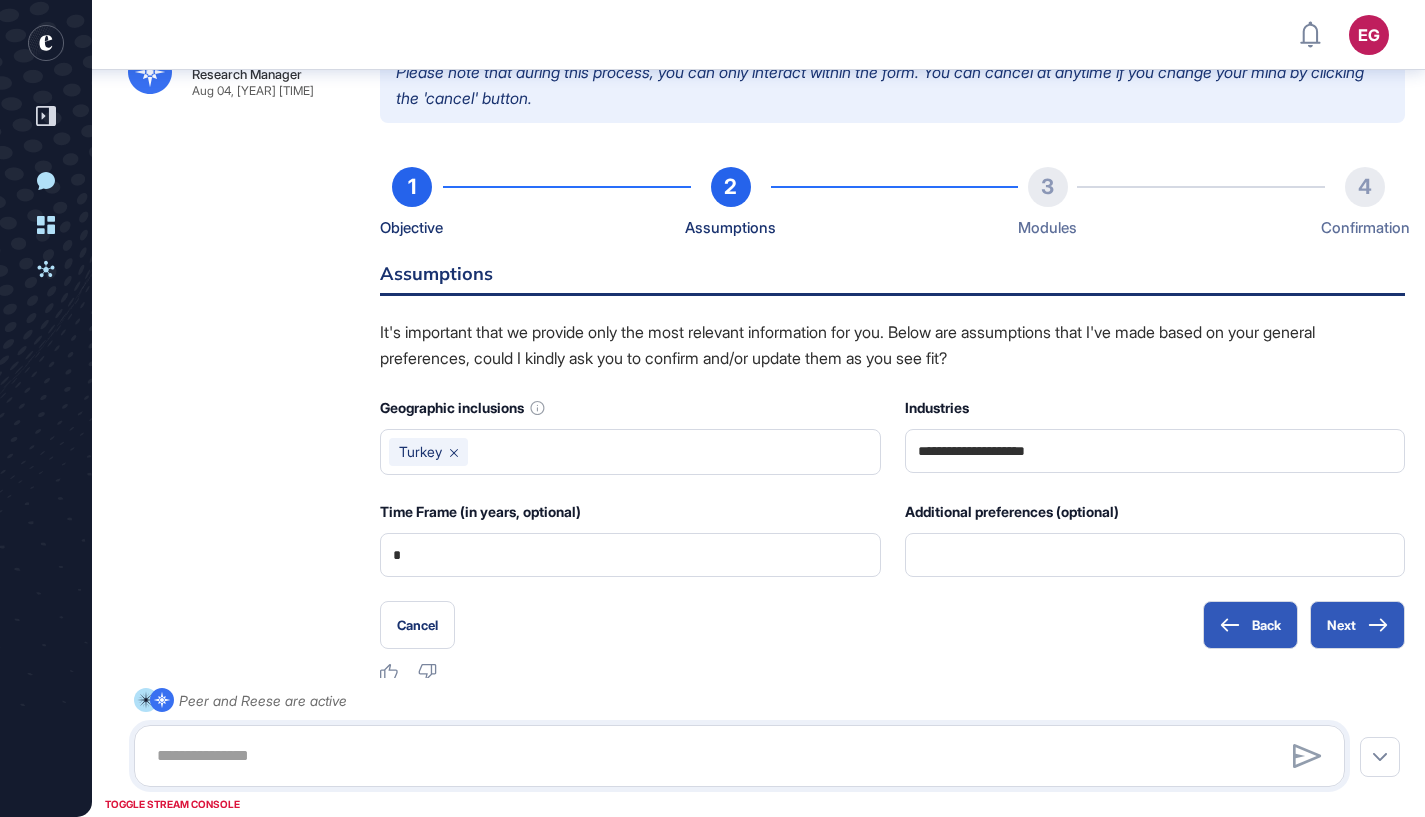 scroll, scrollTop: 2786, scrollLeft: 0, axis: vertical 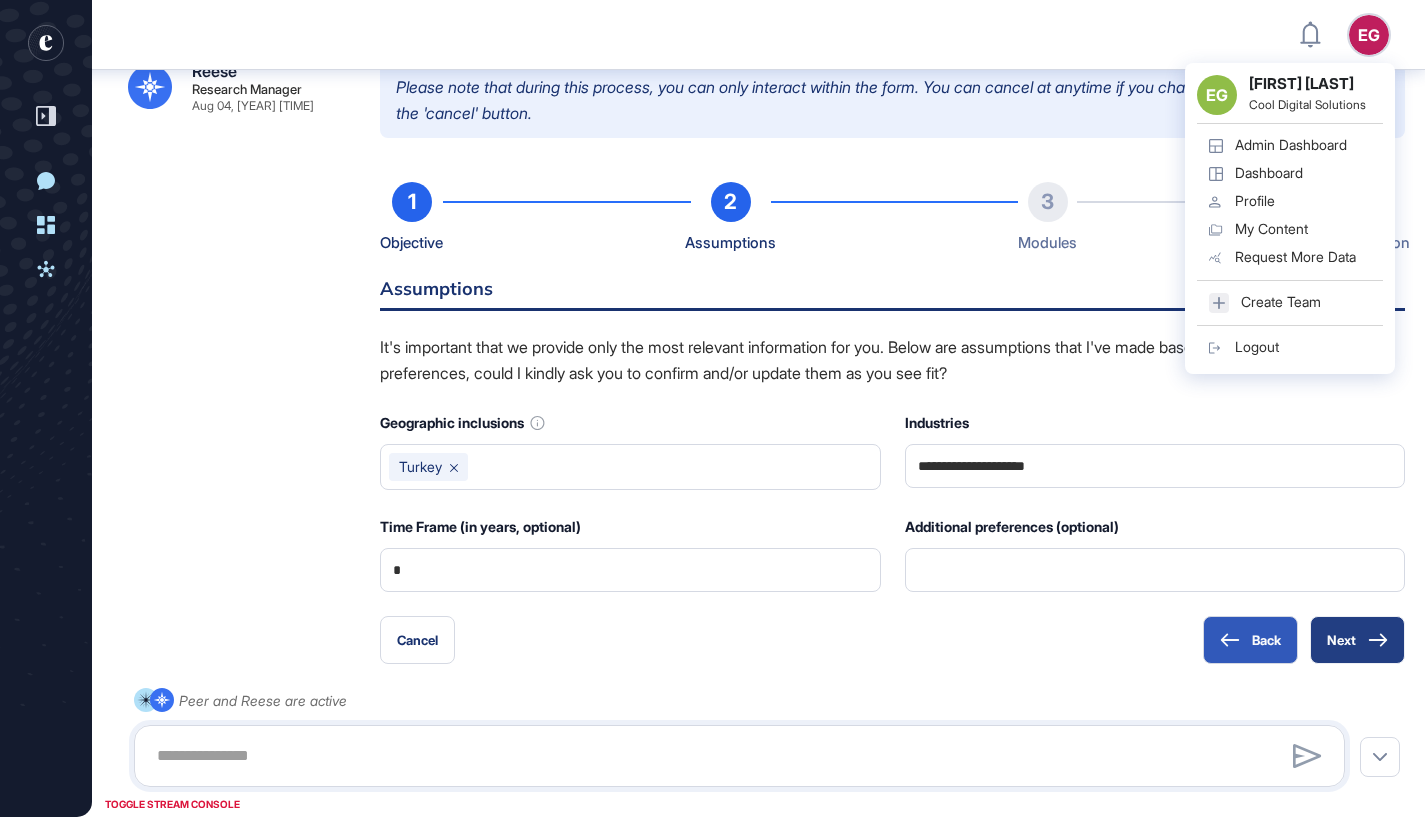 type 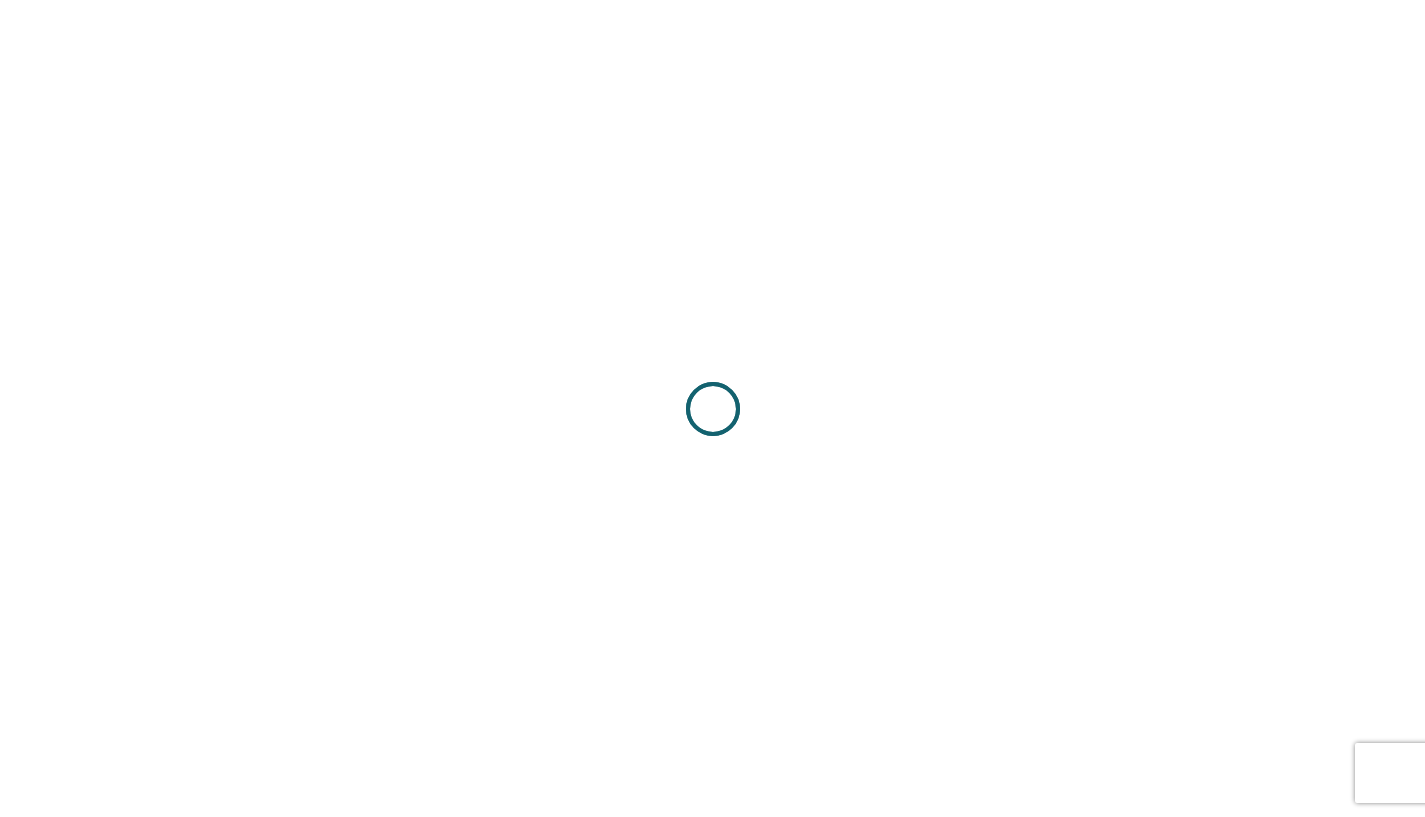 scroll, scrollTop: 0, scrollLeft: 0, axis: both 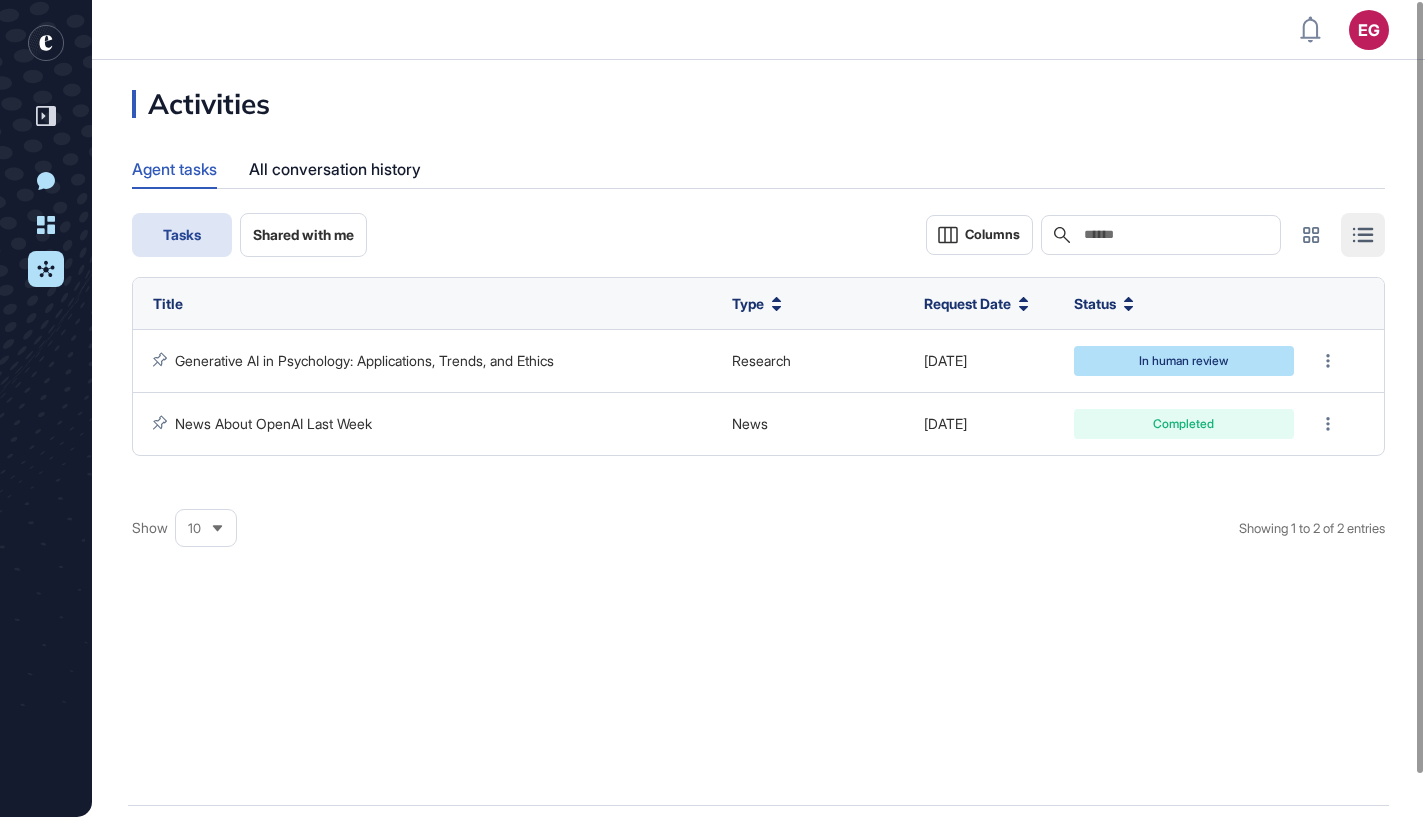 click on "Shared with me" at bounding box center (303, 235) 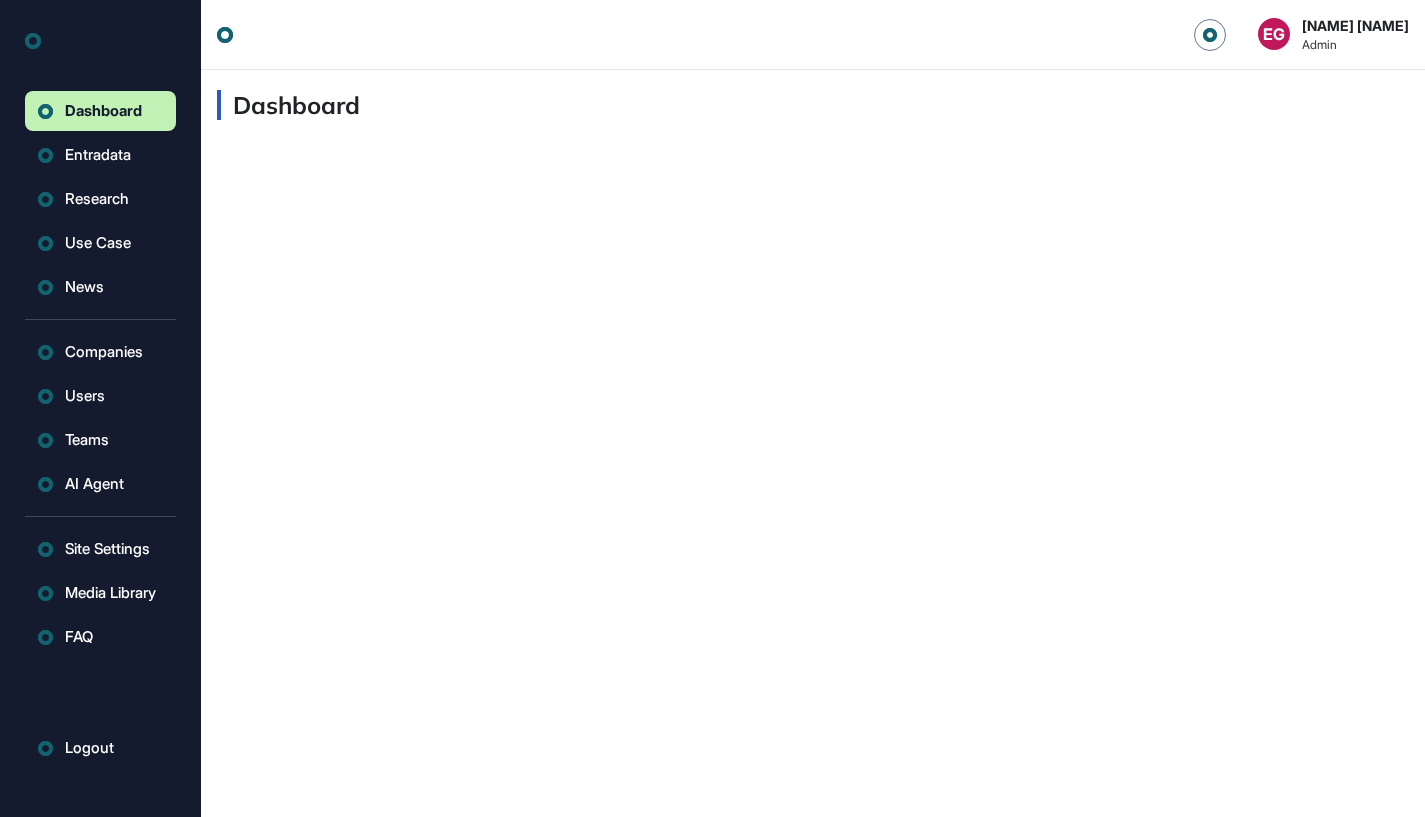 scroll, scrollTop: 0, scrollLeft: 0, axis: both 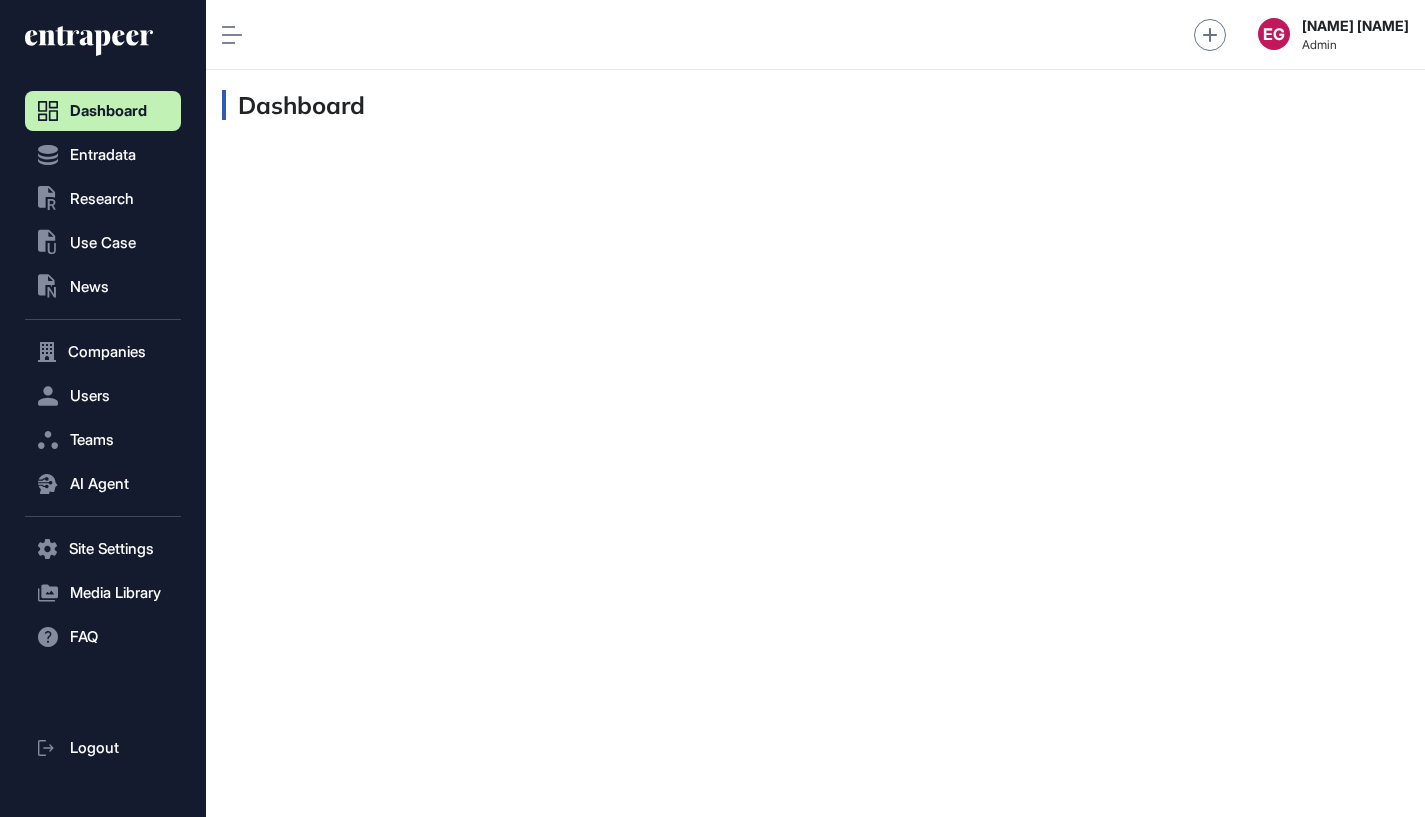 click 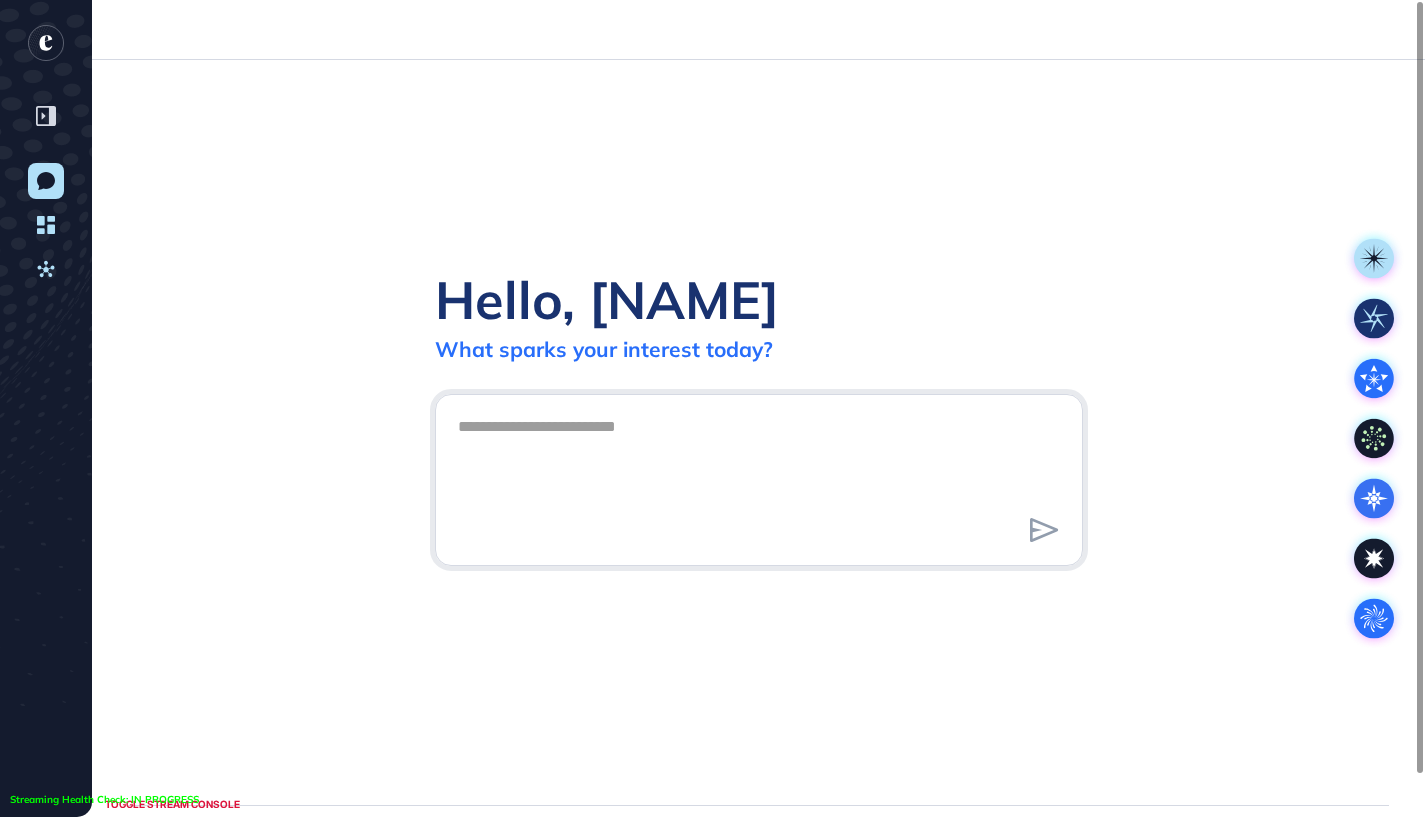 scroll, scrollTop: 817, scrollLeft: 1425, axis: both 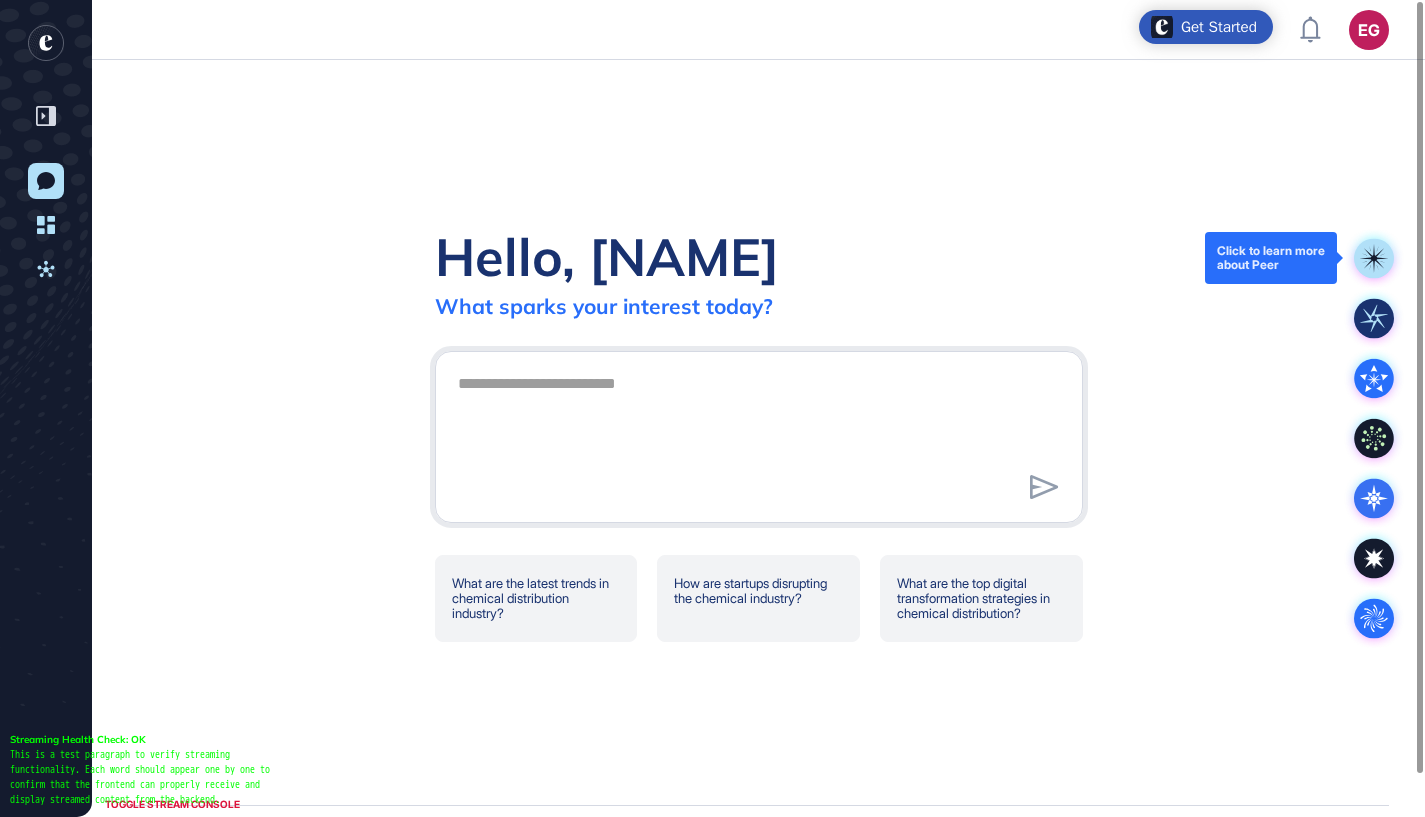 click 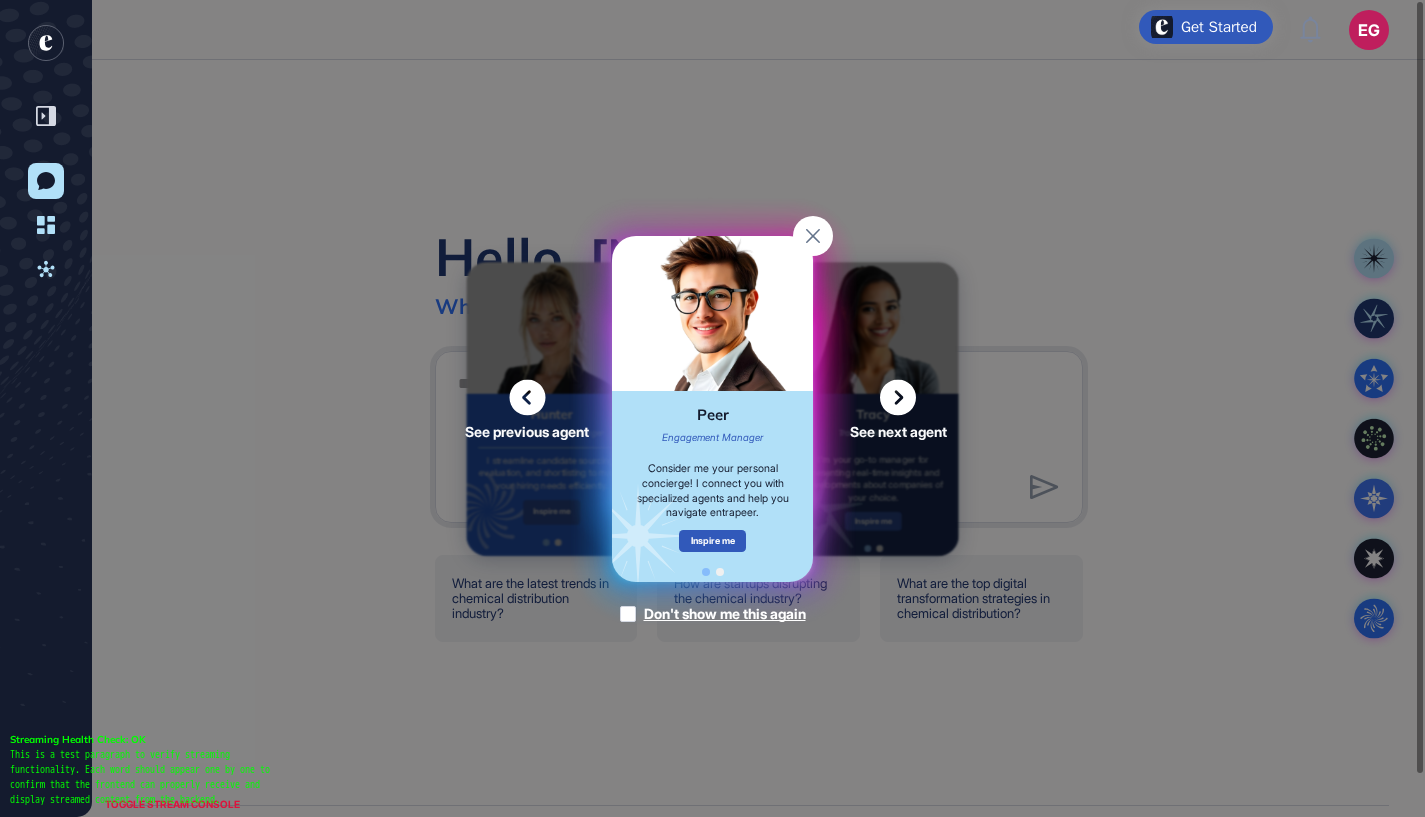 click 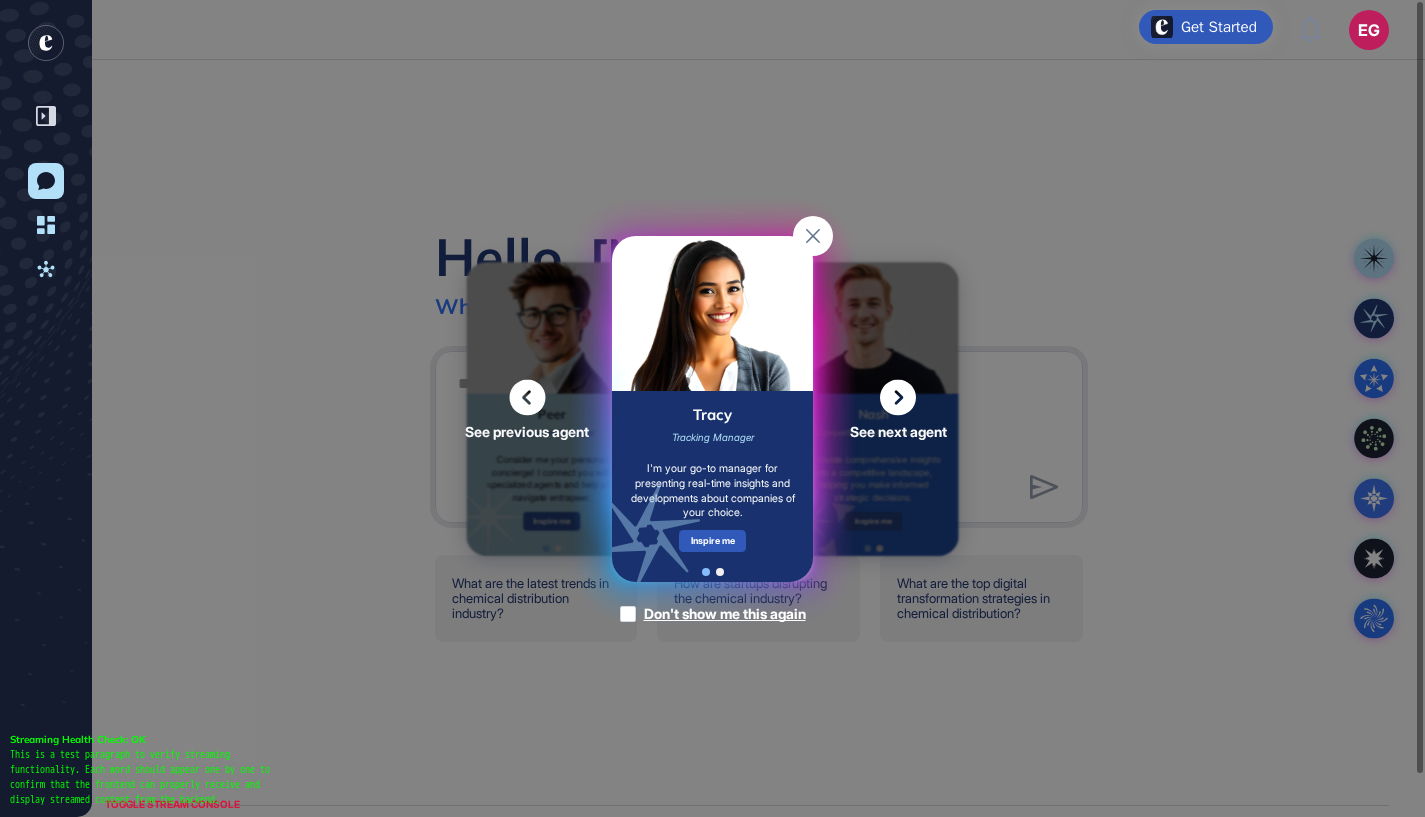 click 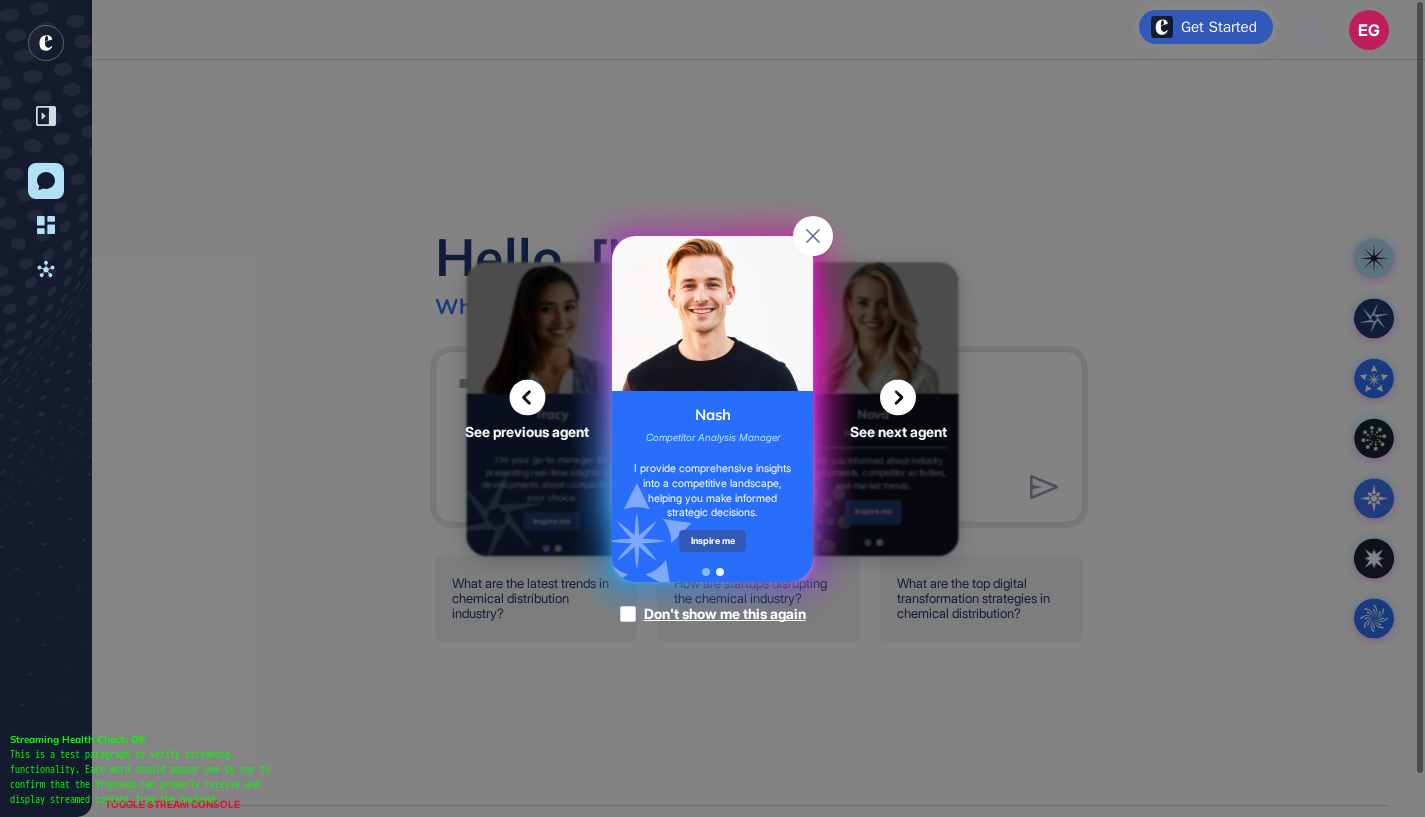click 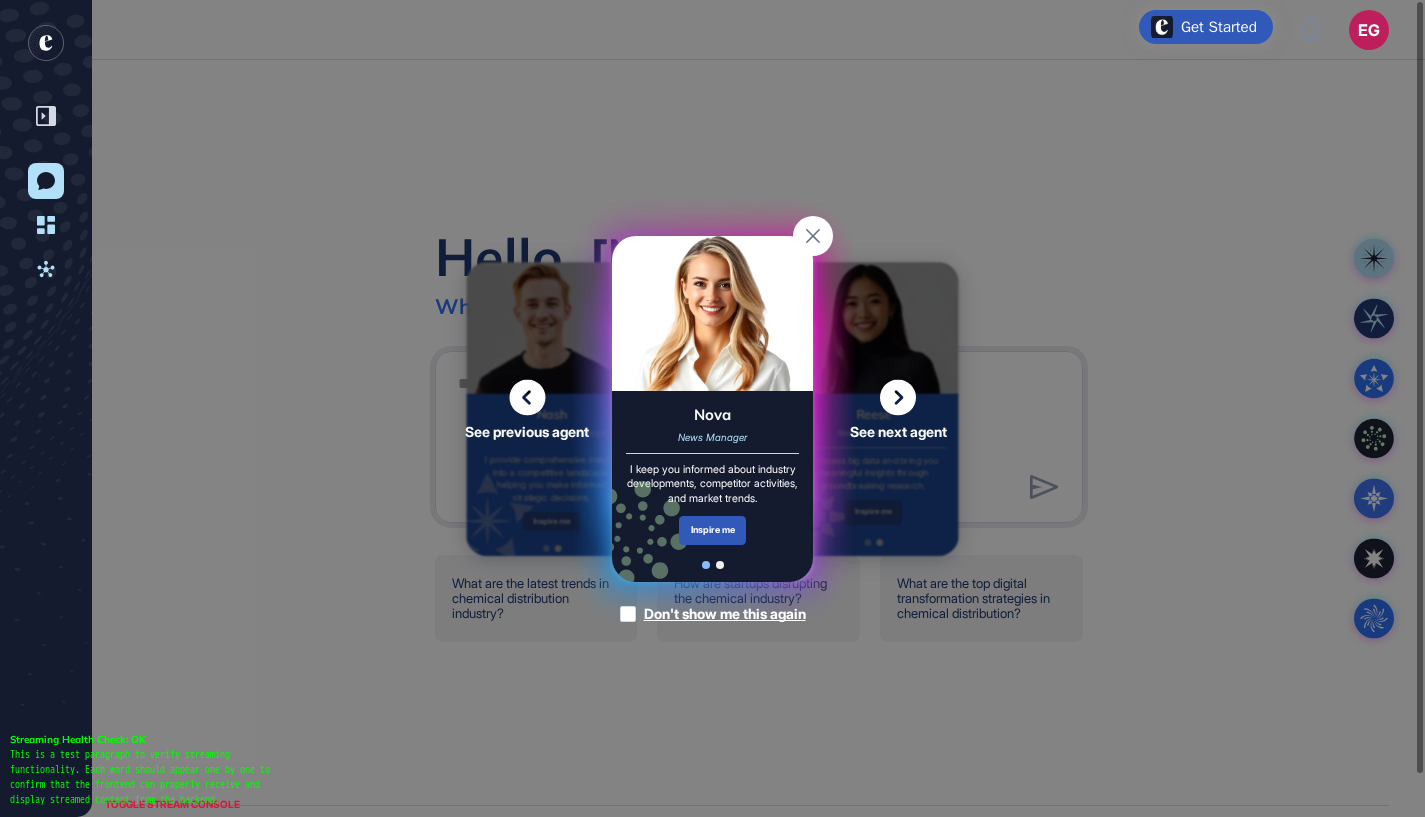 click 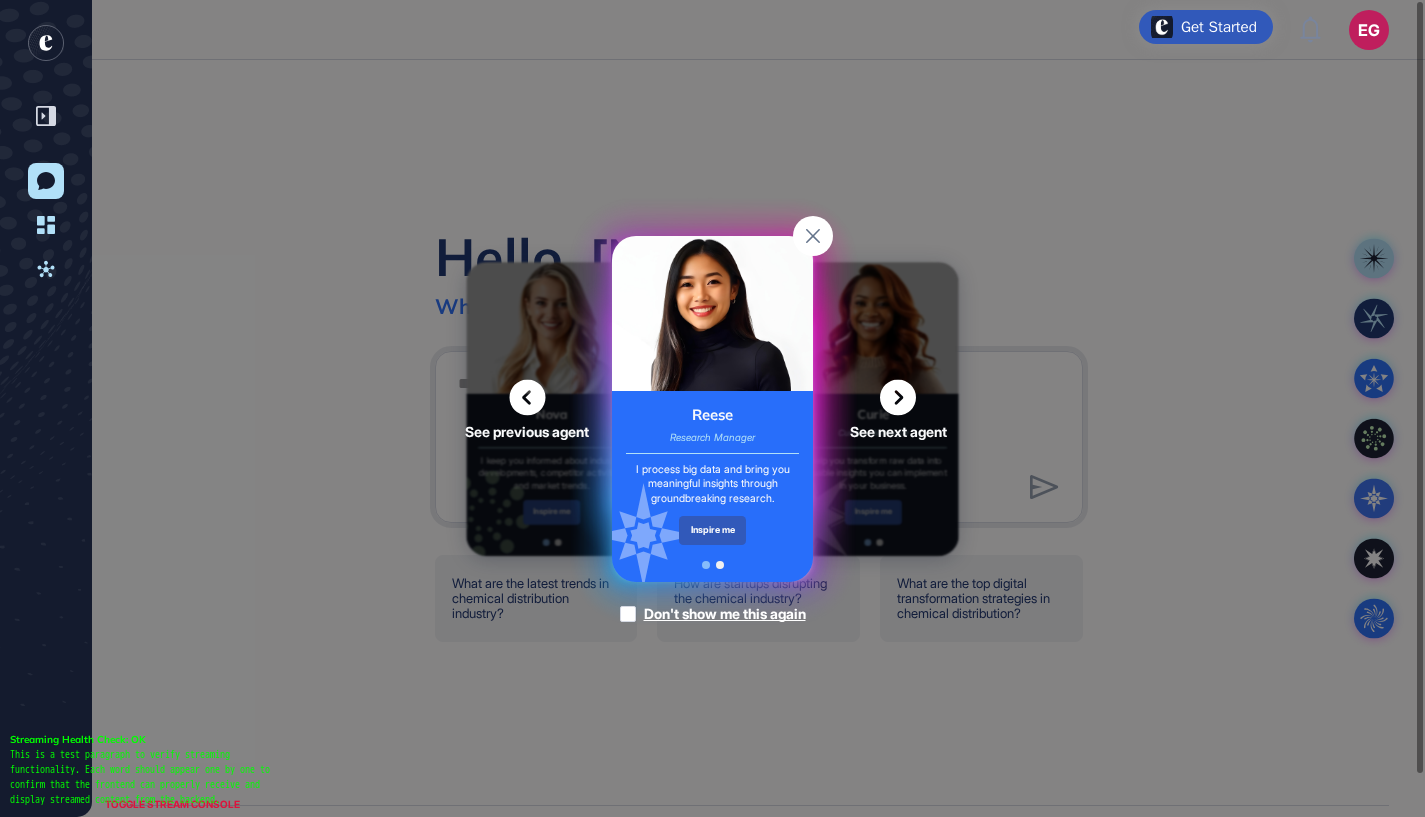 click 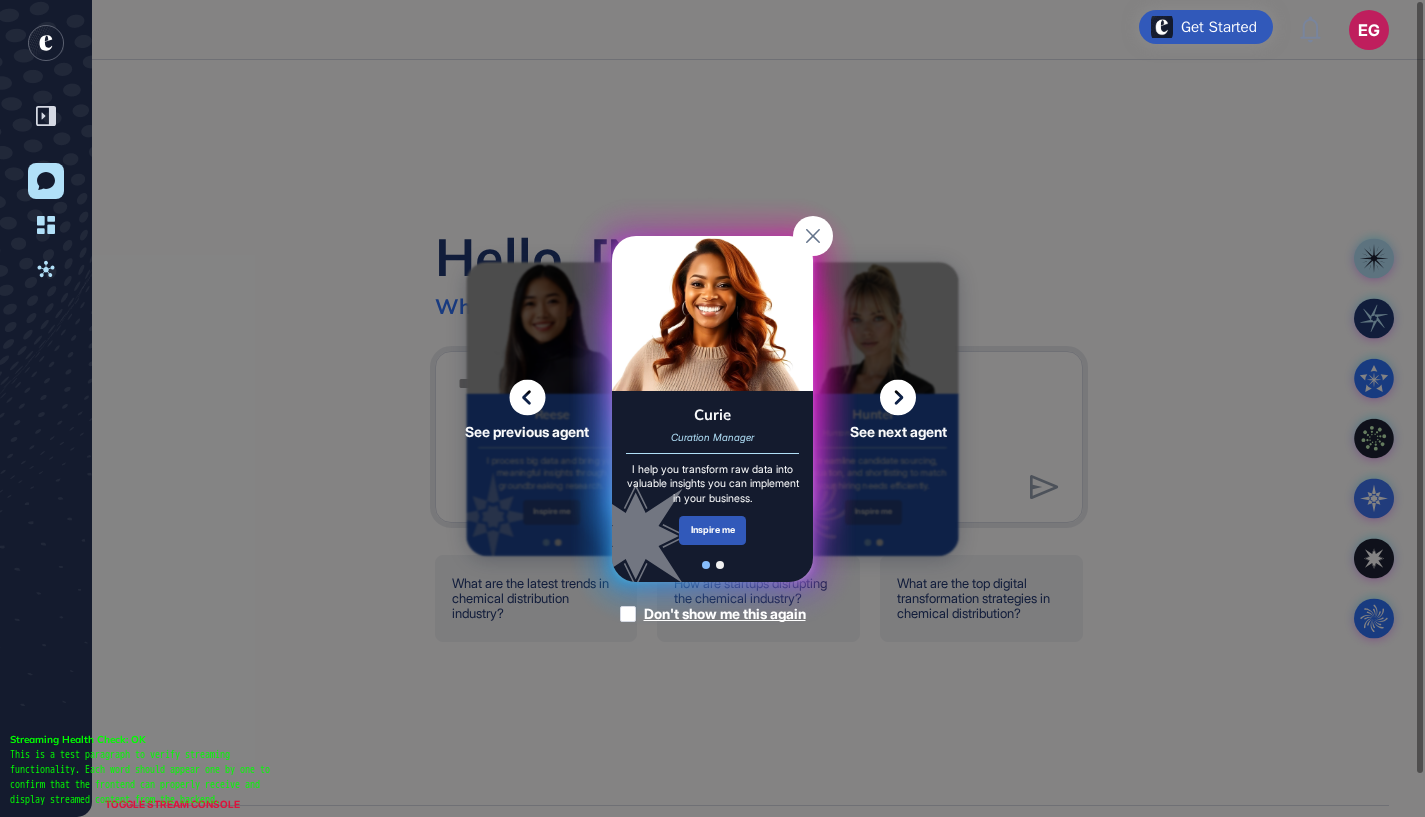 click 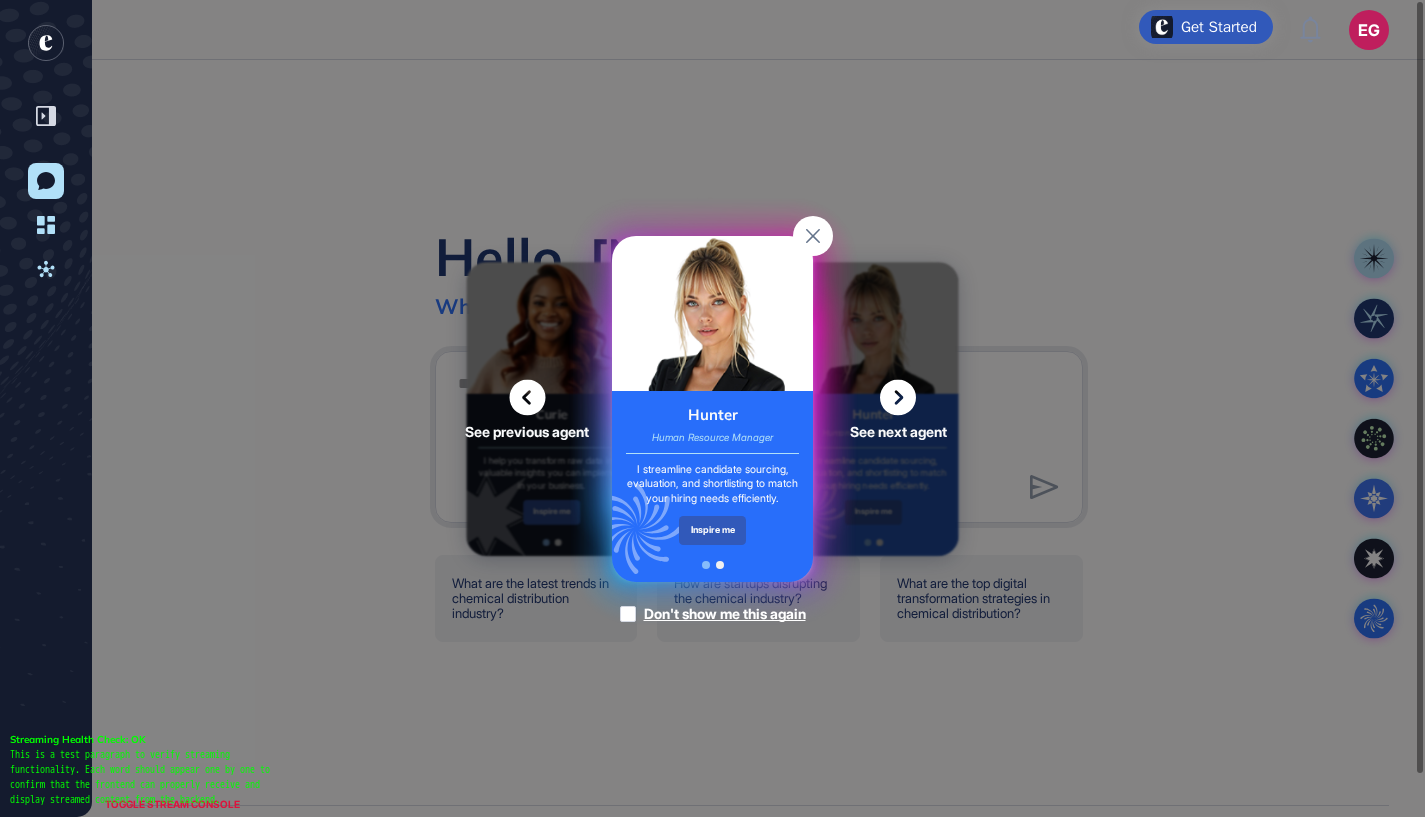 click 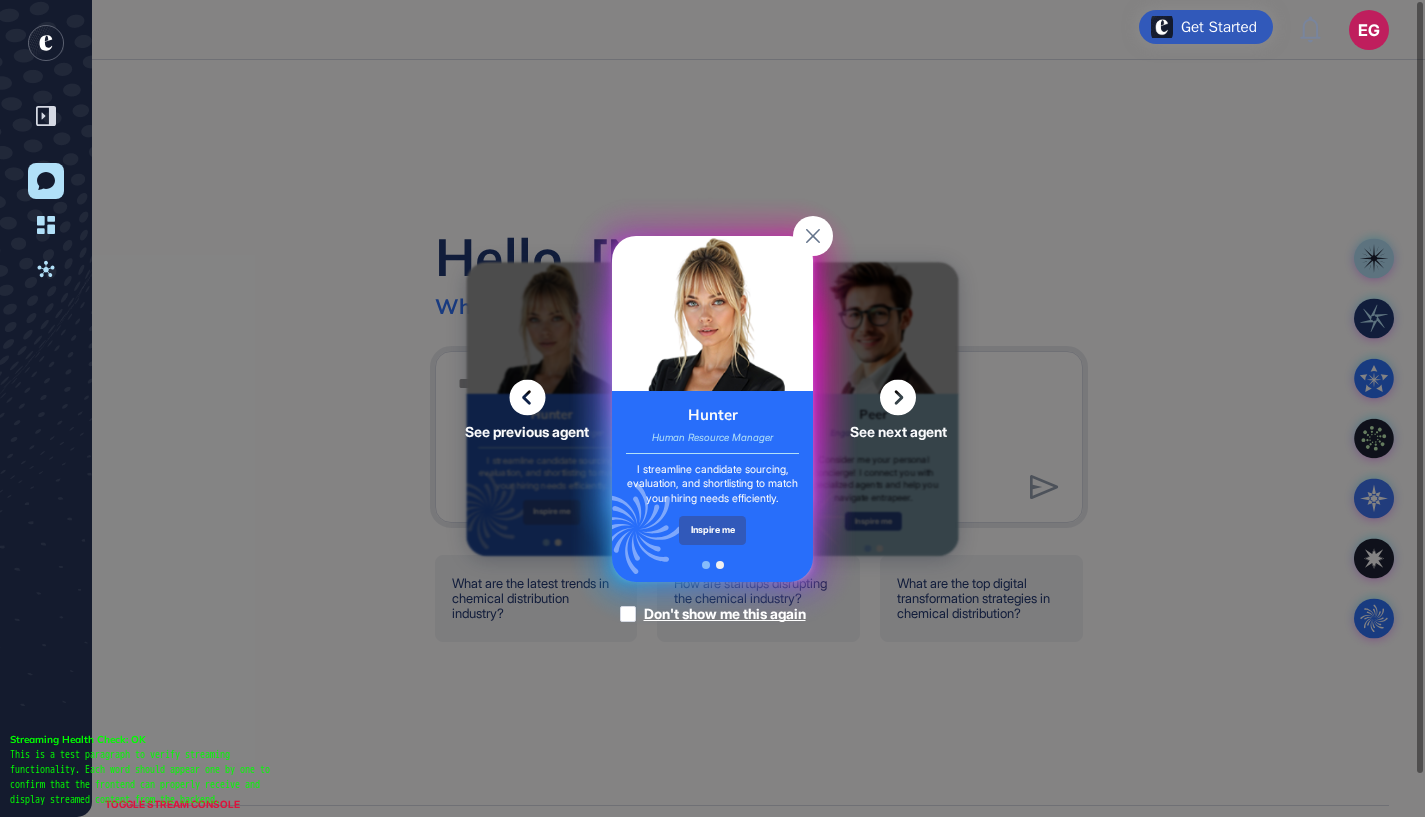 click 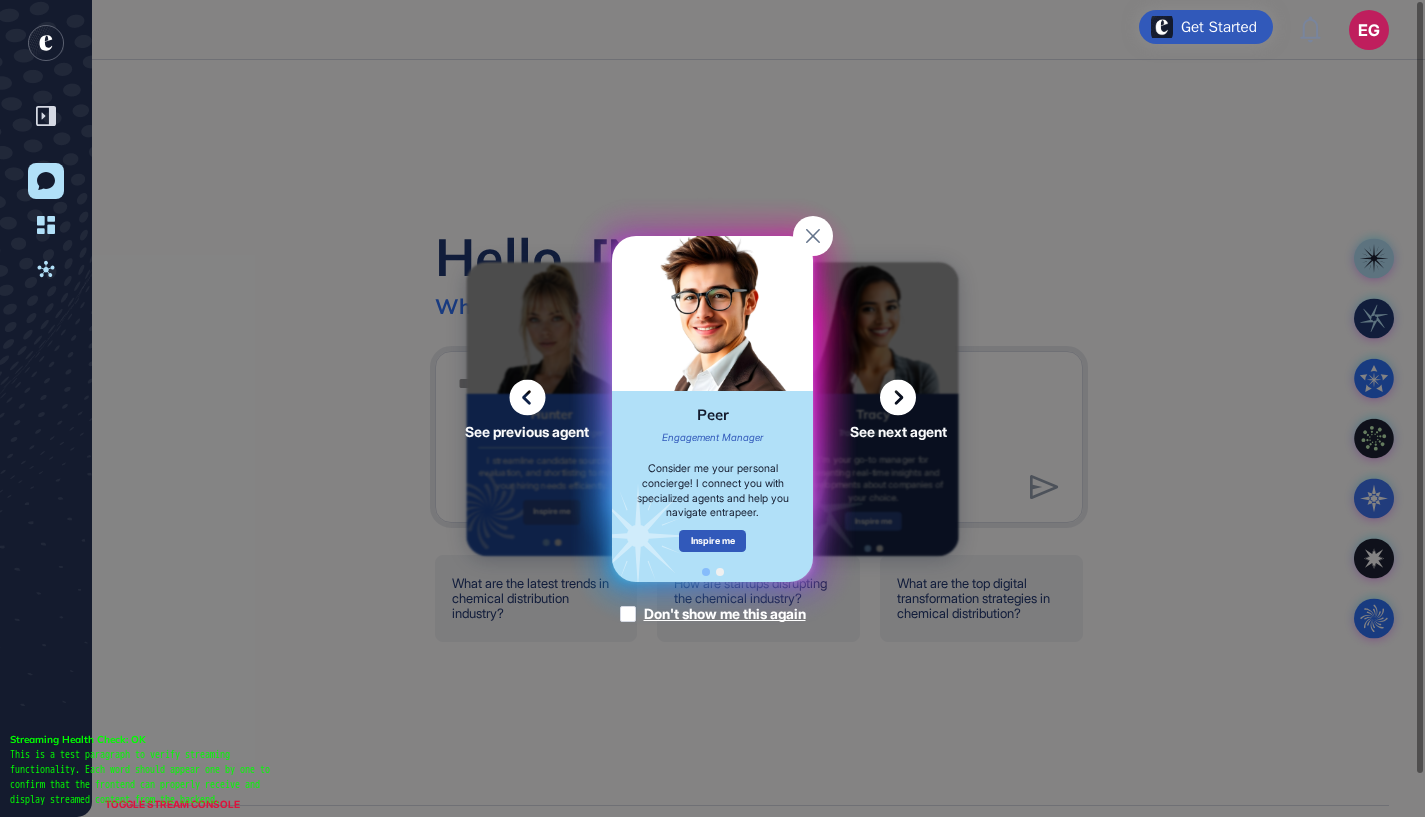 click 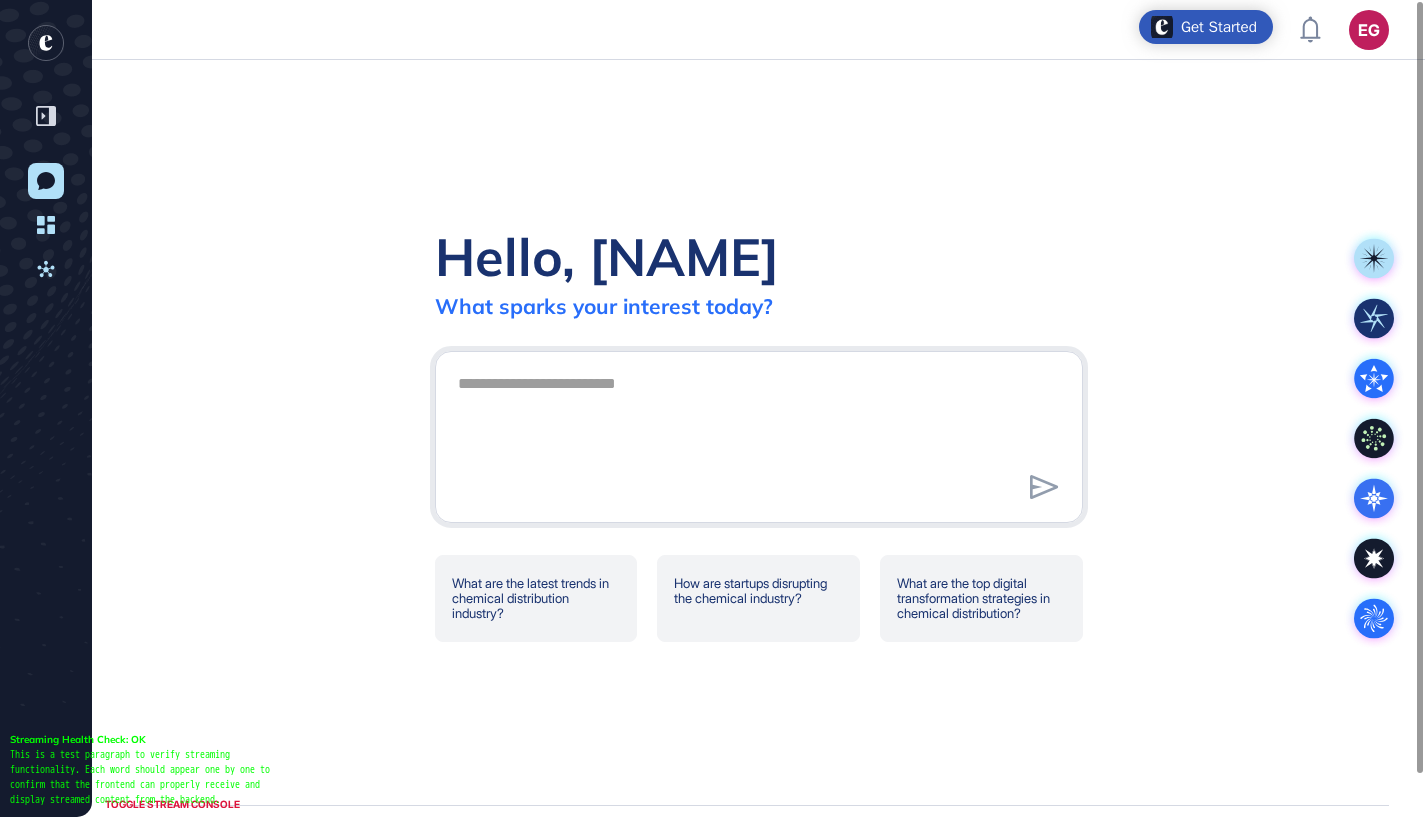 click on "Hello, Erkan What sparks your interest today? .cls-2{fill:#fff} .cls-2{fill:#fff} What are the latest trends in chemical distribution industry? How are startups disrupting the chemical industry? What are the top digital transformation strategies in chemical distribution?" 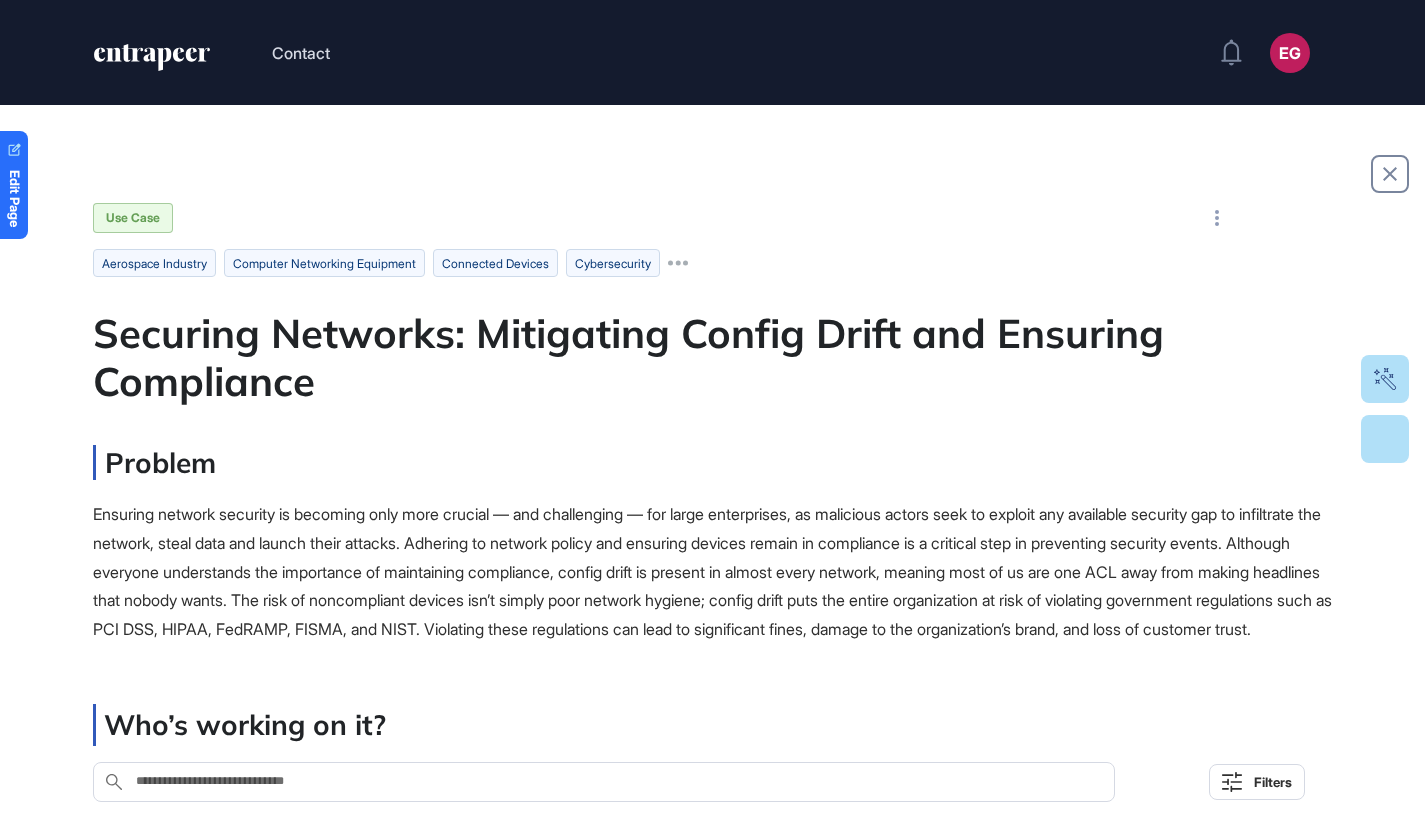 scroll, scrollTop: 0, scrollLeft: 0, axis: both 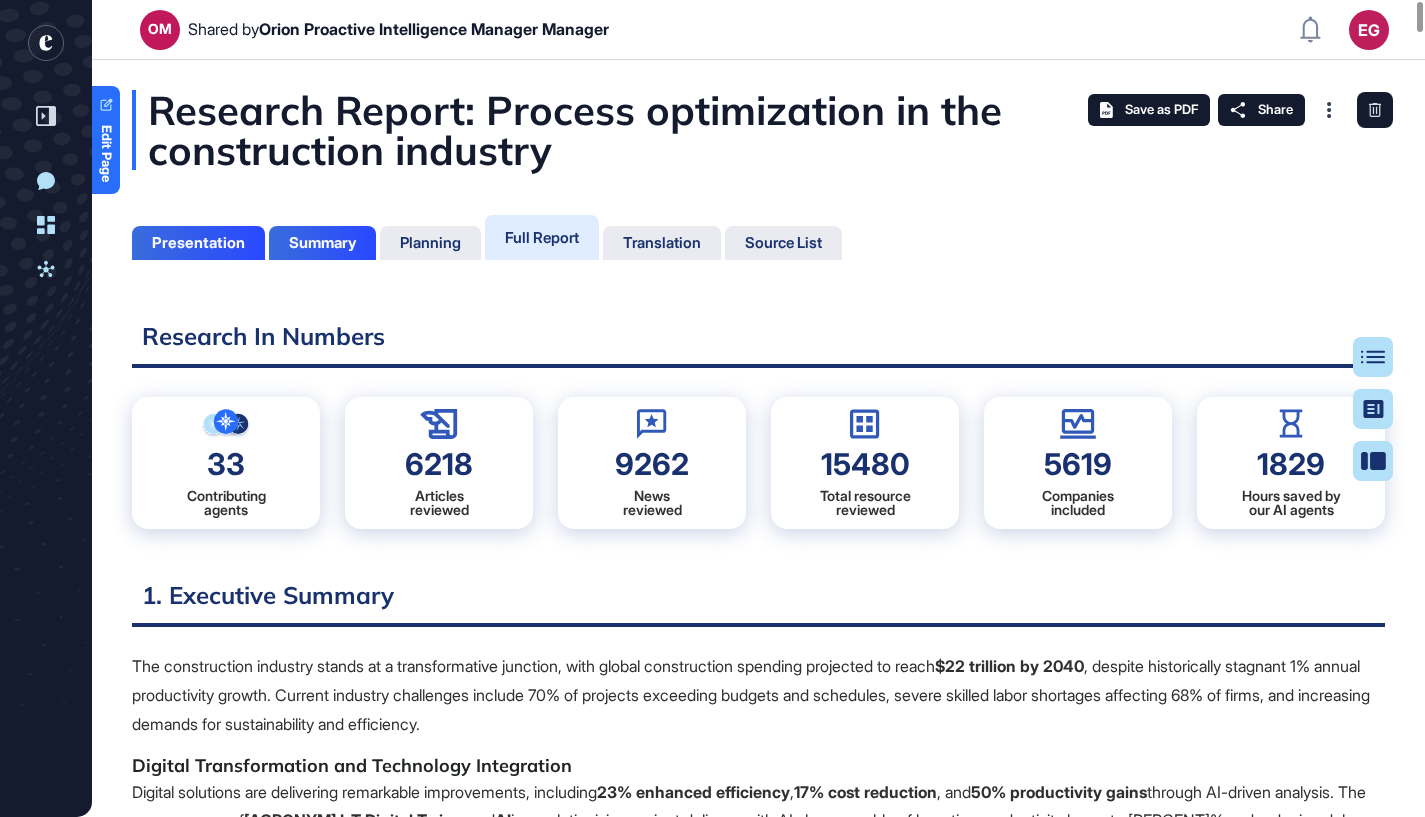 click on "Research Report: Process optimization in the construction industry" at bounding box center [758, 130] 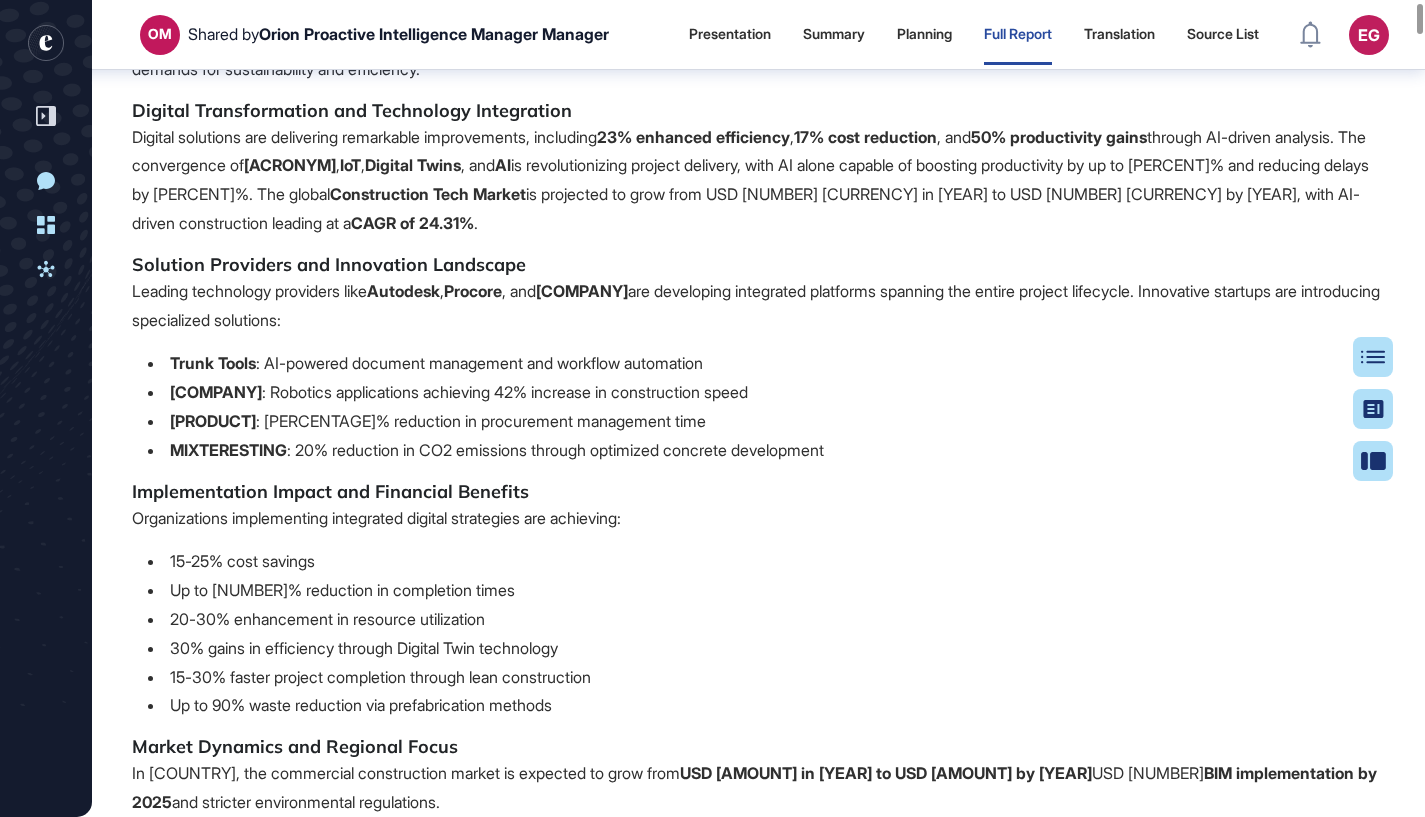 scroll, scrollTop: 0, scrollLeft: 0, axis: both 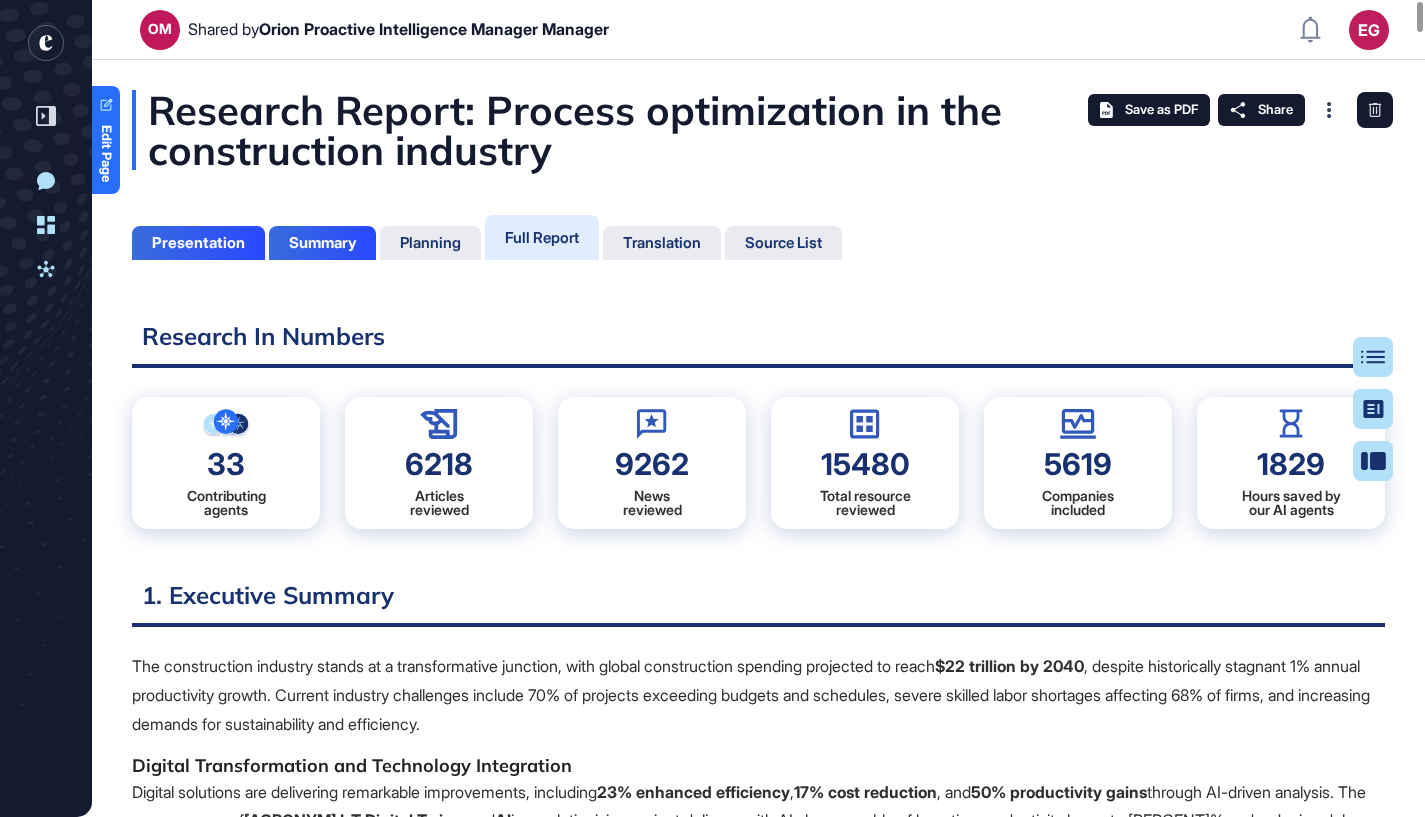 click on "Research Report: Process optimization in the construction industry Presentation Summary Planning Full Report Translation Source List Table of Contents Summary Presentation Research In Numbers 33 Contributing
agents 6218 Articles
reviewed 9262 News
reviewed 15480 Total resource
reviewed 5619 Companies
included 1829 Hours saved by
our AI agents 1. Executive Summary The construction industry stands at a transformative junction, with global construction spending projected to reach  $22 trillion by 2040 , despite historically stagnant 1% annual productivity growth. Current industry challenges include 70% of projects exceeding budgets and schedules, severe skilled labor shortages affecting 68% of firms, and increasing demands for sustainability and efficiency.   Digital Transformation and Technology Integration   Digital solutions are delivering remarkable improvements, including  23% enhanced efficiency ,  17% cost reduction , and  50% productivity gains  through AI-driven analysis. The convergence of  BIM ,  IoT" at bounding box center [758, 166418] 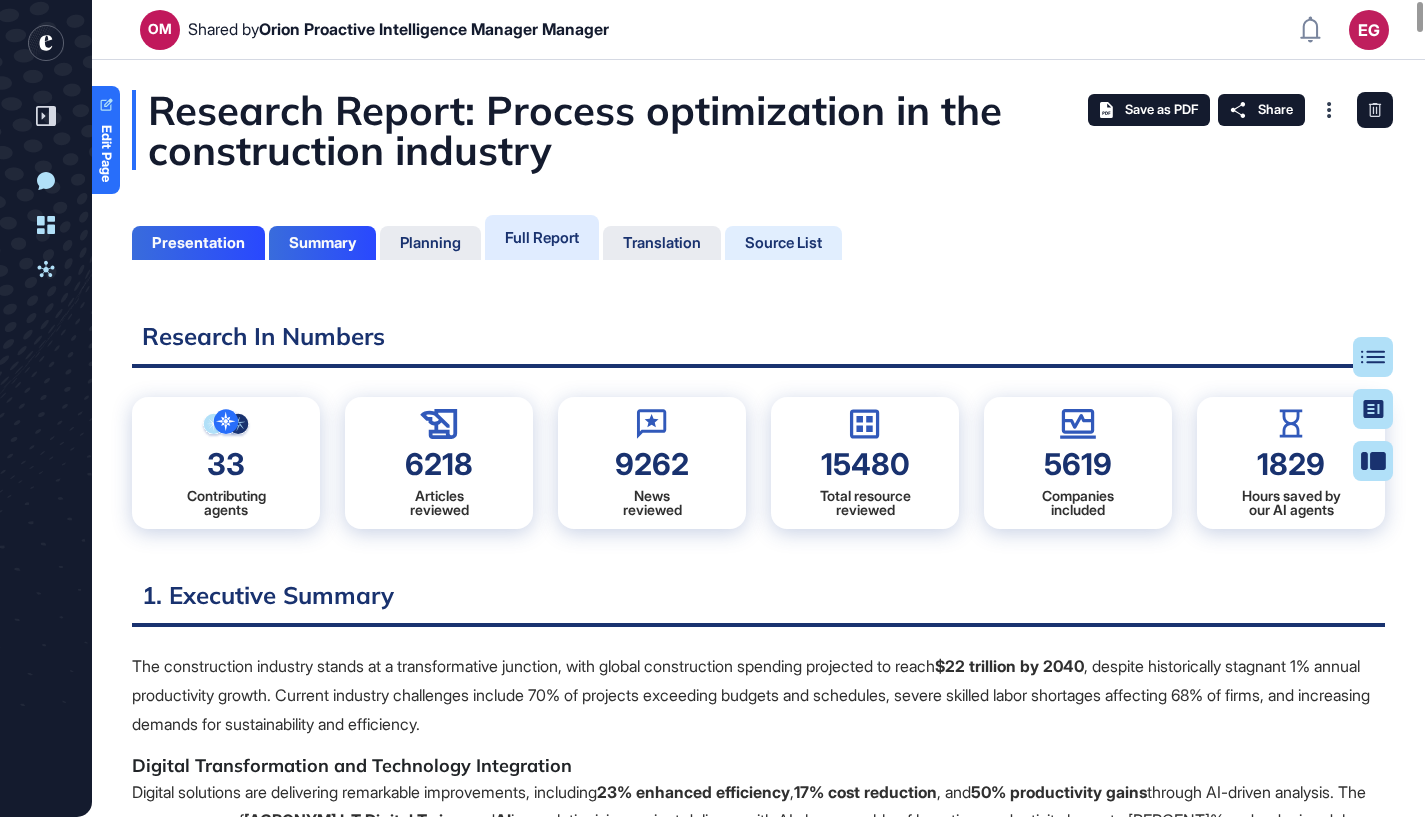 click on "Source List" at bounding box center [783, 243] 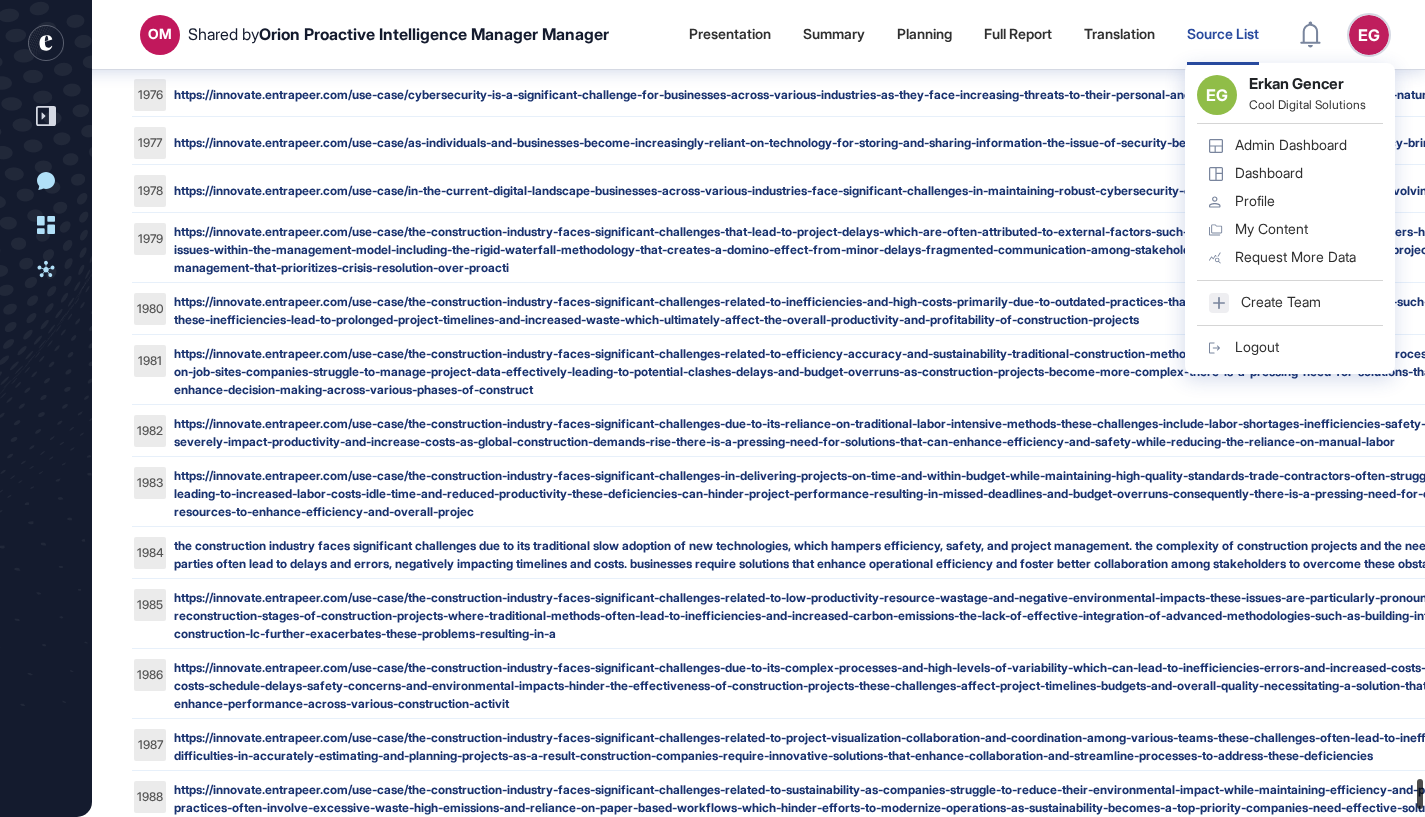 scroll, scrollTop: 96808, scrollLeft: 0, axis: vertical 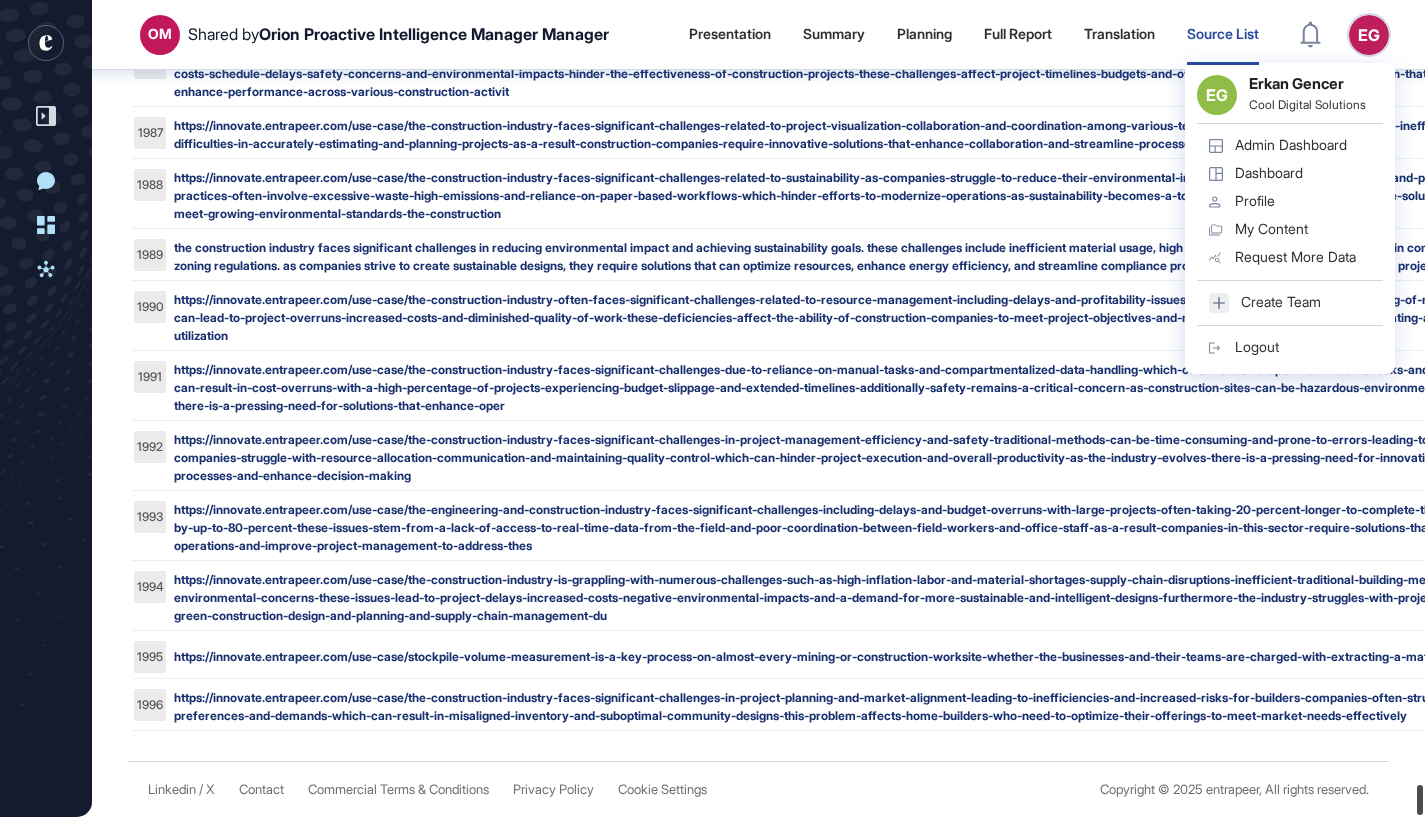 drag, startPoint x: 1421, startPoint y: 13, endPoint x: 1417, endPoint y: 805, distance: 792.0101 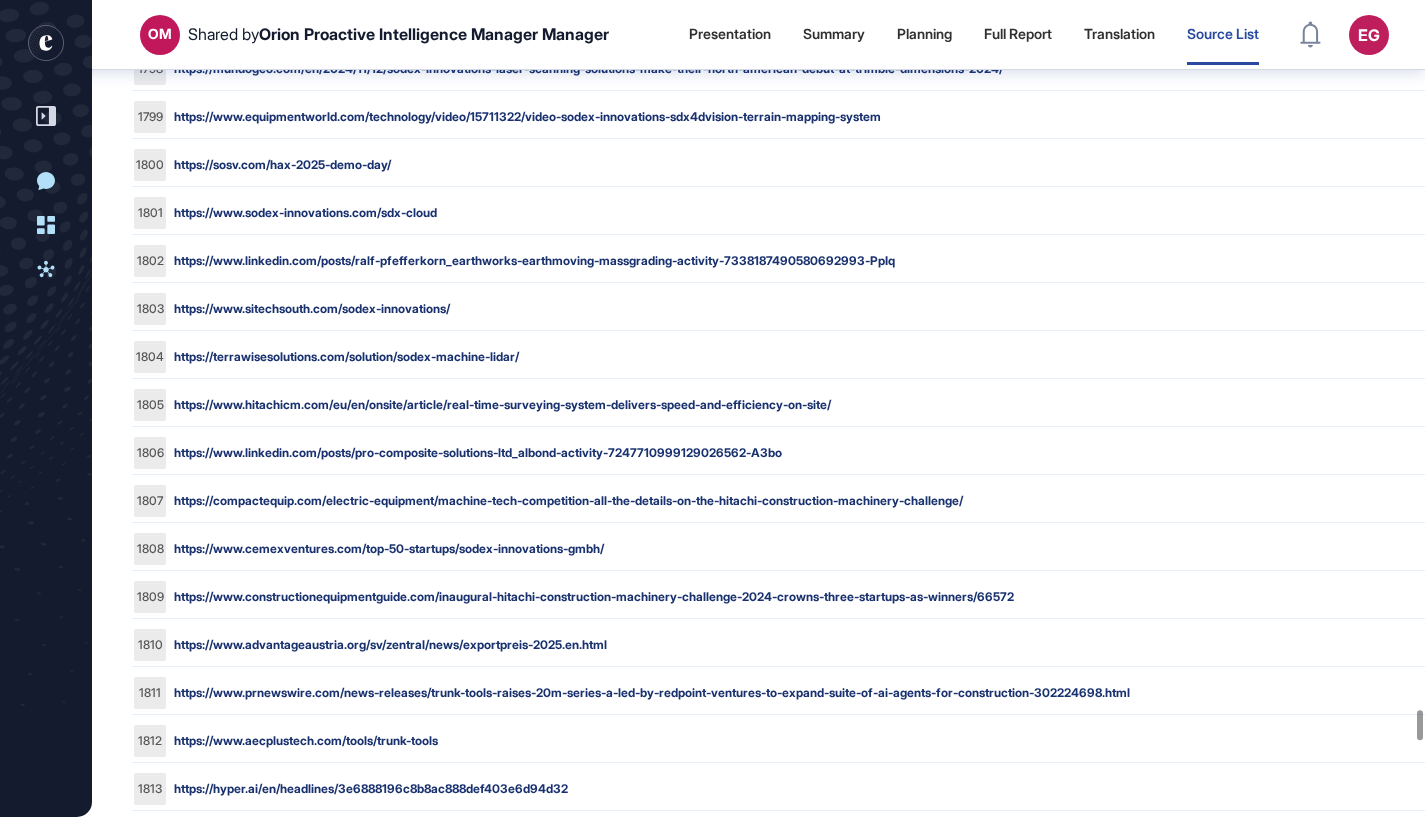scroll, scrollTop: 87321, scrollLeft: 0, axis: vertical 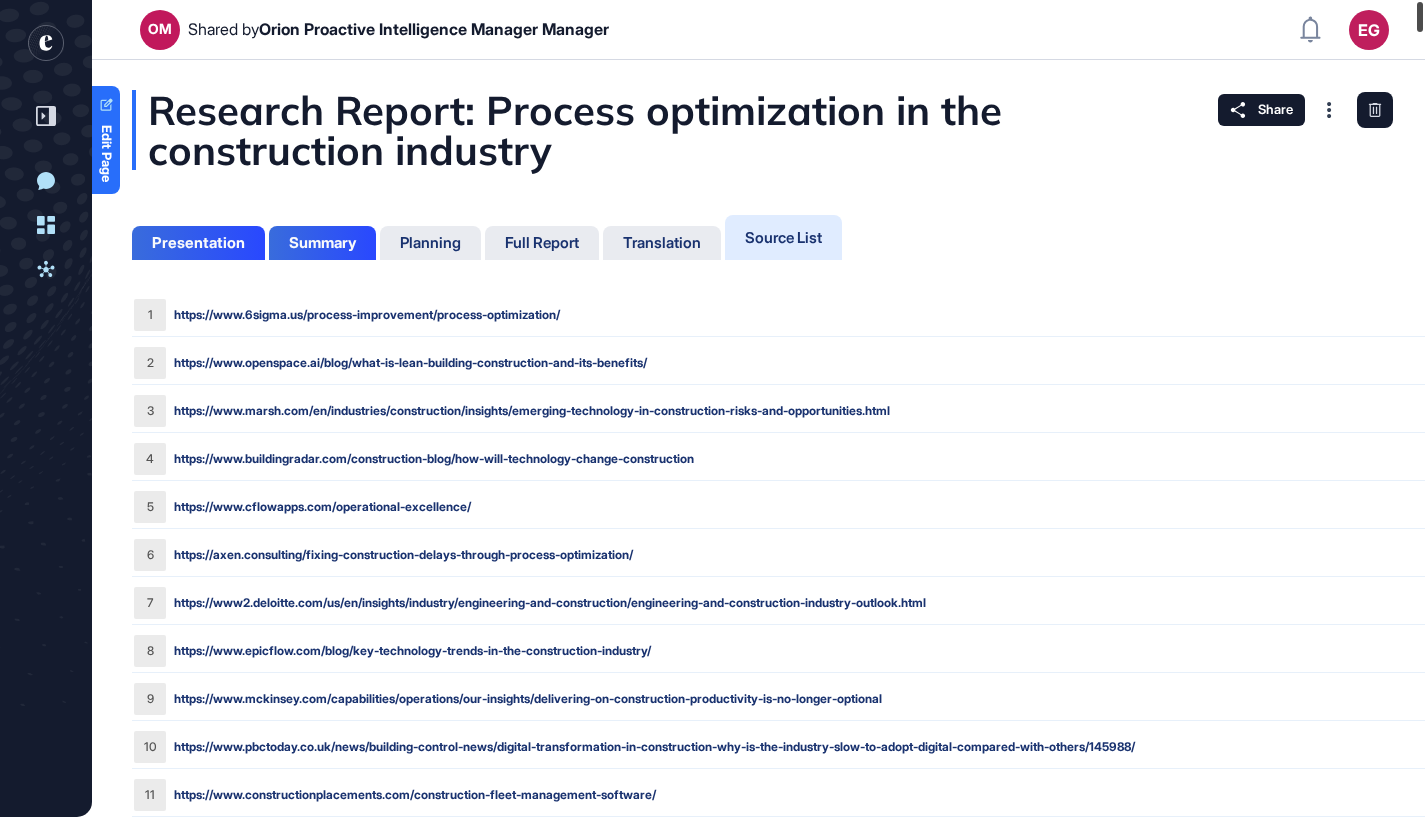 drag, startPoint x: 1421, startPoint y: 724, endPoint x: 1346, endPoint y: -32, distance: 759.7111 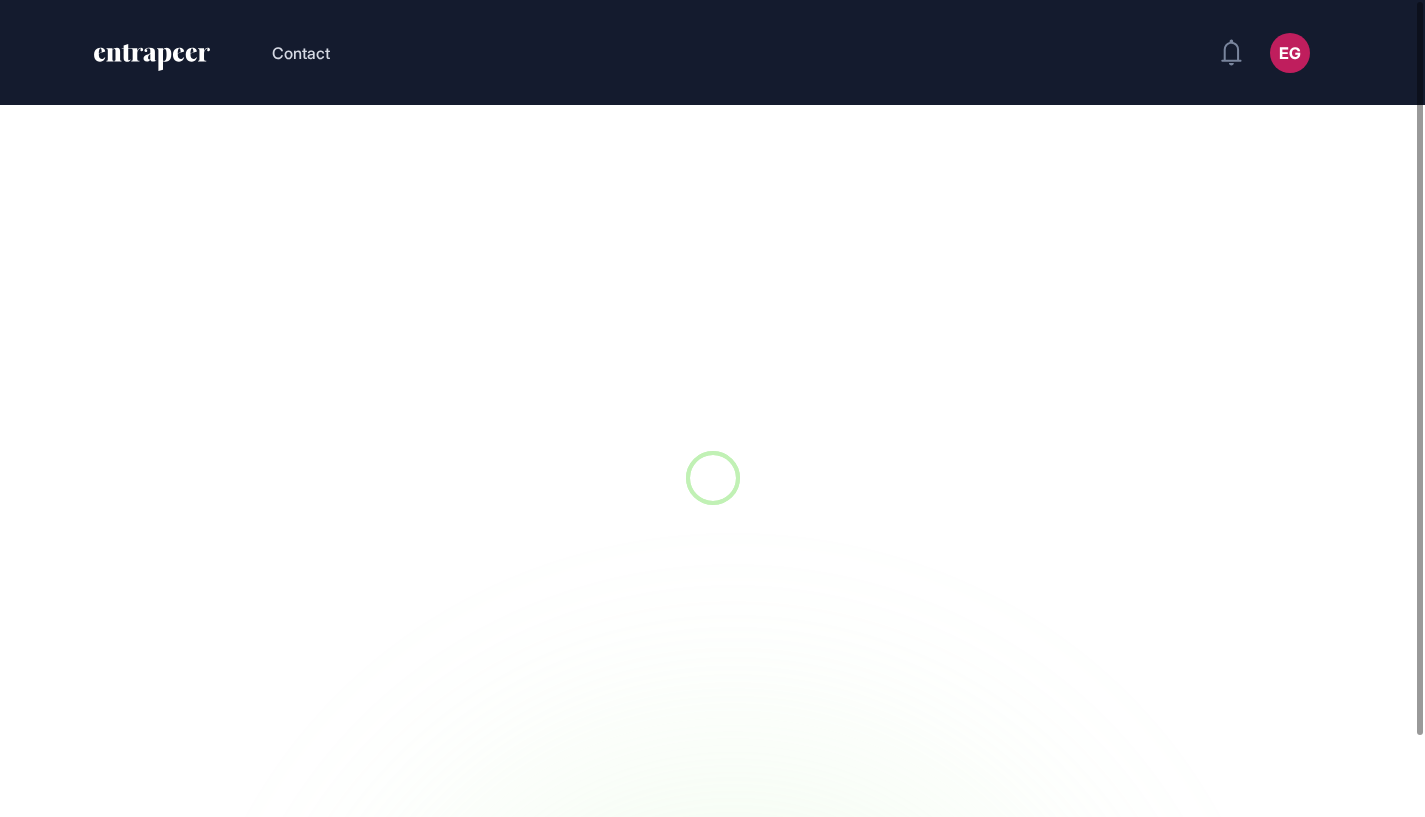scroll, scrollTop: 0, scrollLeft: 0, axis: both 